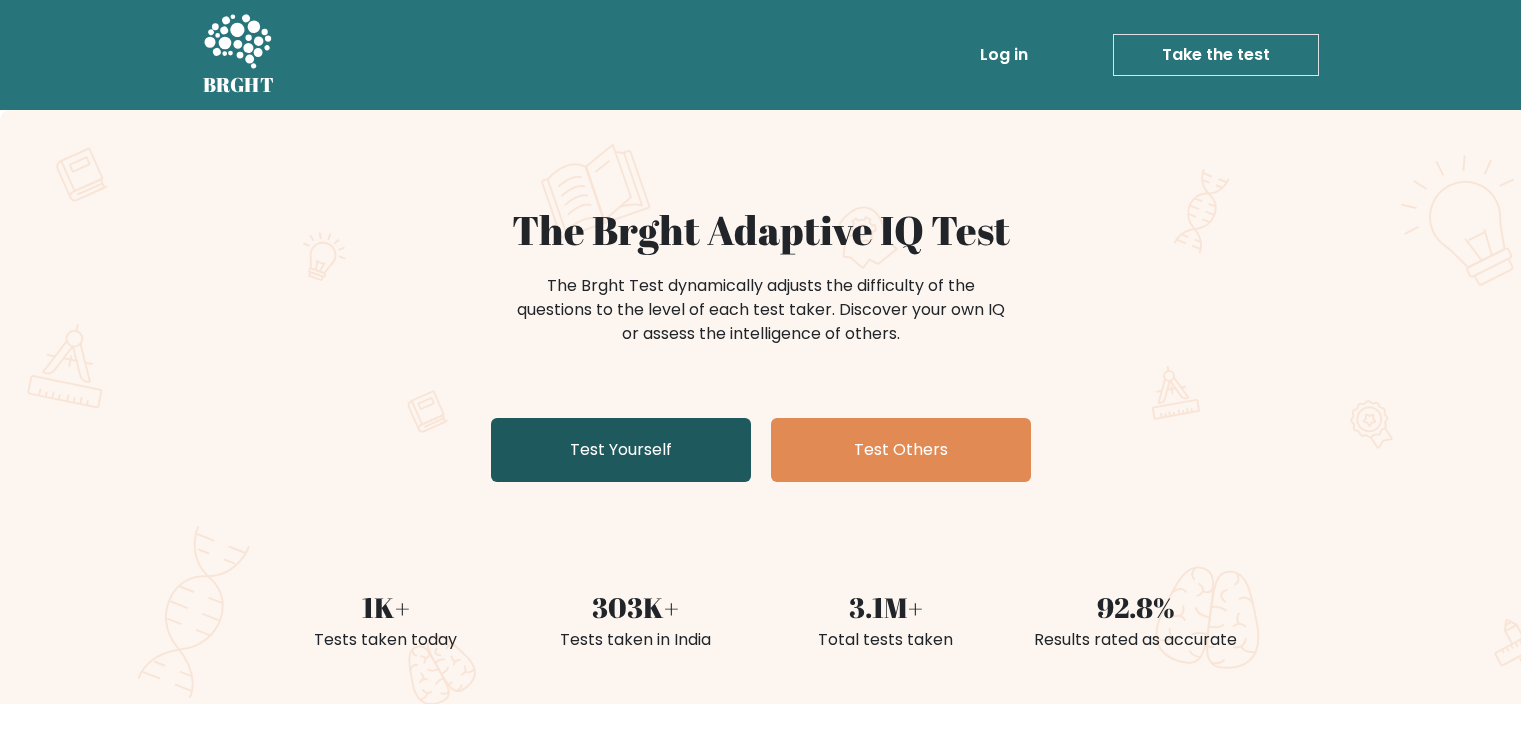 scroll, scrollTop: 0, scrollLeft: 0, axis: both 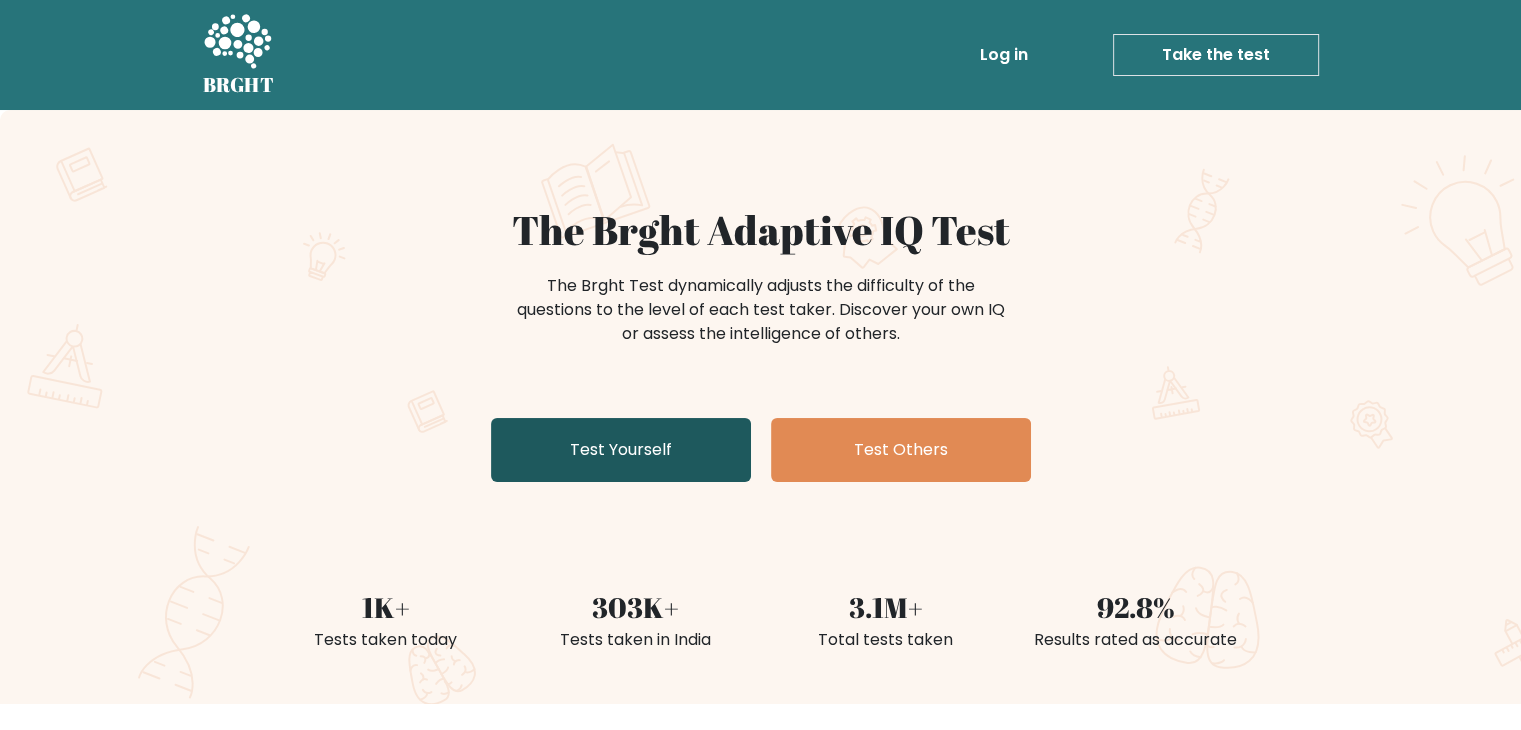 click on "Test Yourself" at bounding box center (621, 450) 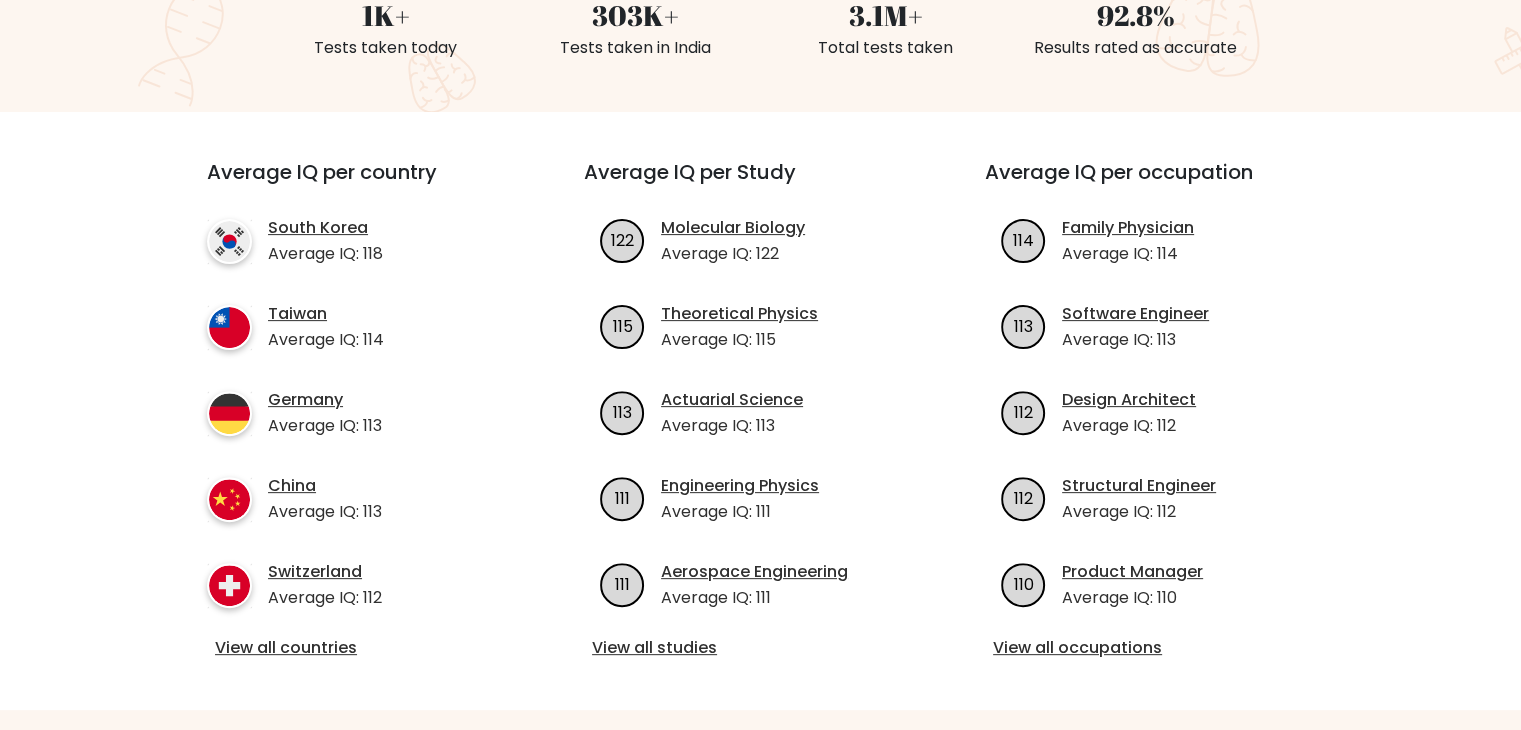 scroll, scrollTop: 700, scrollLeft: 0, axis: vertical 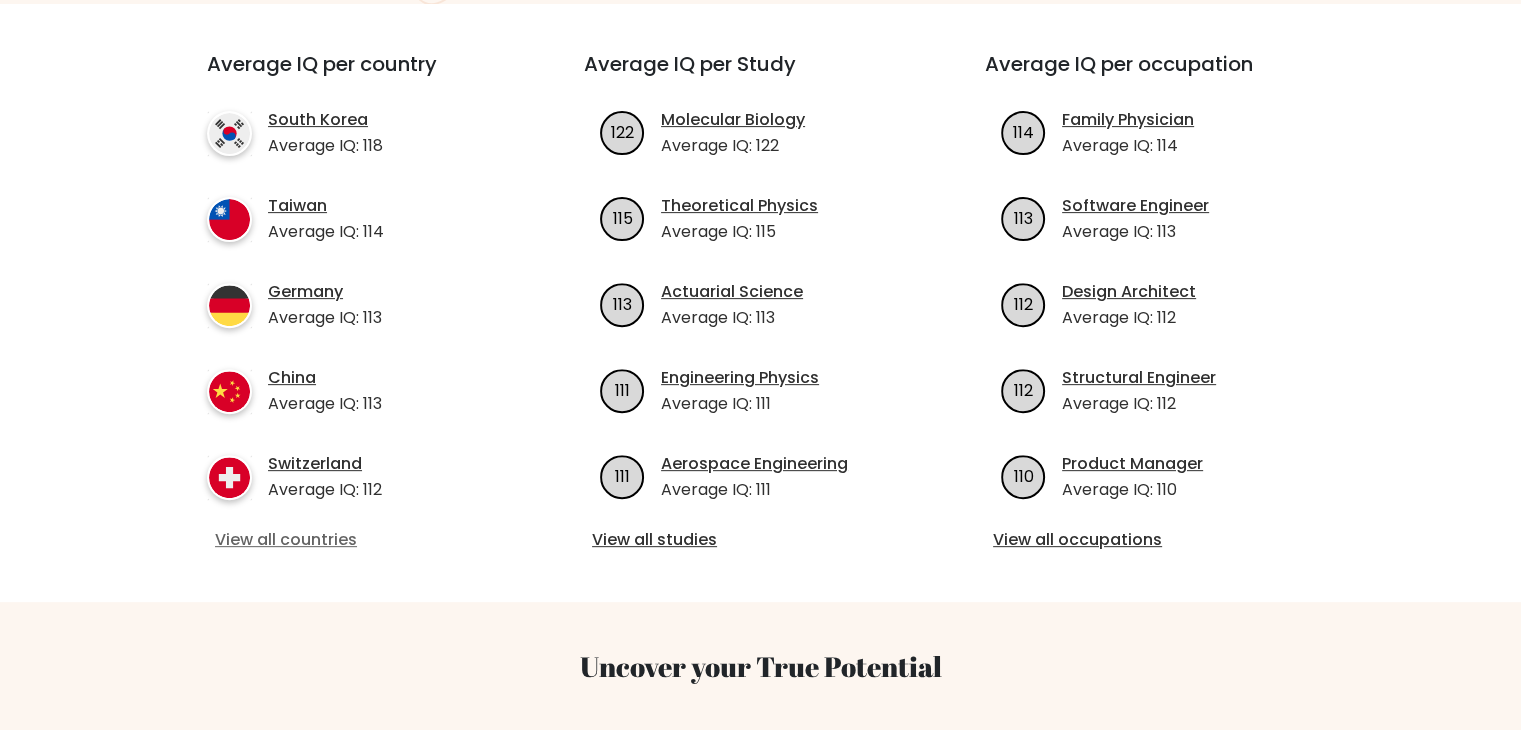 click on "View all countries" at bounding box center [359, 540] 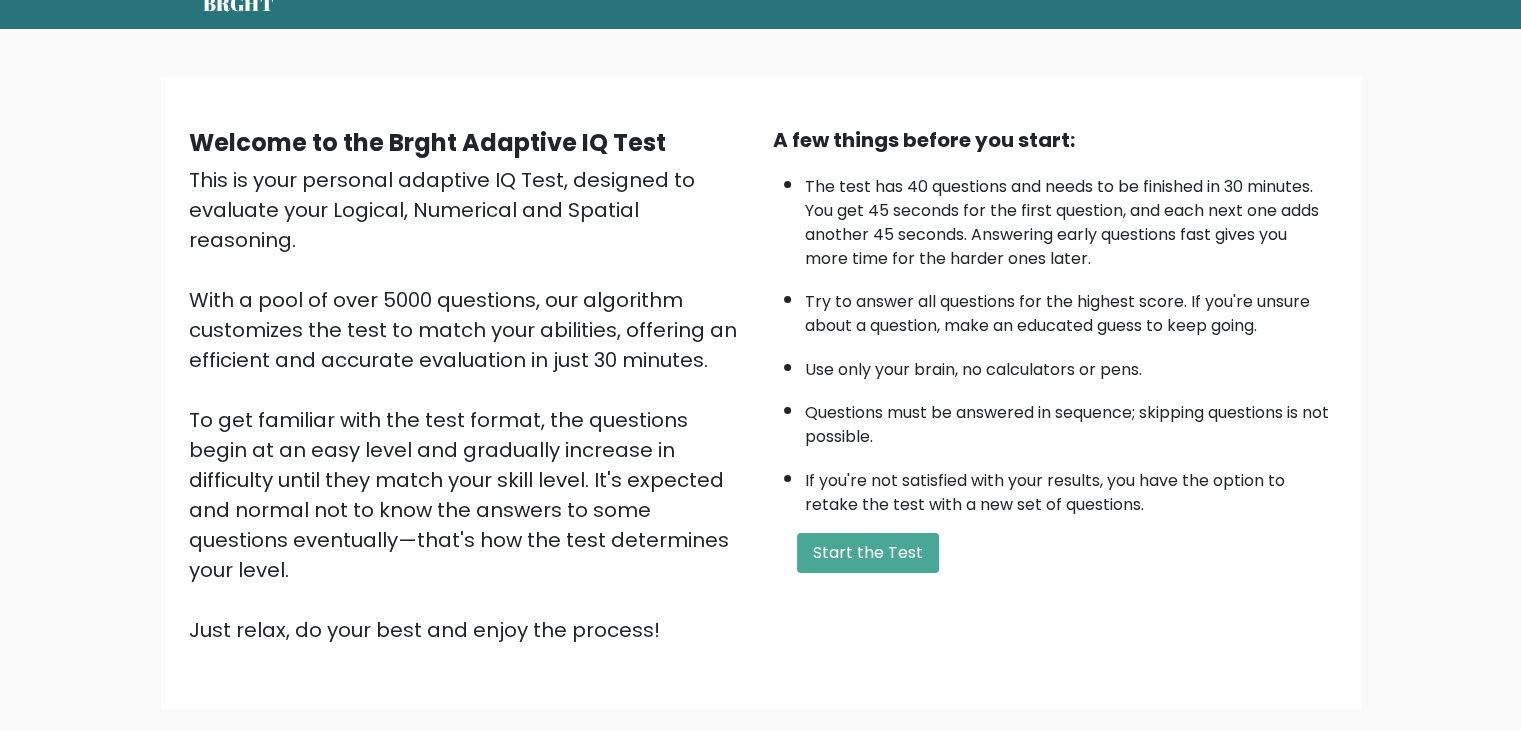 scroll, scrollTop: 186, scrollLeft: 0, axis: vertical 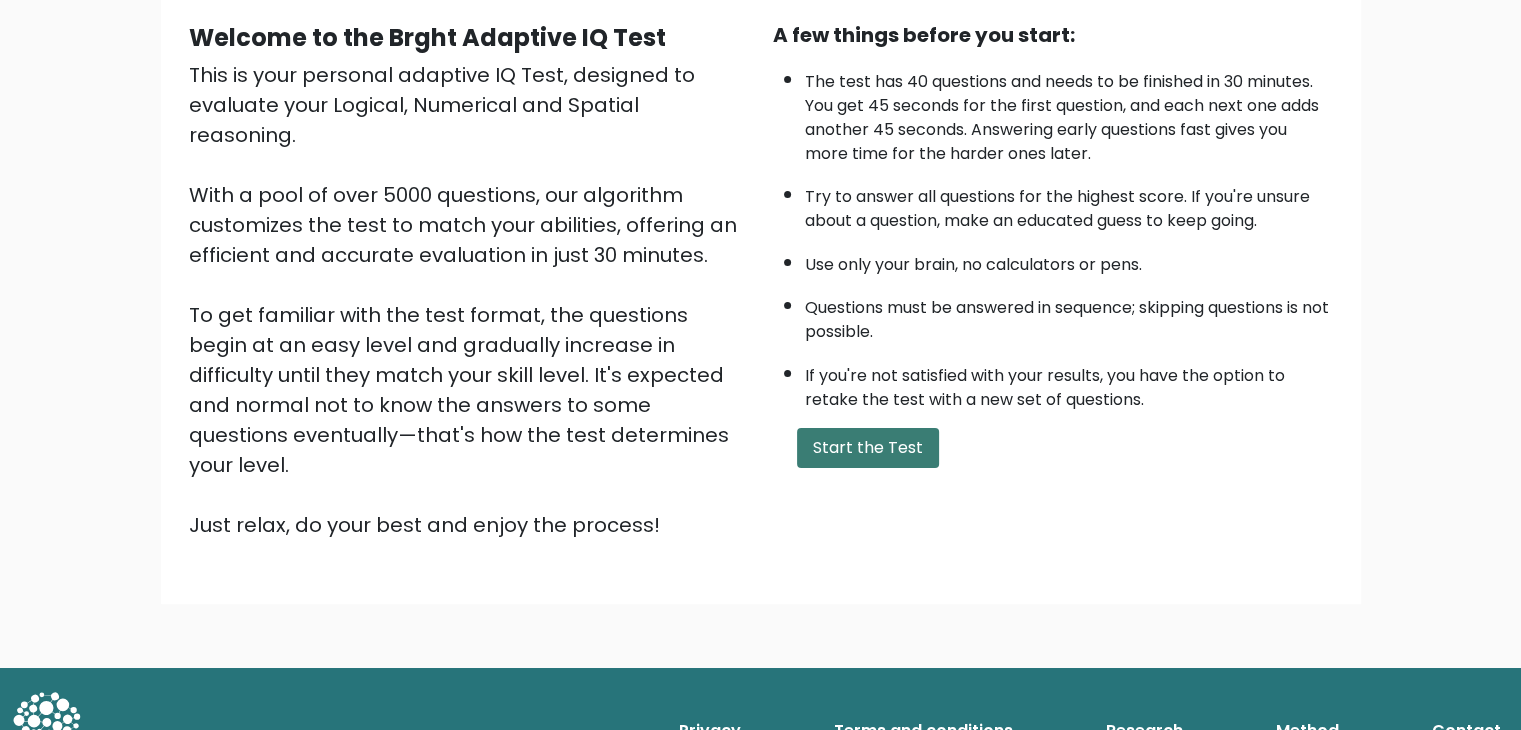 click on "Start the Test" at bounding box center [868, 448] 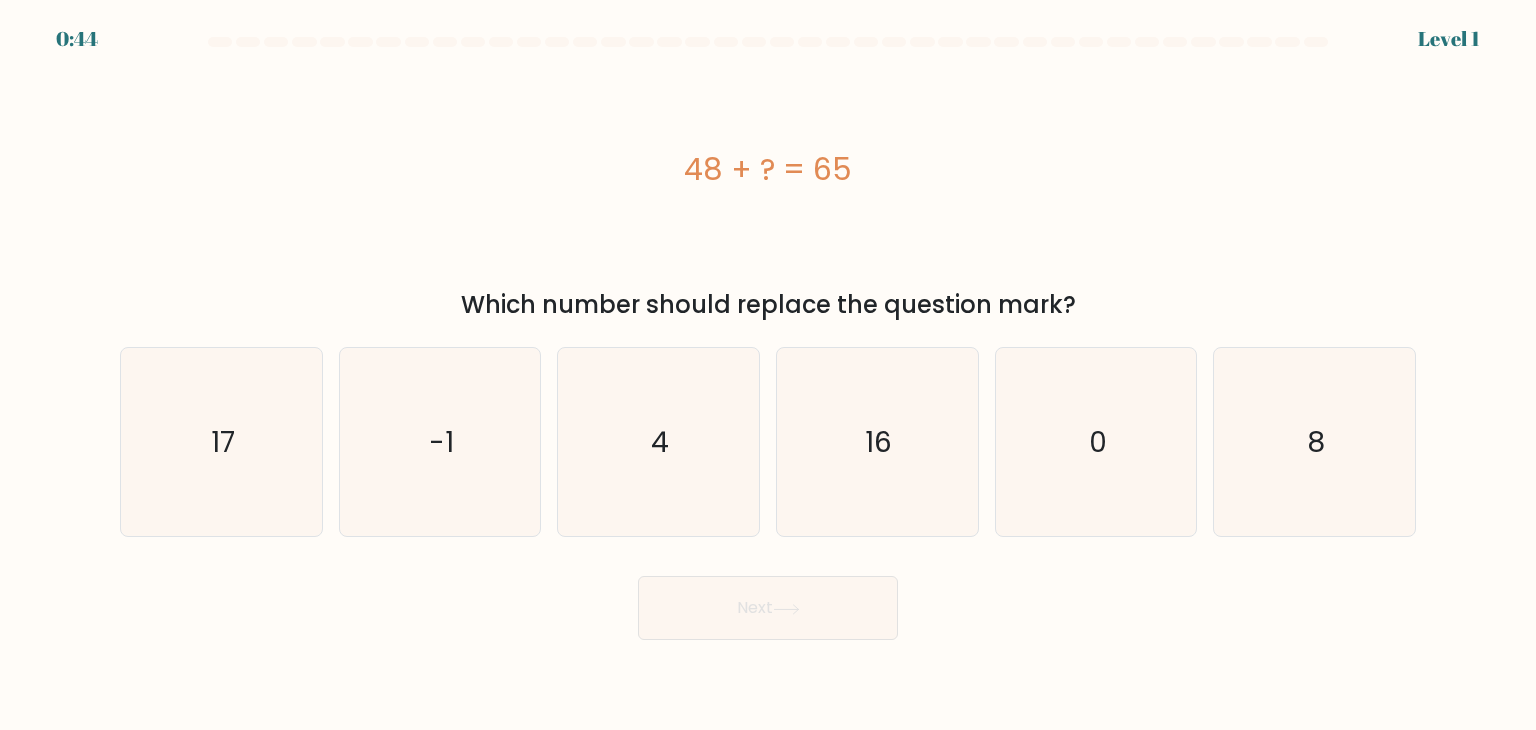 scroll, scrollTop: 0, scrollLeft: 0, axis: both 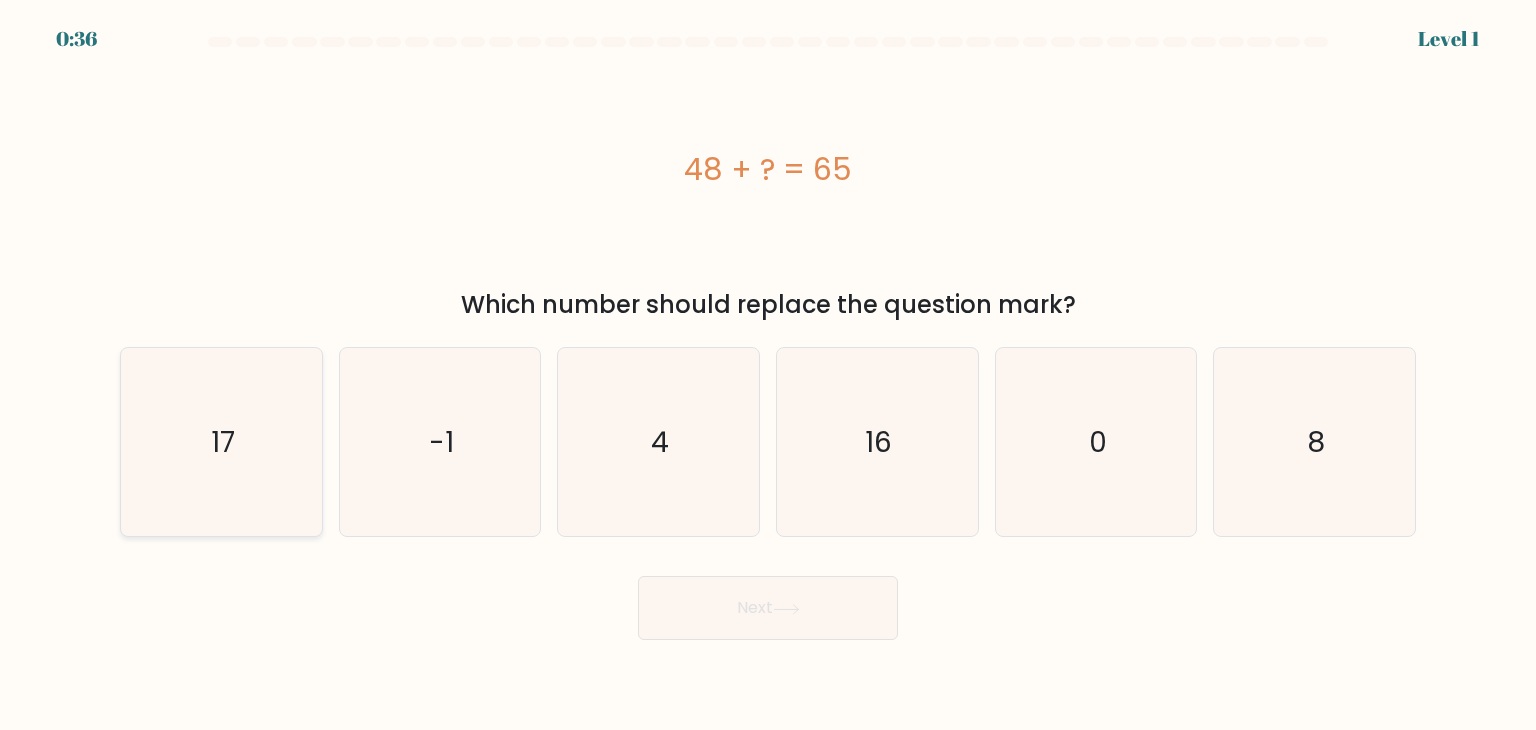 click on "17" 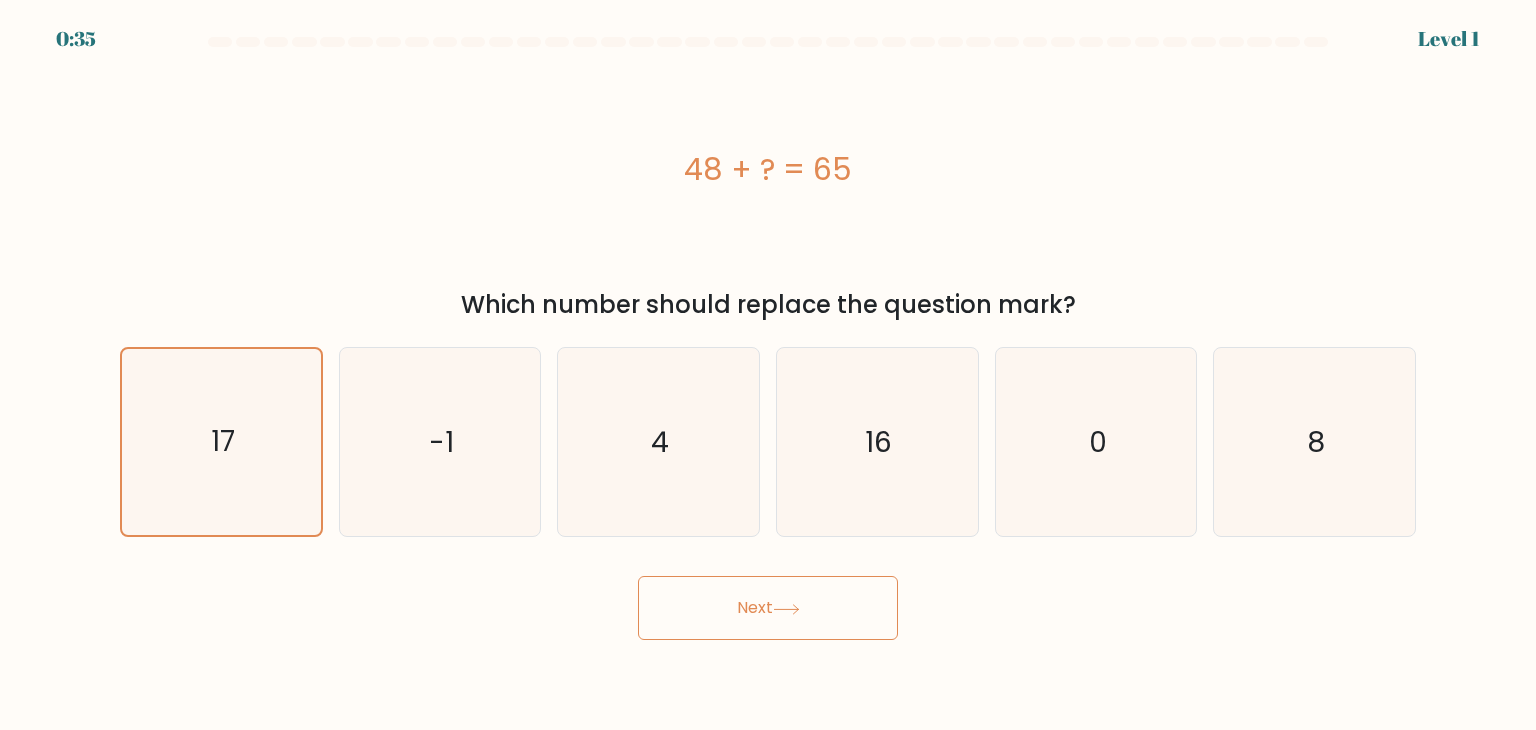 click on "Next" at bounding box center (768, 608) 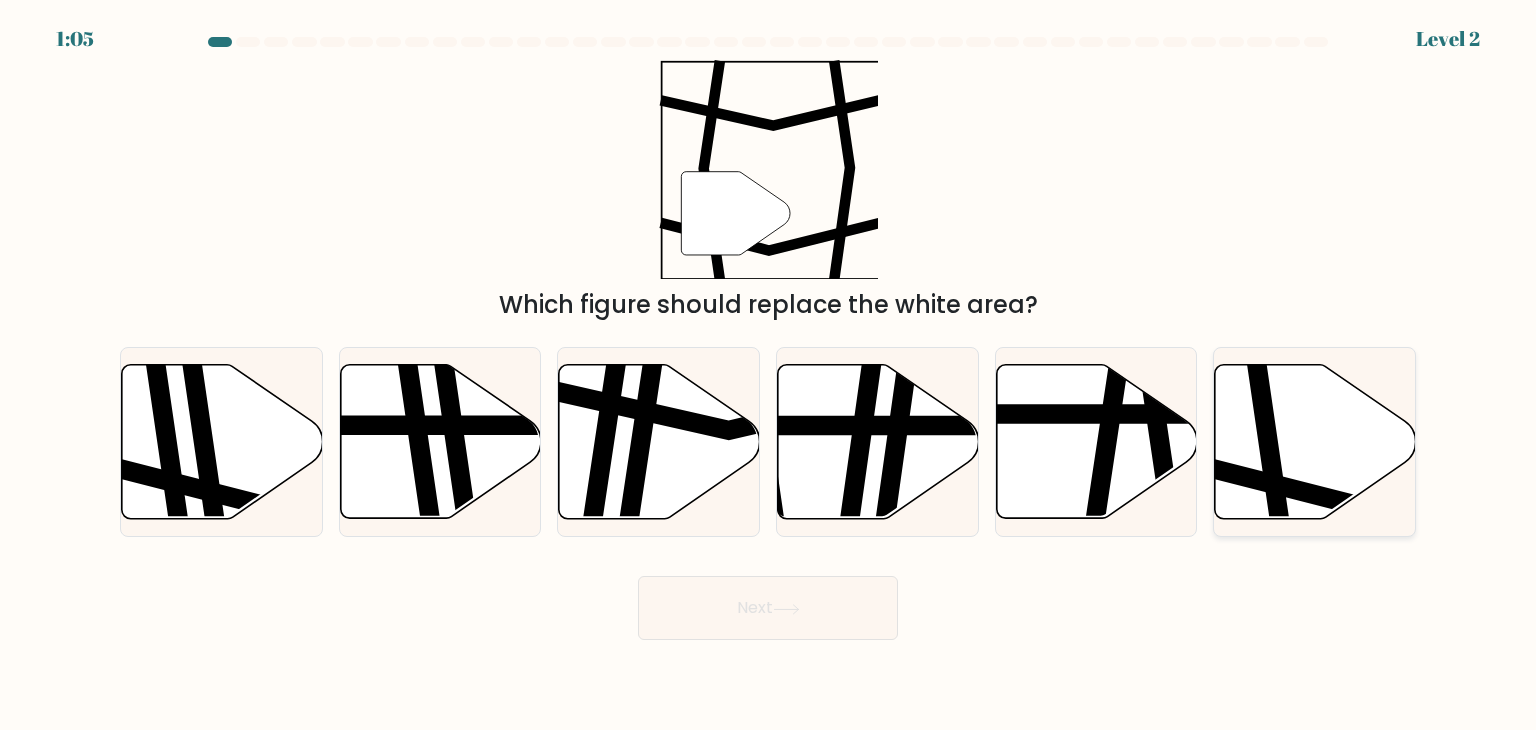 click 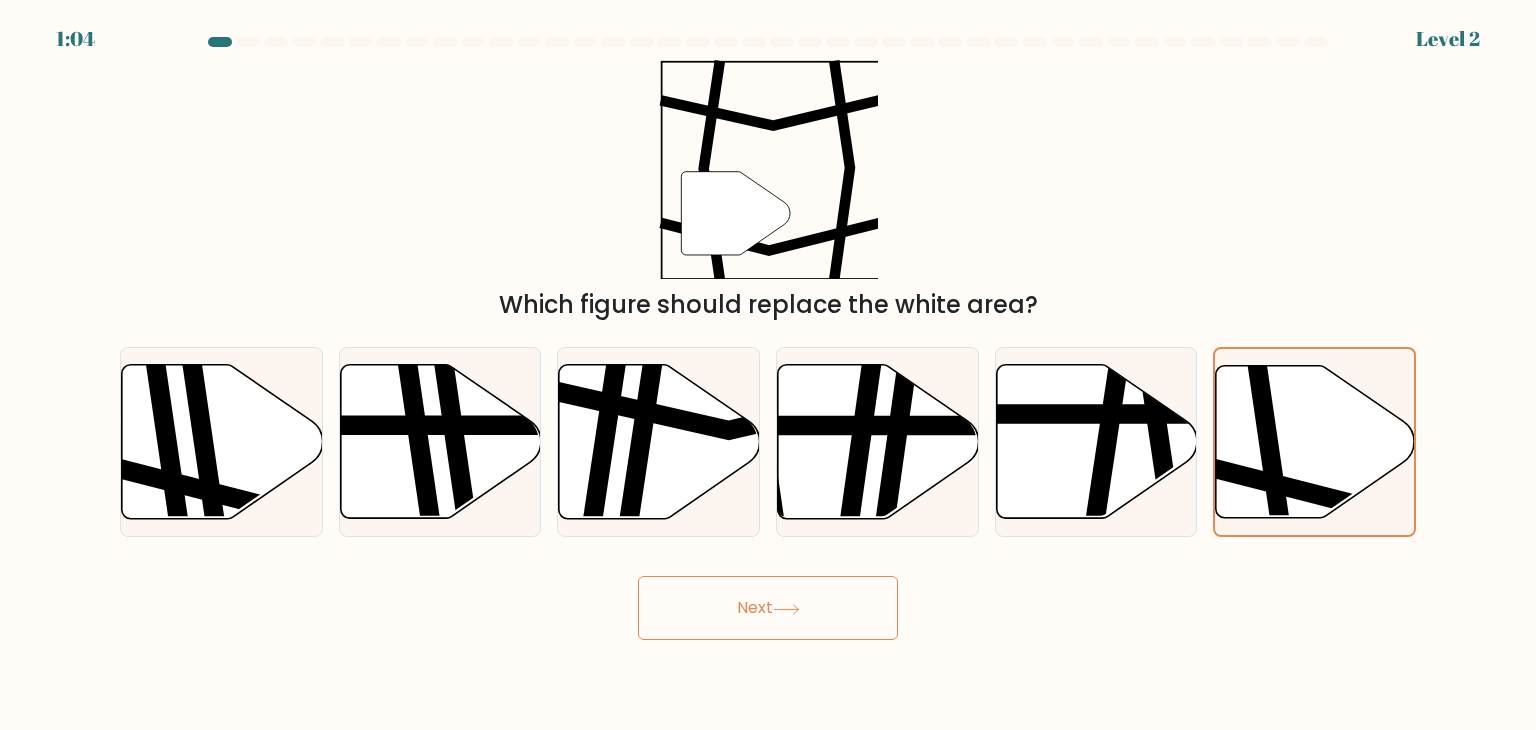 click on "Next" at bounding box center [768, 608] 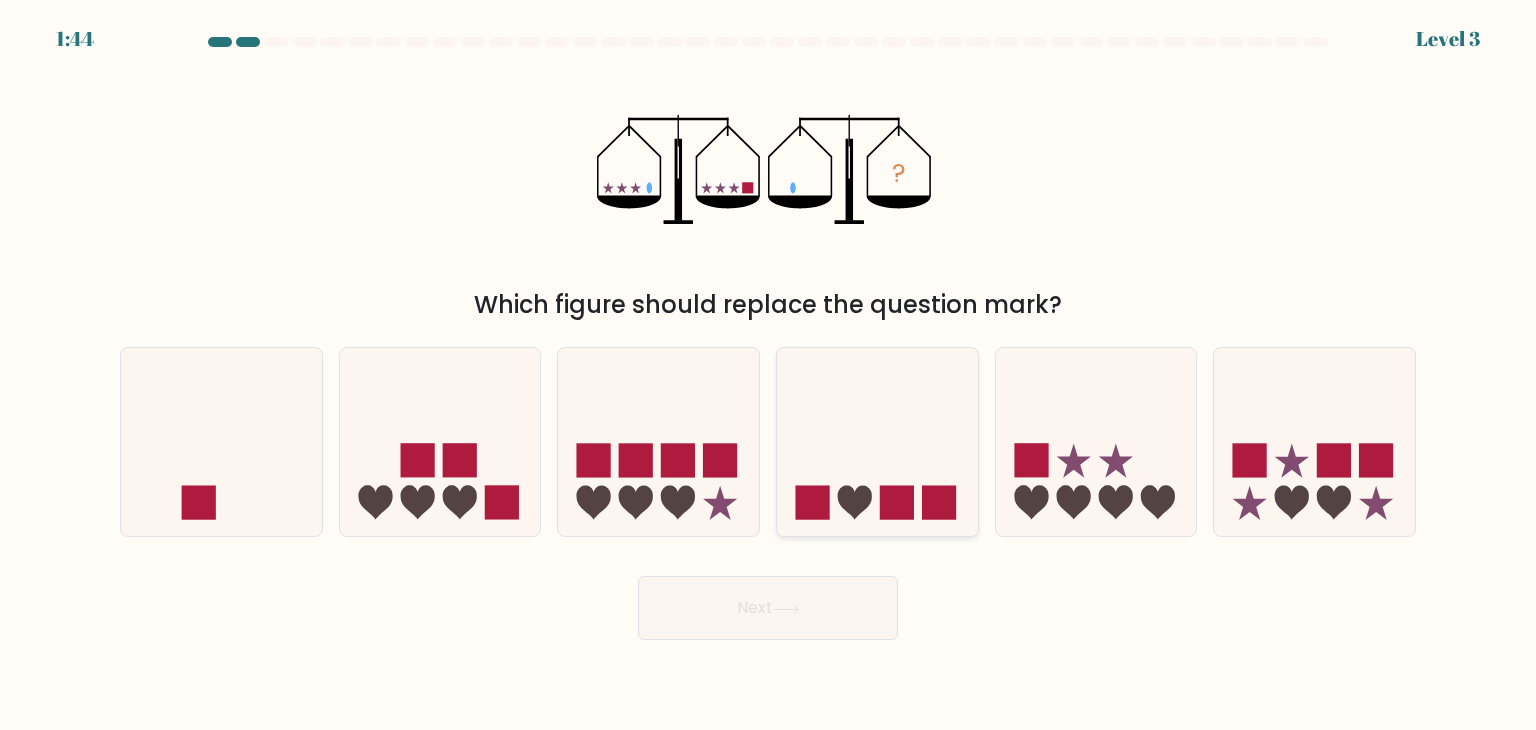 click 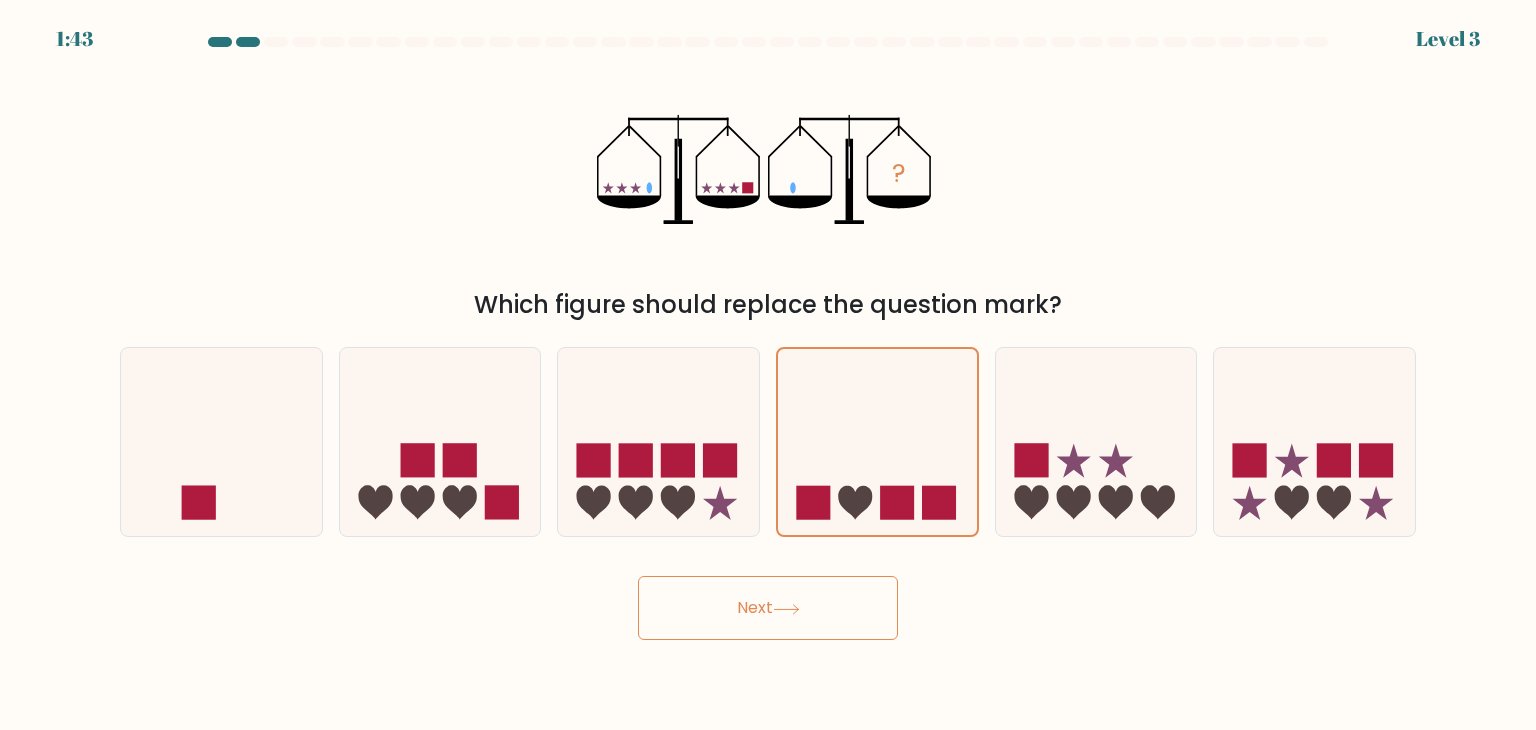 click on "Next" at bounding box center (768, 608) 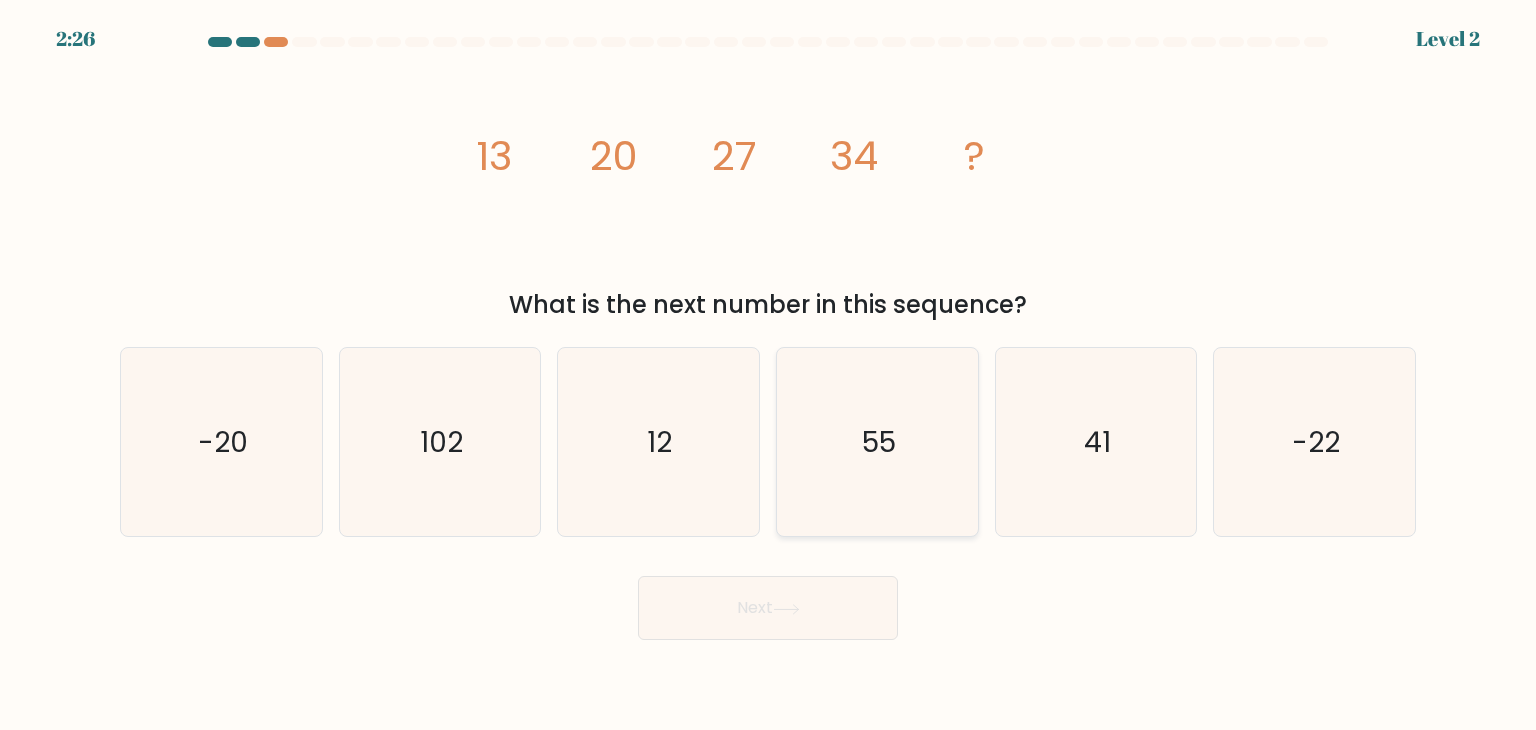 click on "55" 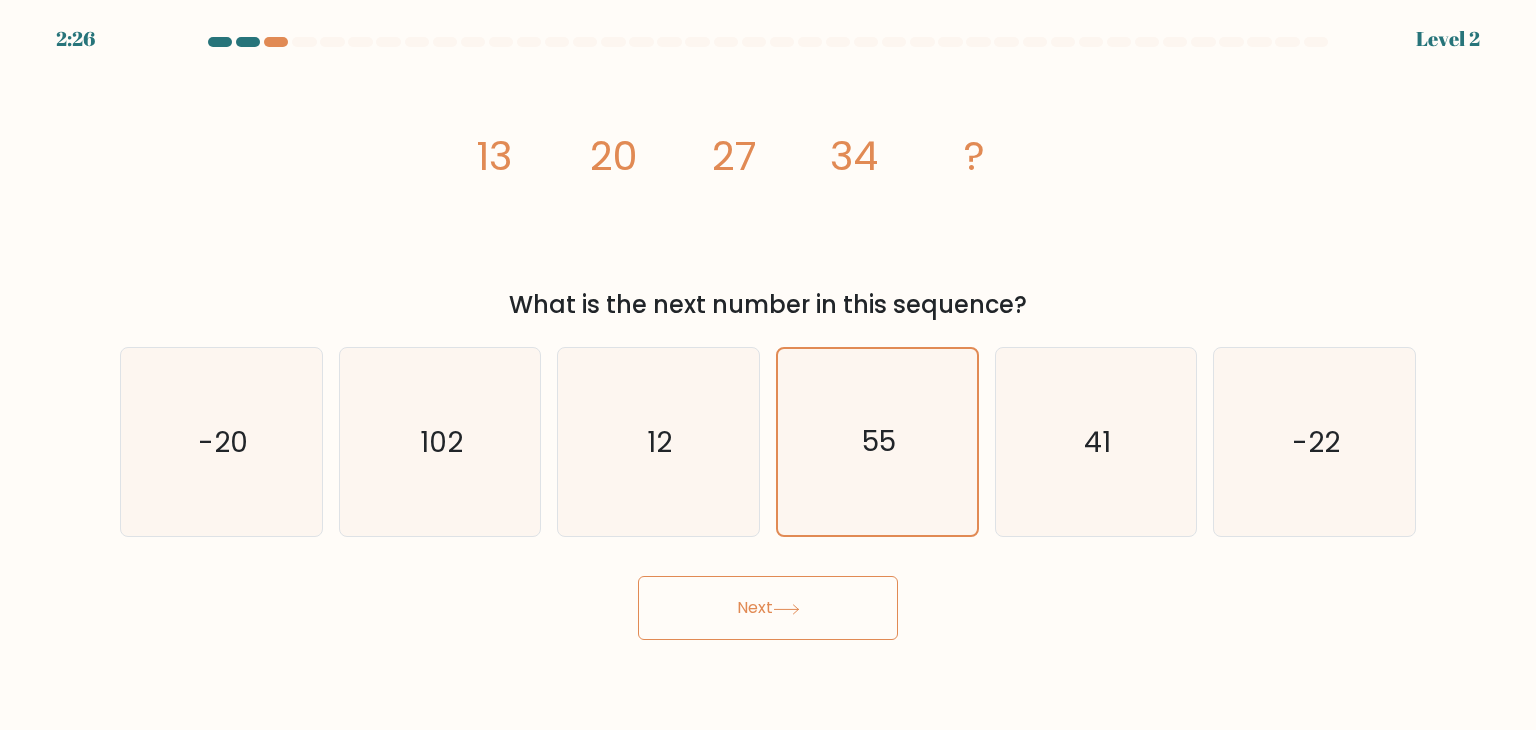 click on "Next" at bounding box center (768, 608) 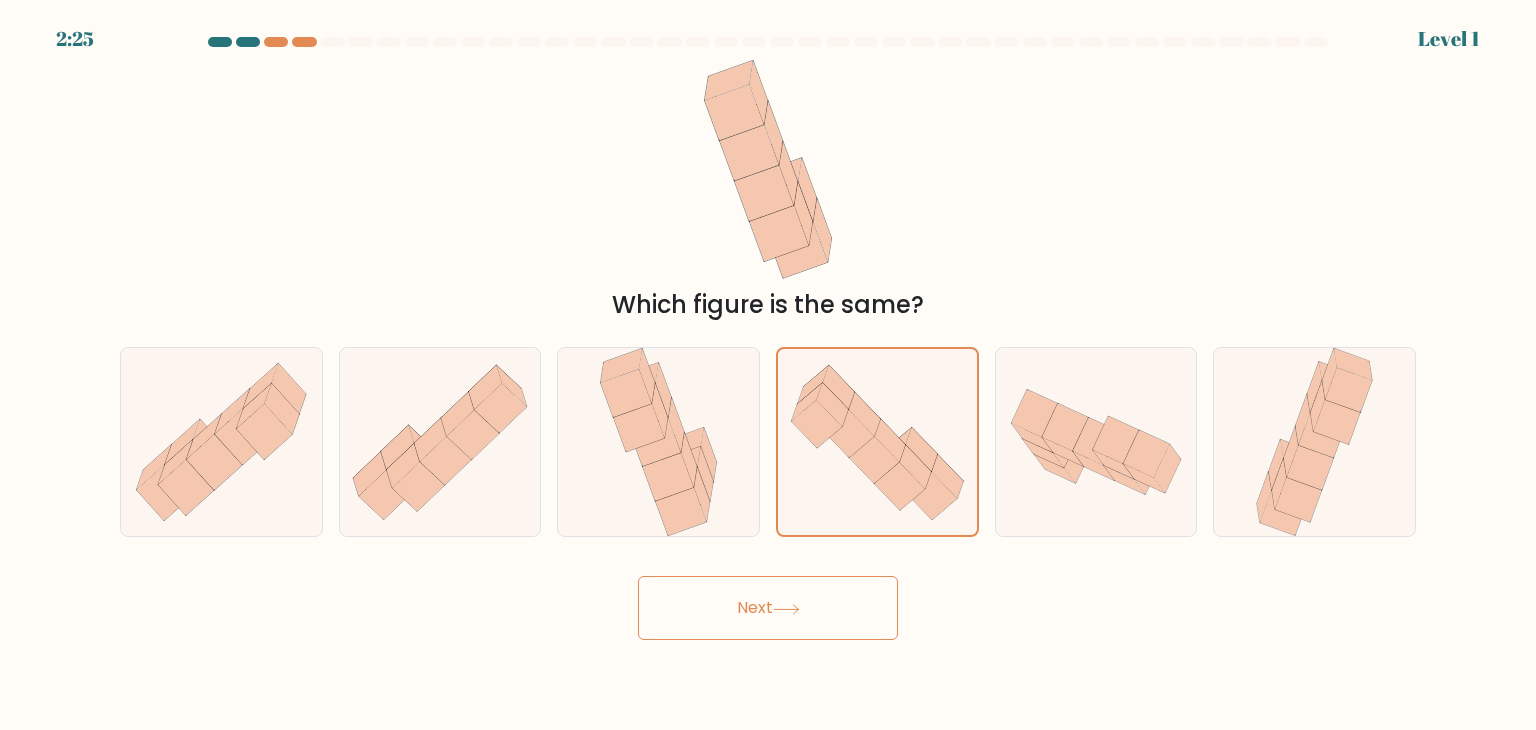 click on "Next" at bounding box center [768, 600] 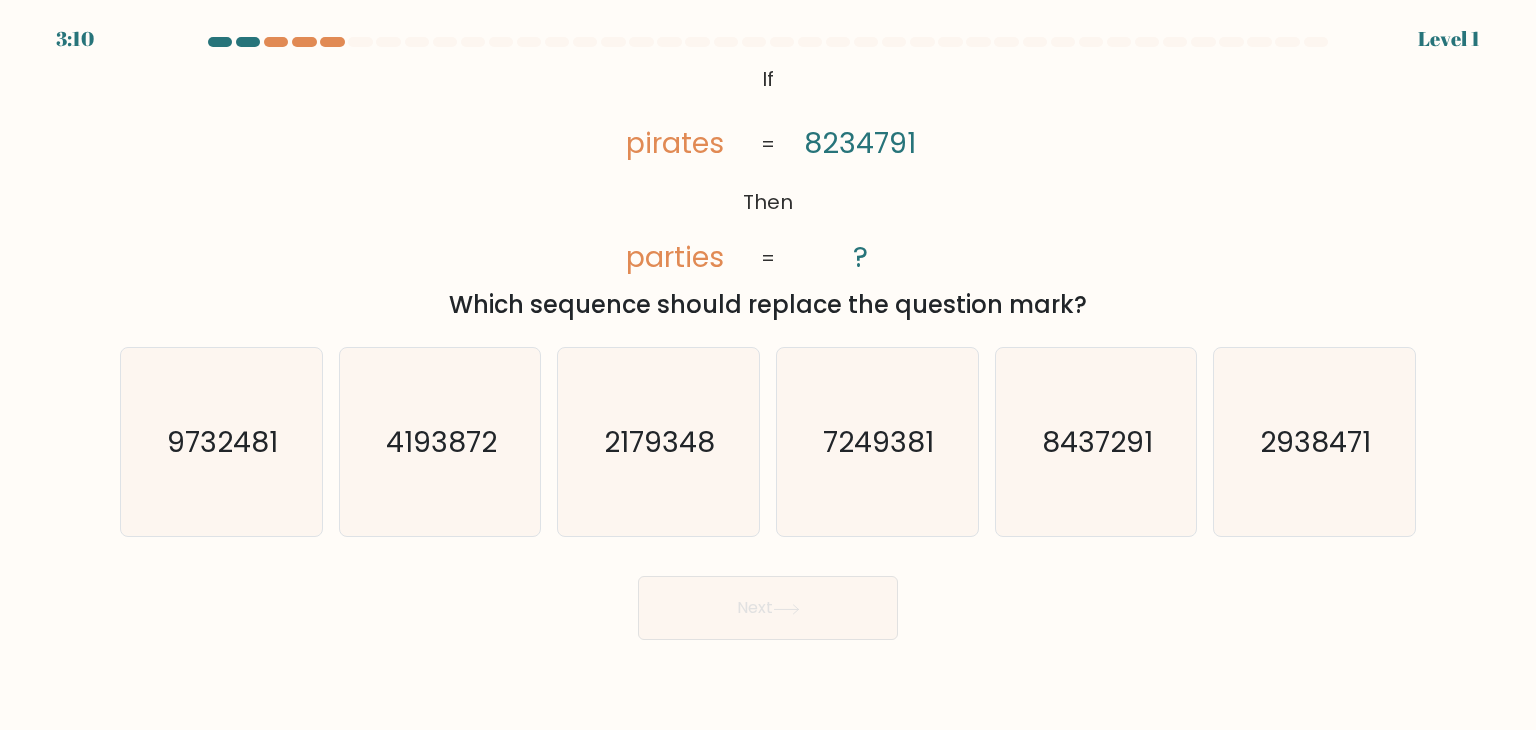 click on "7249381" 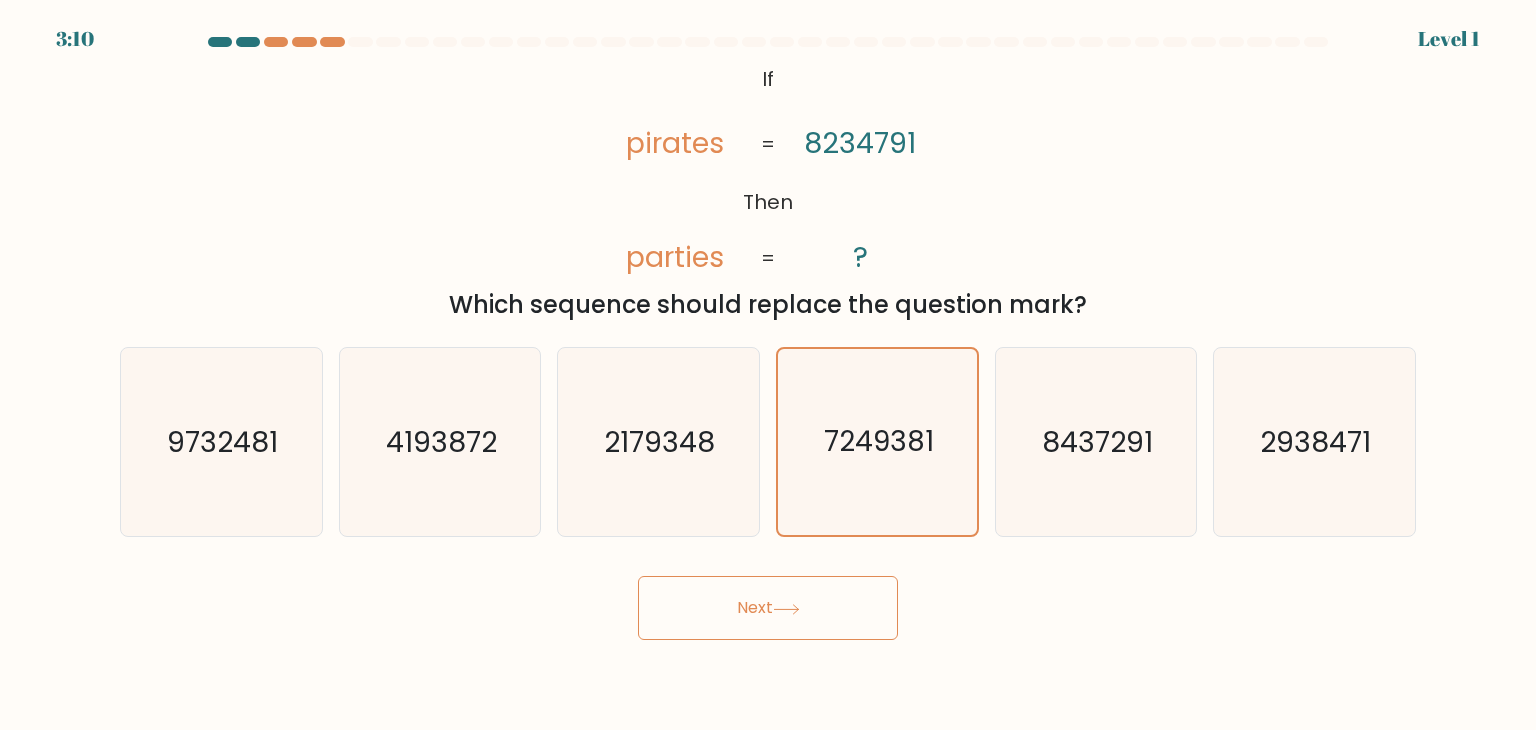 click on "Next" at bounding box center (768, 608) 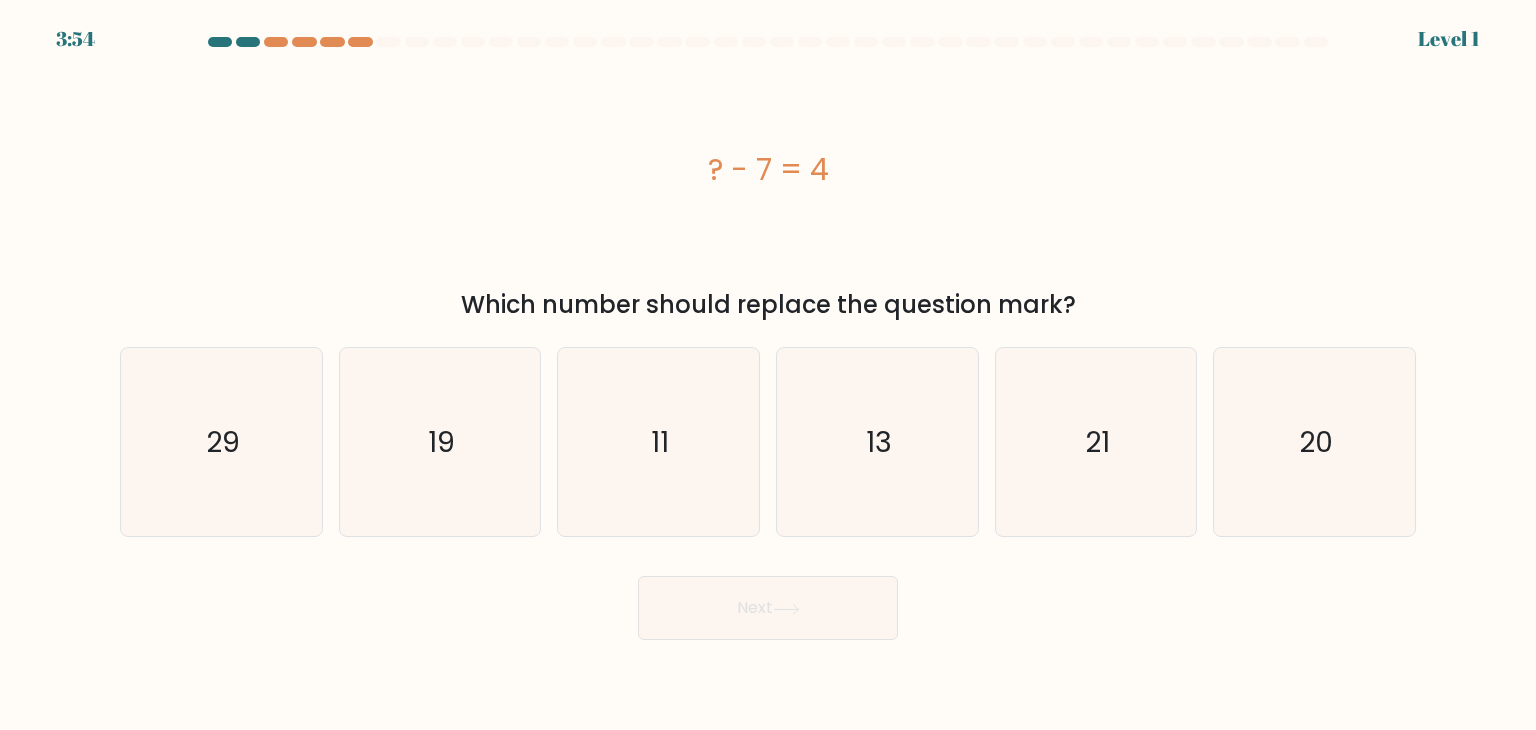 click on "13" 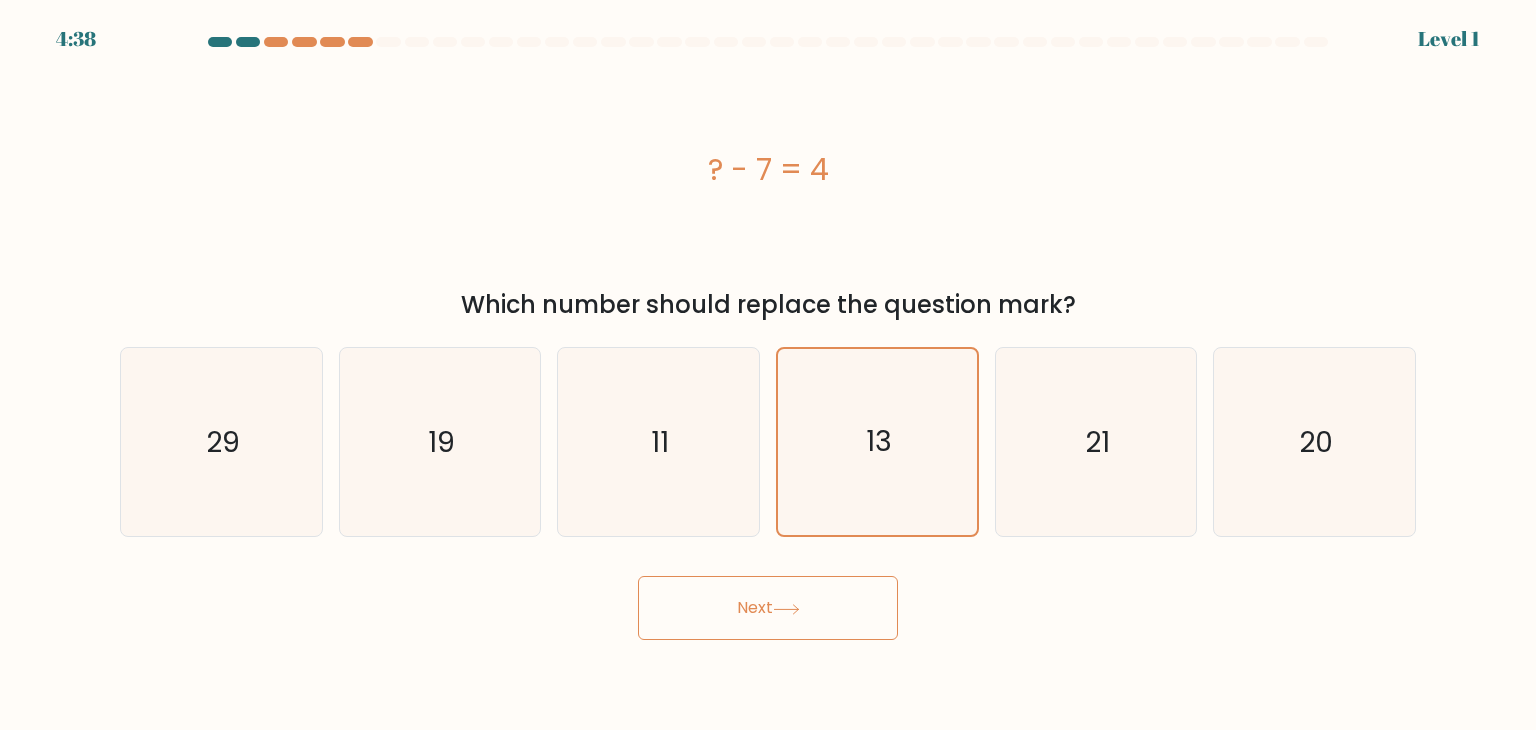 click on "Next" at bounding box center (768, 608) 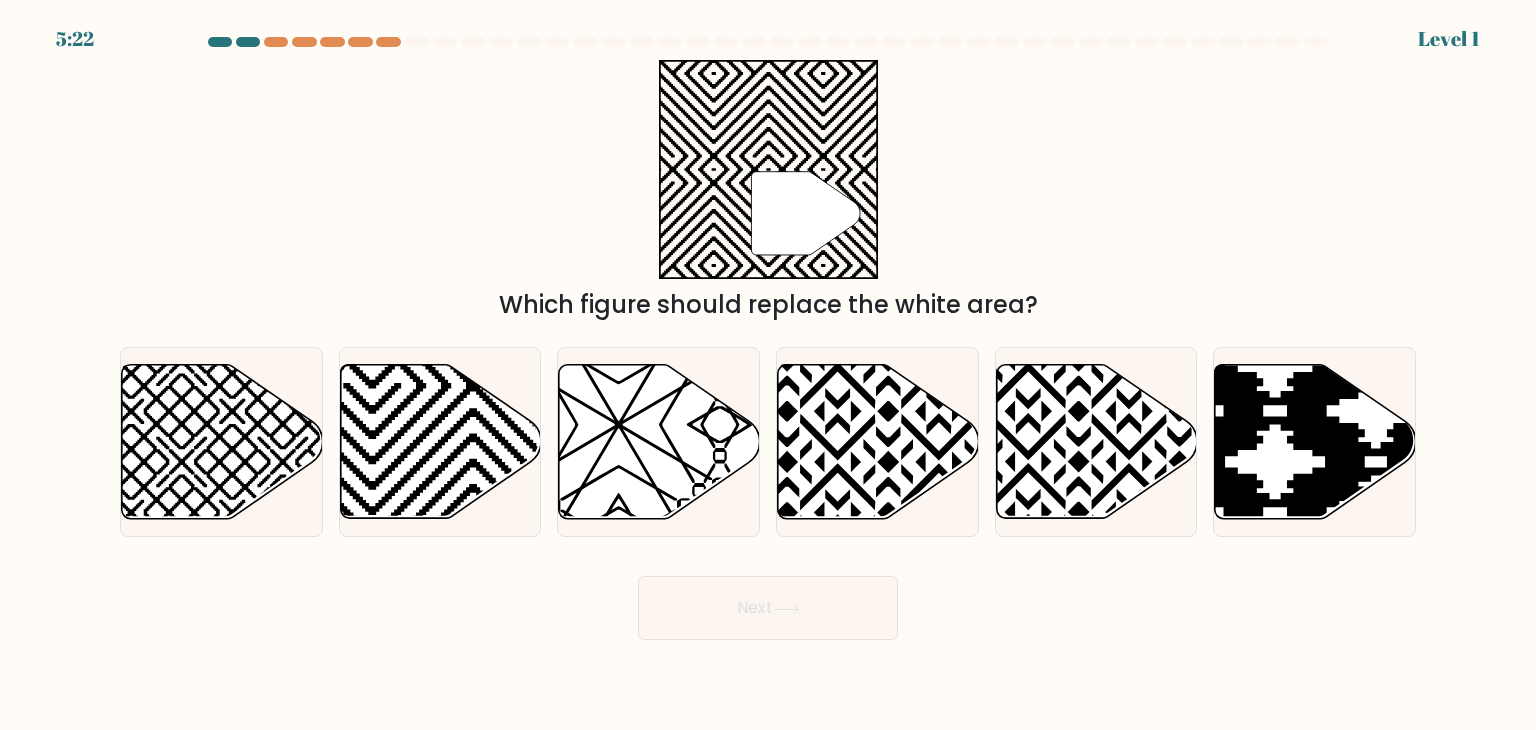 click on "Next" at bounding box center [768, 608] 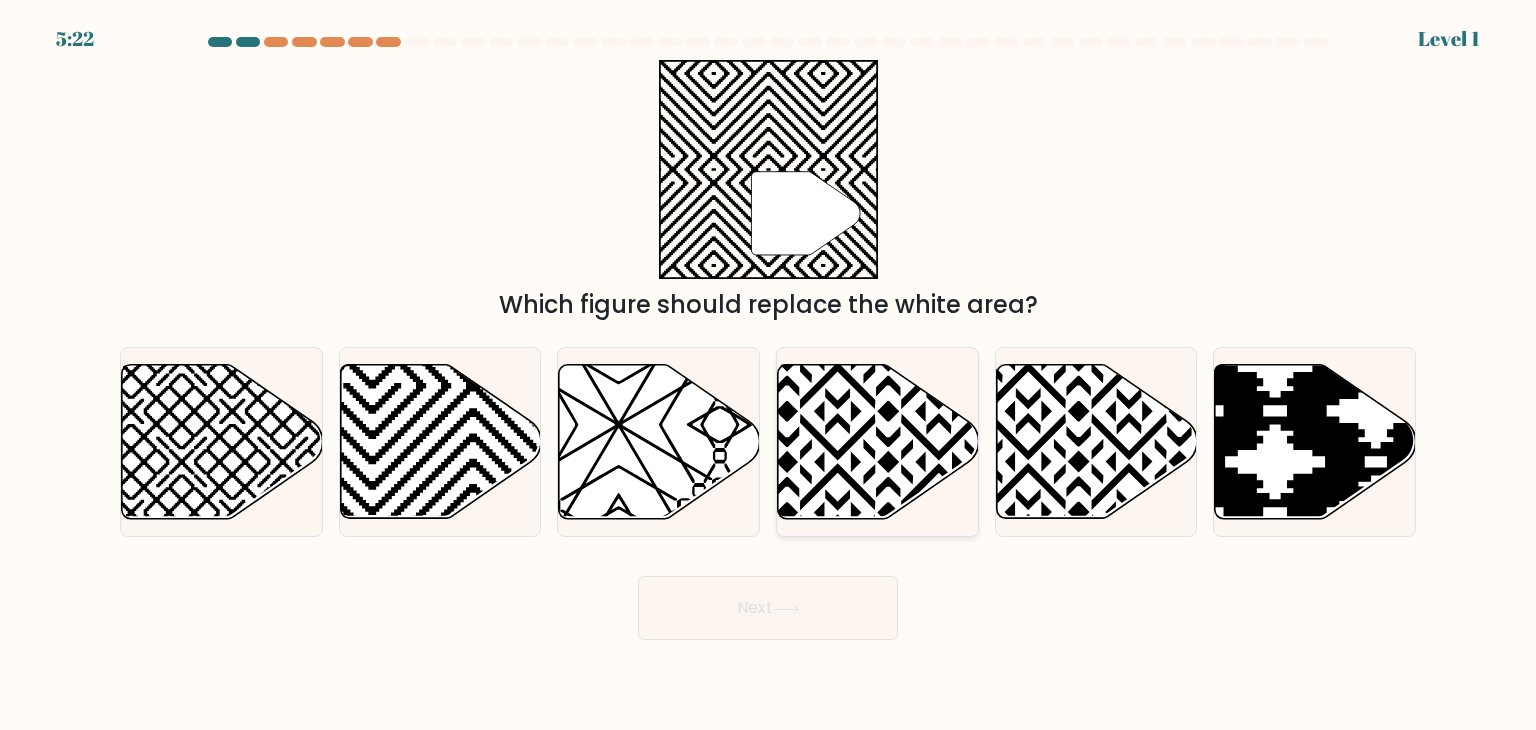 click 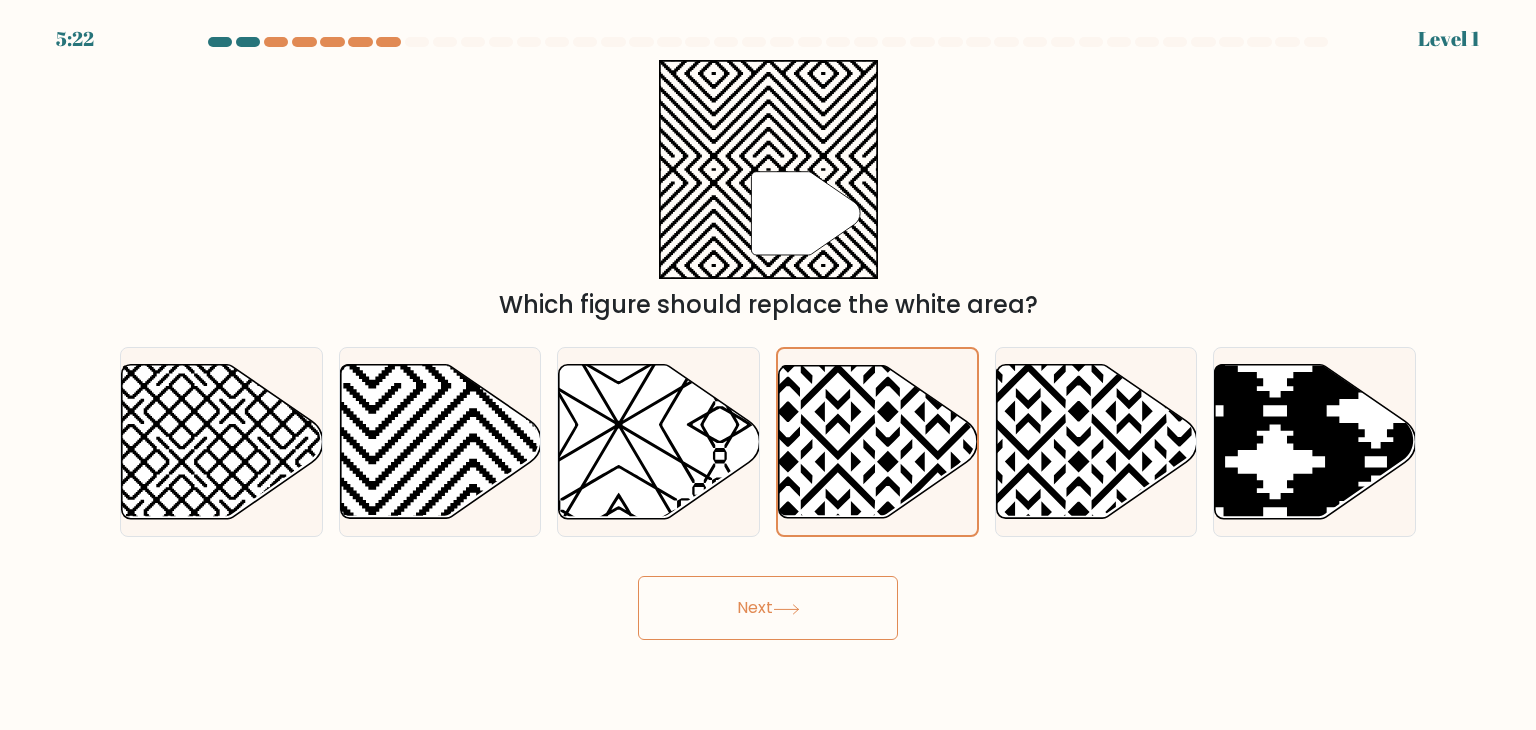 click on "Next" at bounding box center [768, 608] 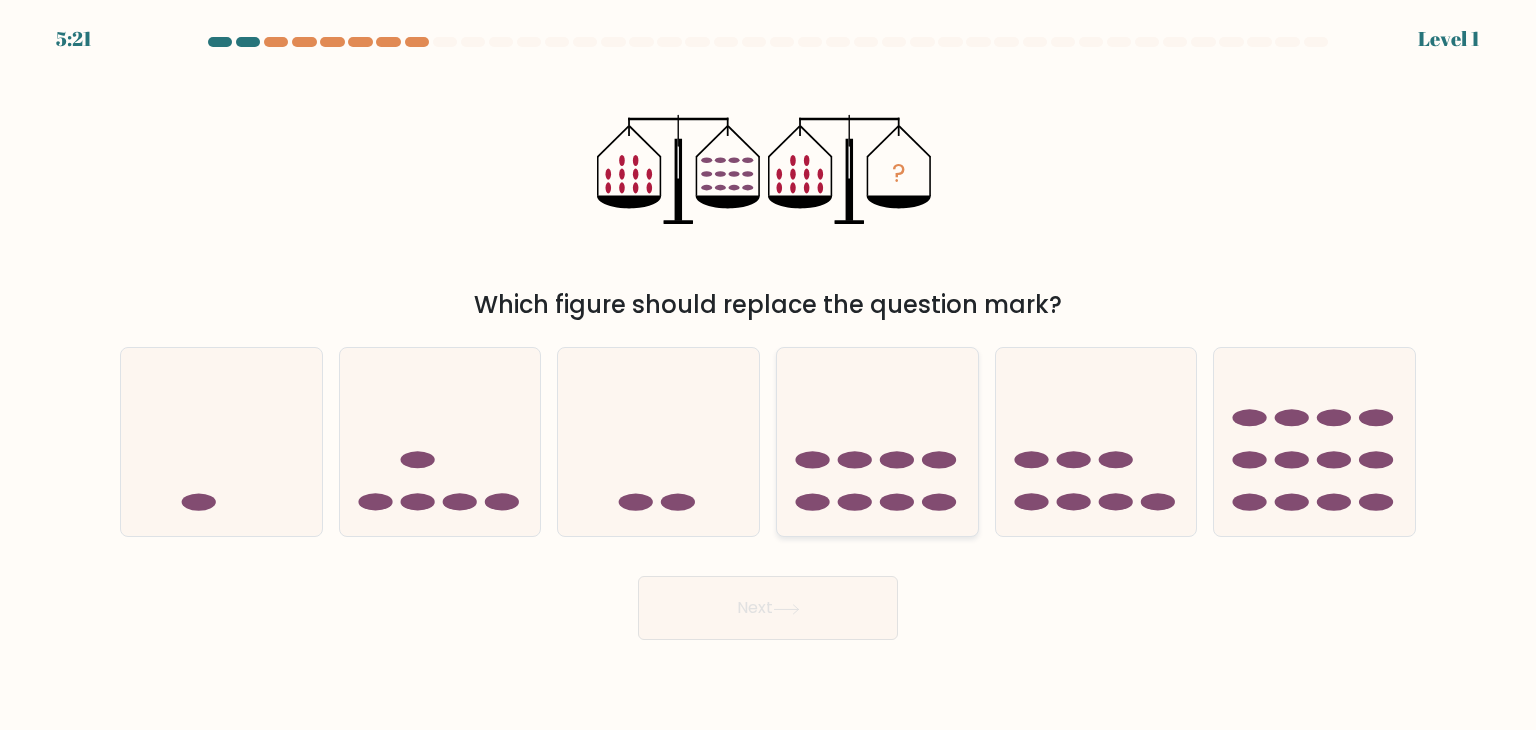 click 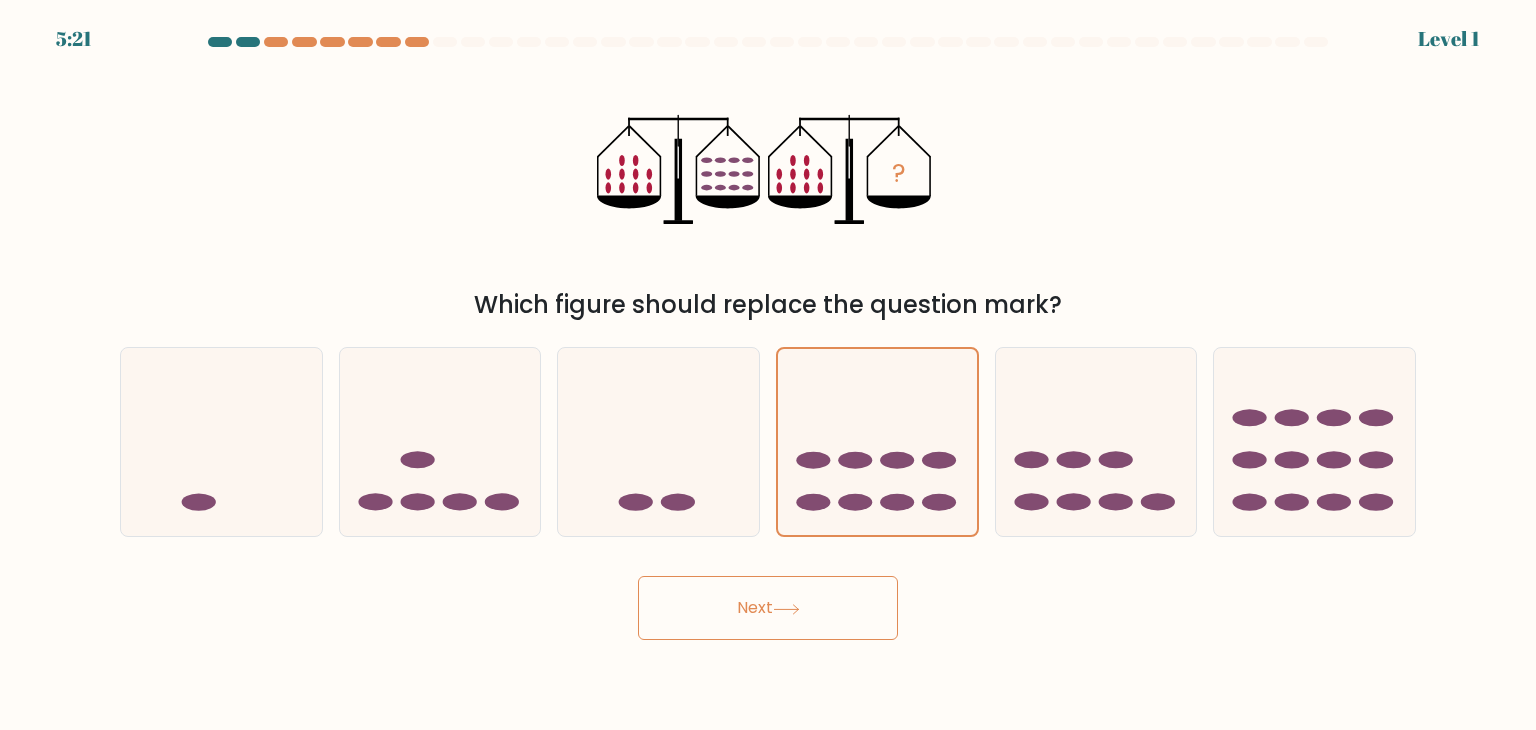 click on "Next" at bounding box center (768, 608) 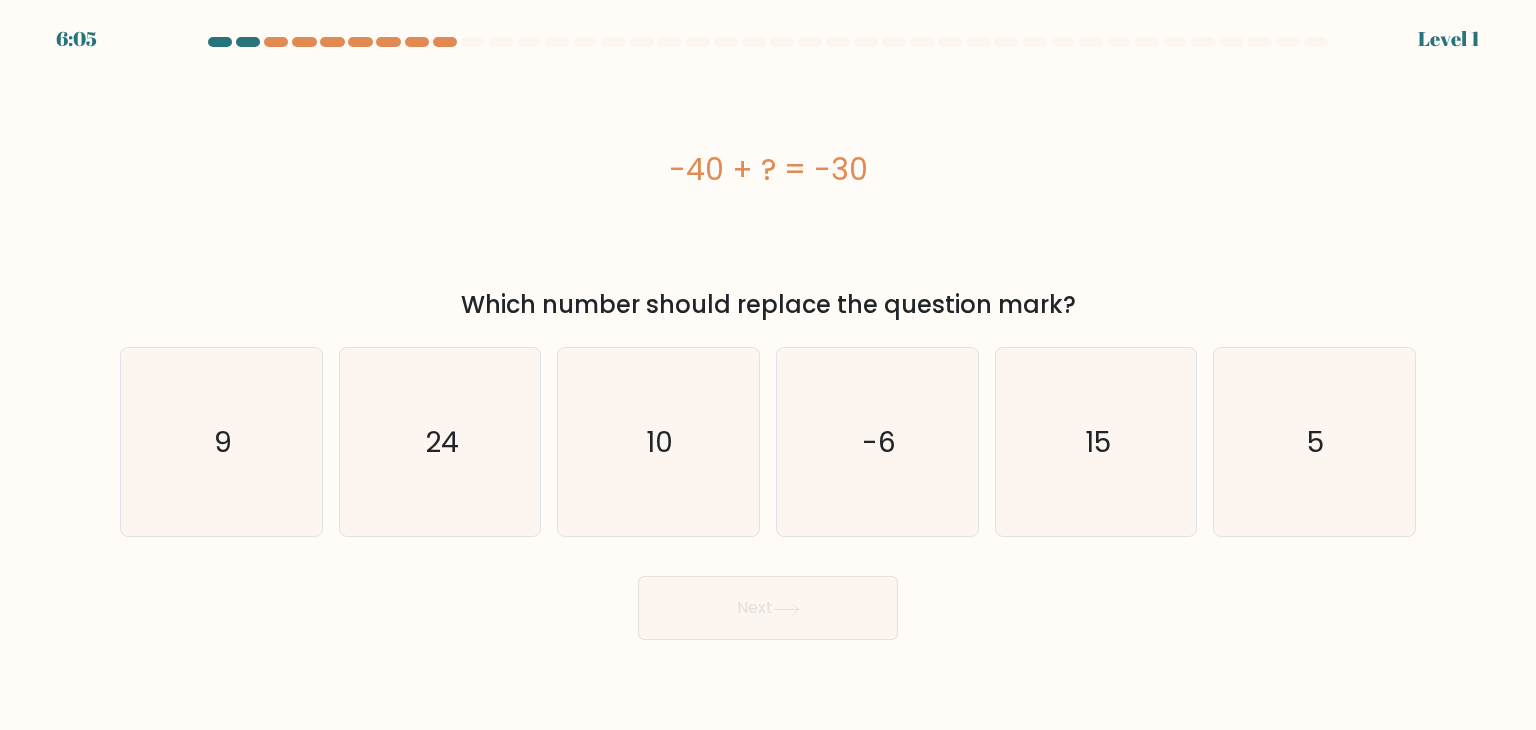 click on "-6" 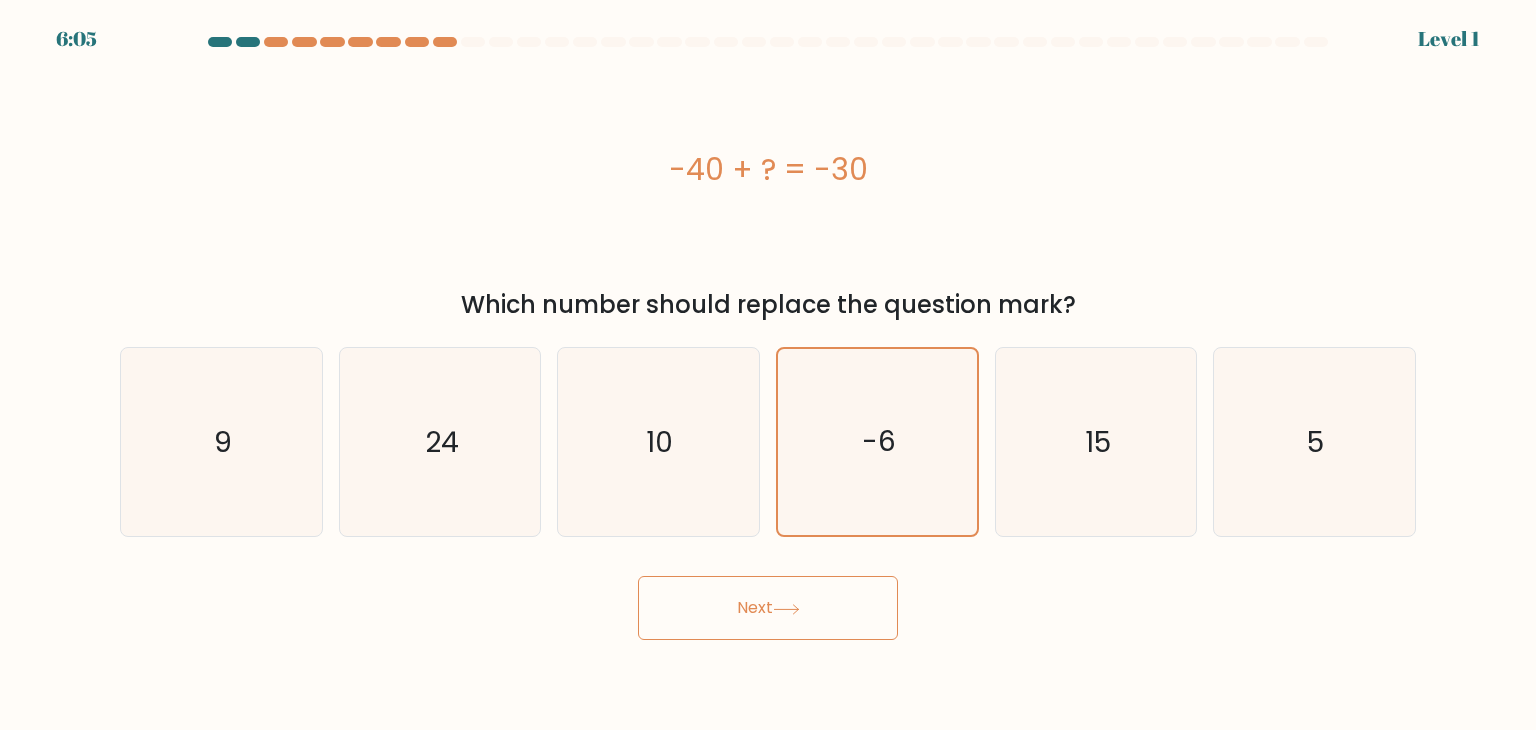 click on "Next" at bounding box center [768, 608] 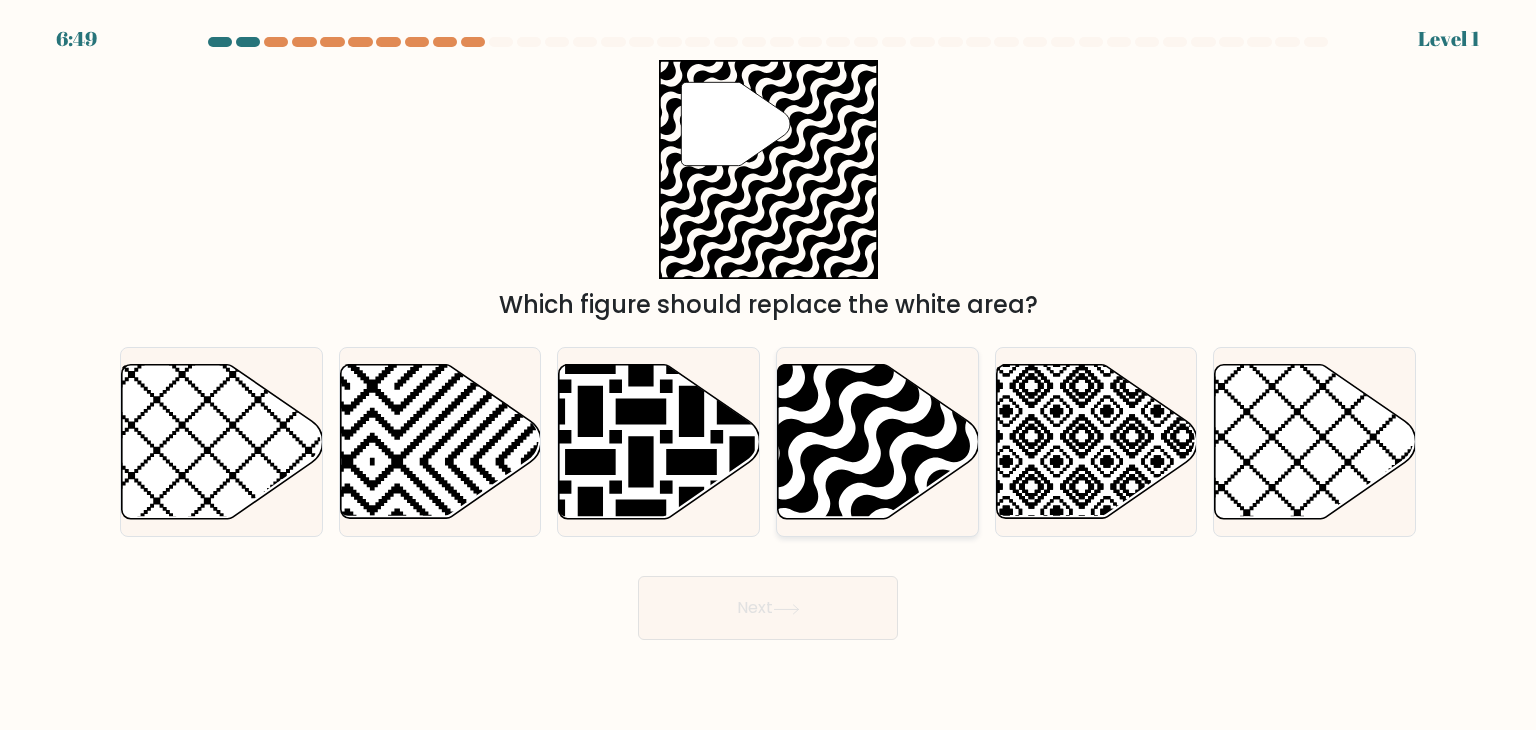 drag, startPoint x: 872, startPoint y: 496, endPoint x: 880, endPoint y: 477, distance: 20.615528 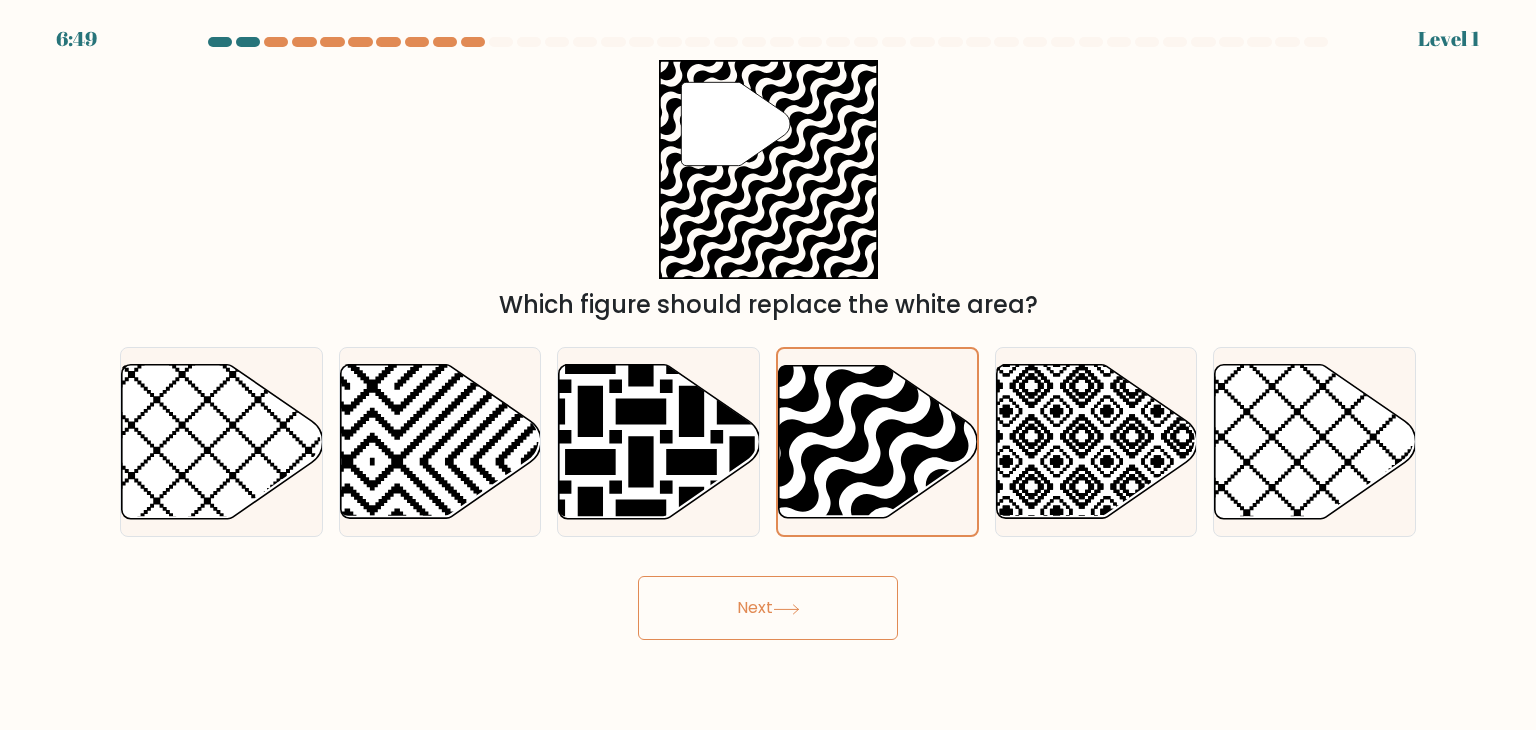 click on "Next" at bounding box center (768, 608) 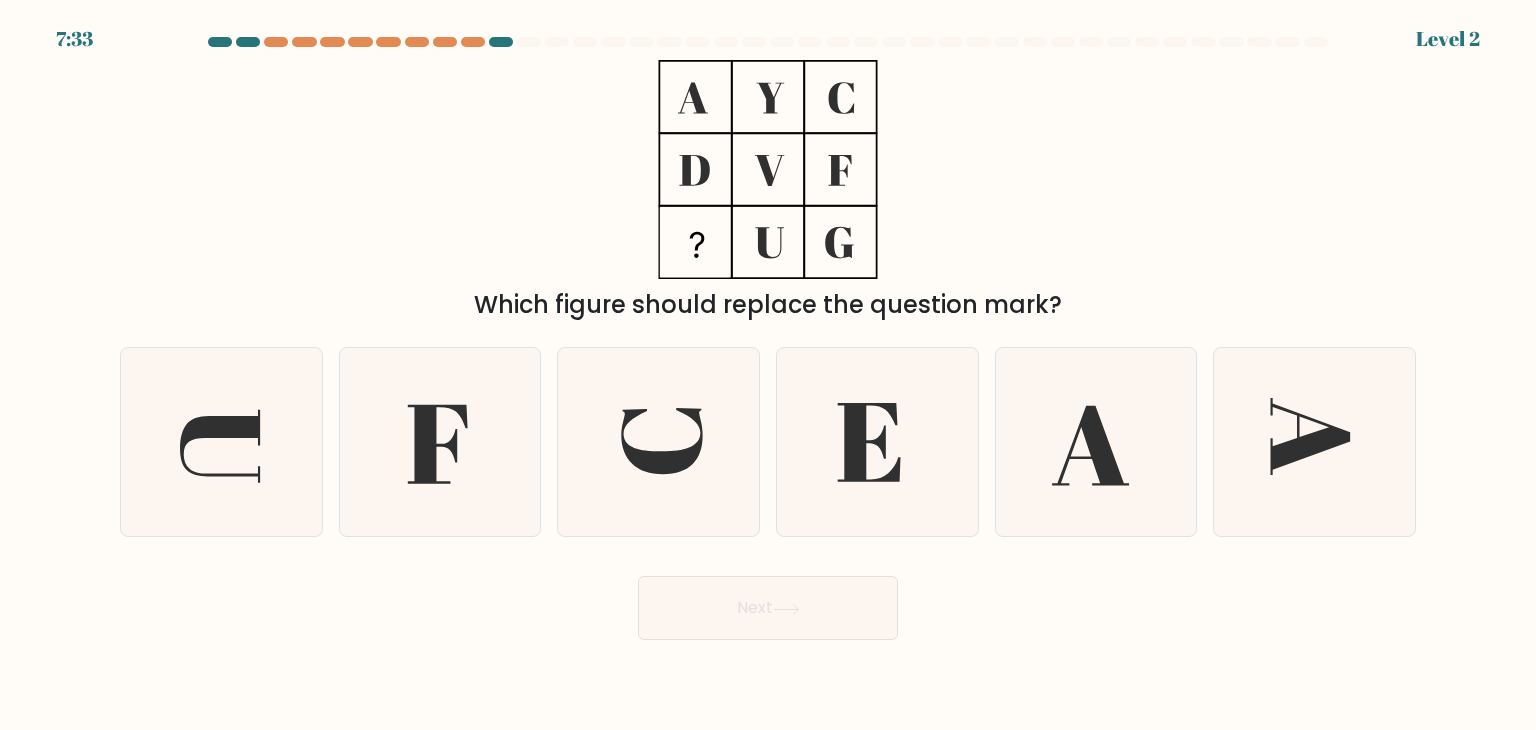 click 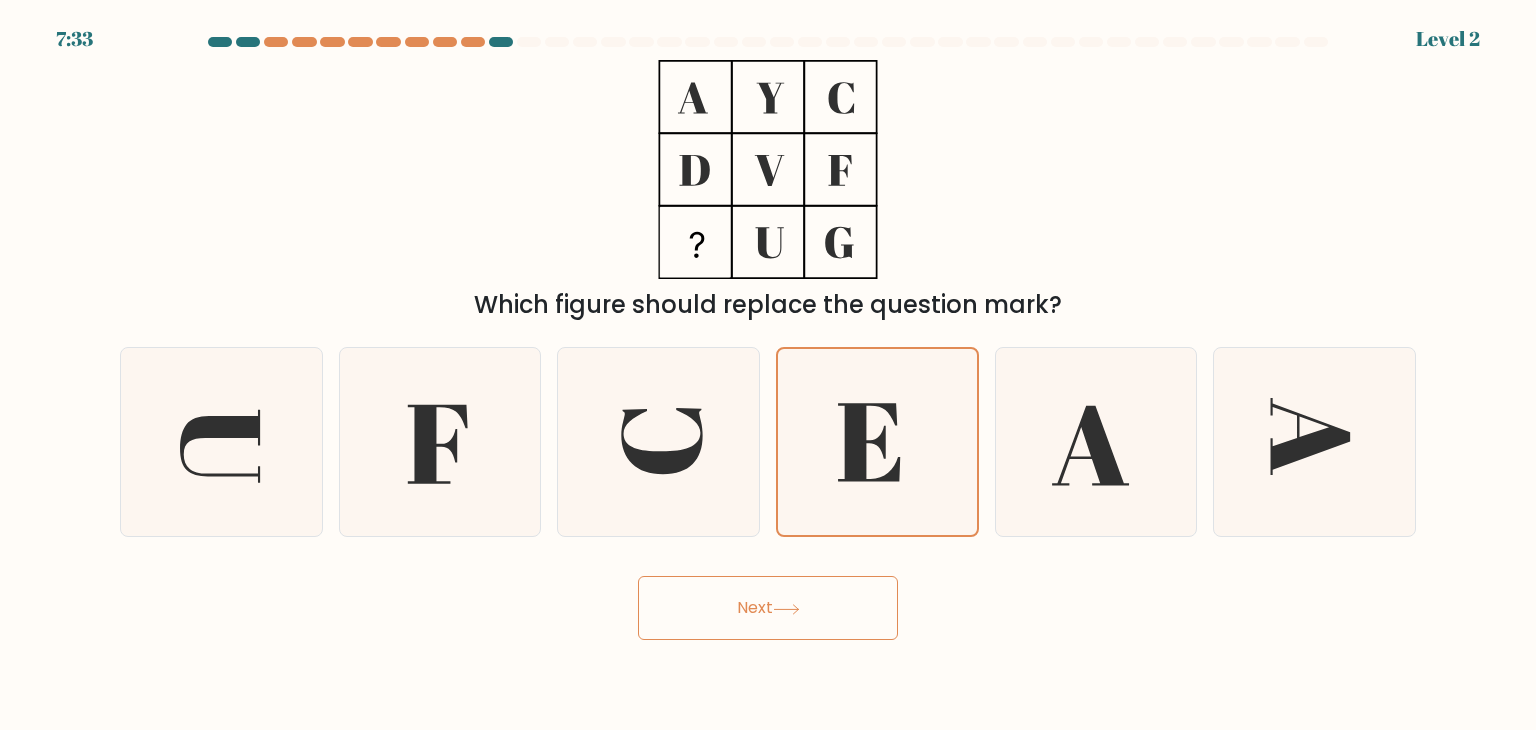 click on "Next" at bounding box center [768, 608] 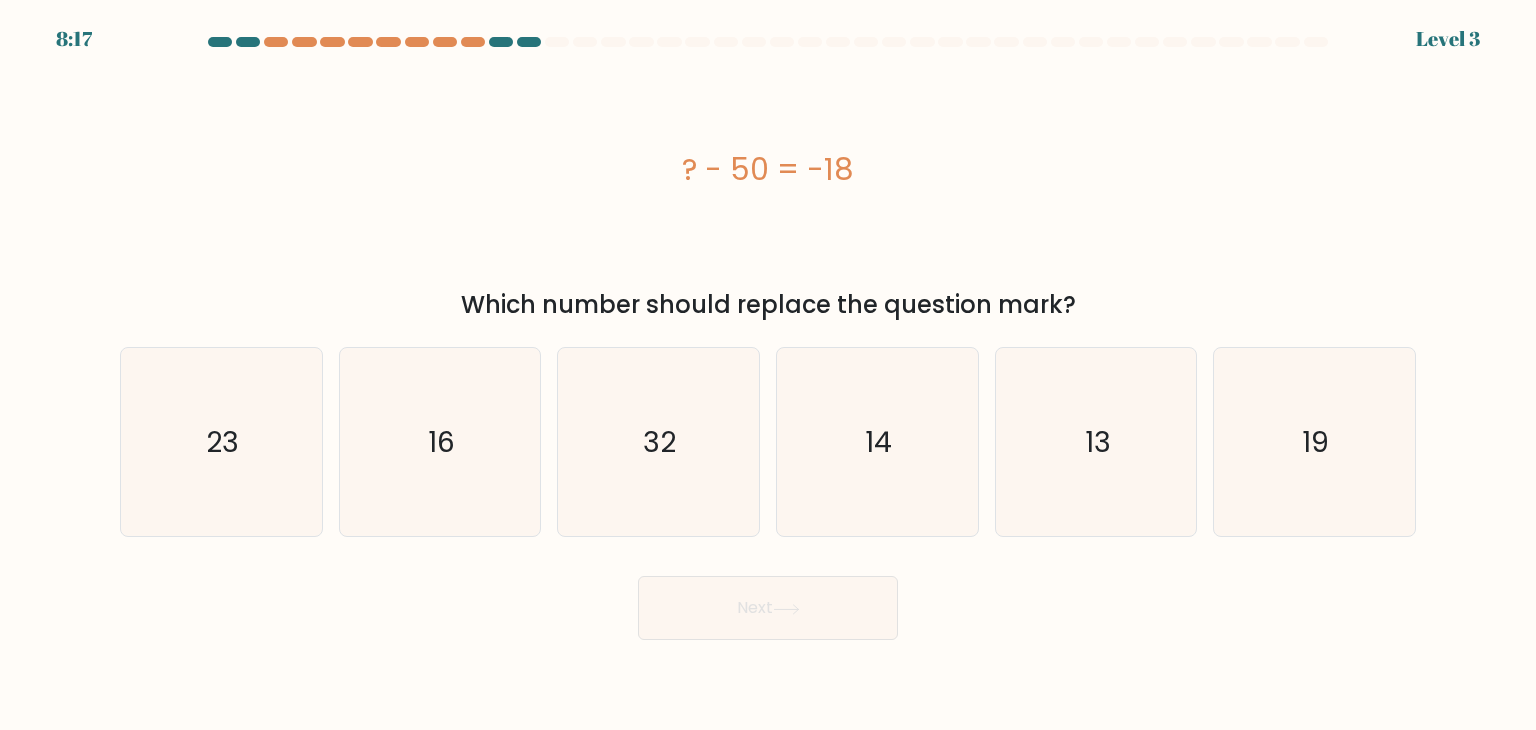 click on "14" 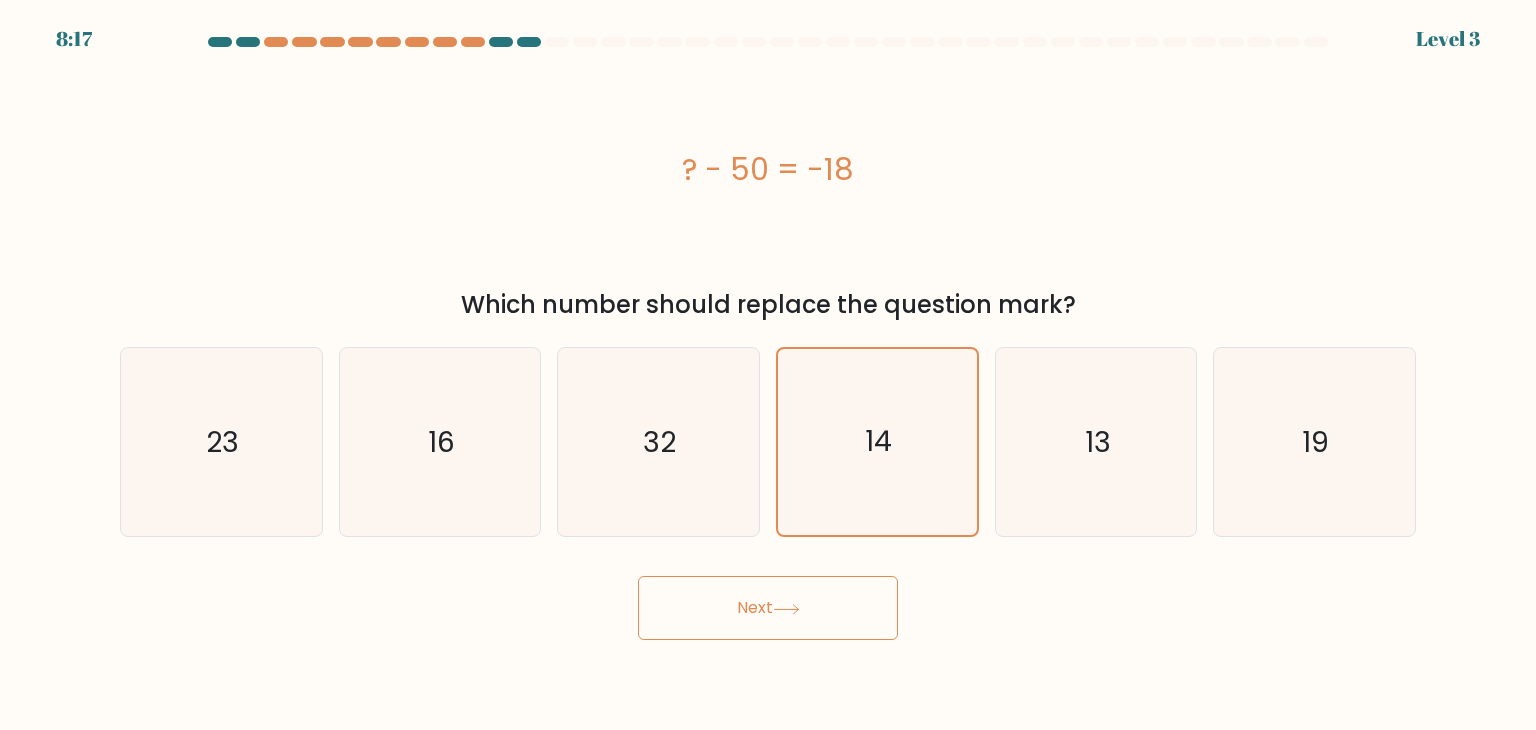 click on "Next" at bounding box center [768, 608] 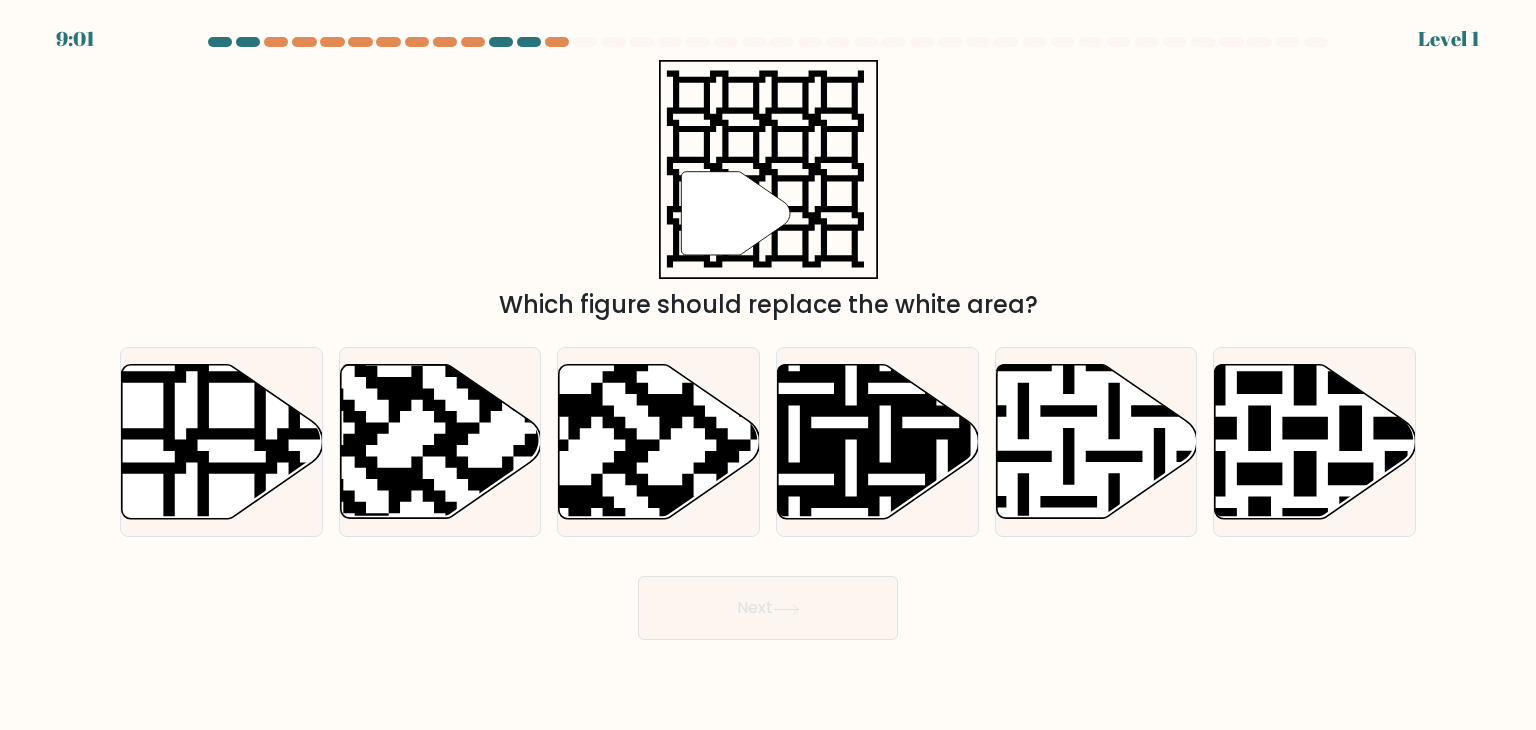click 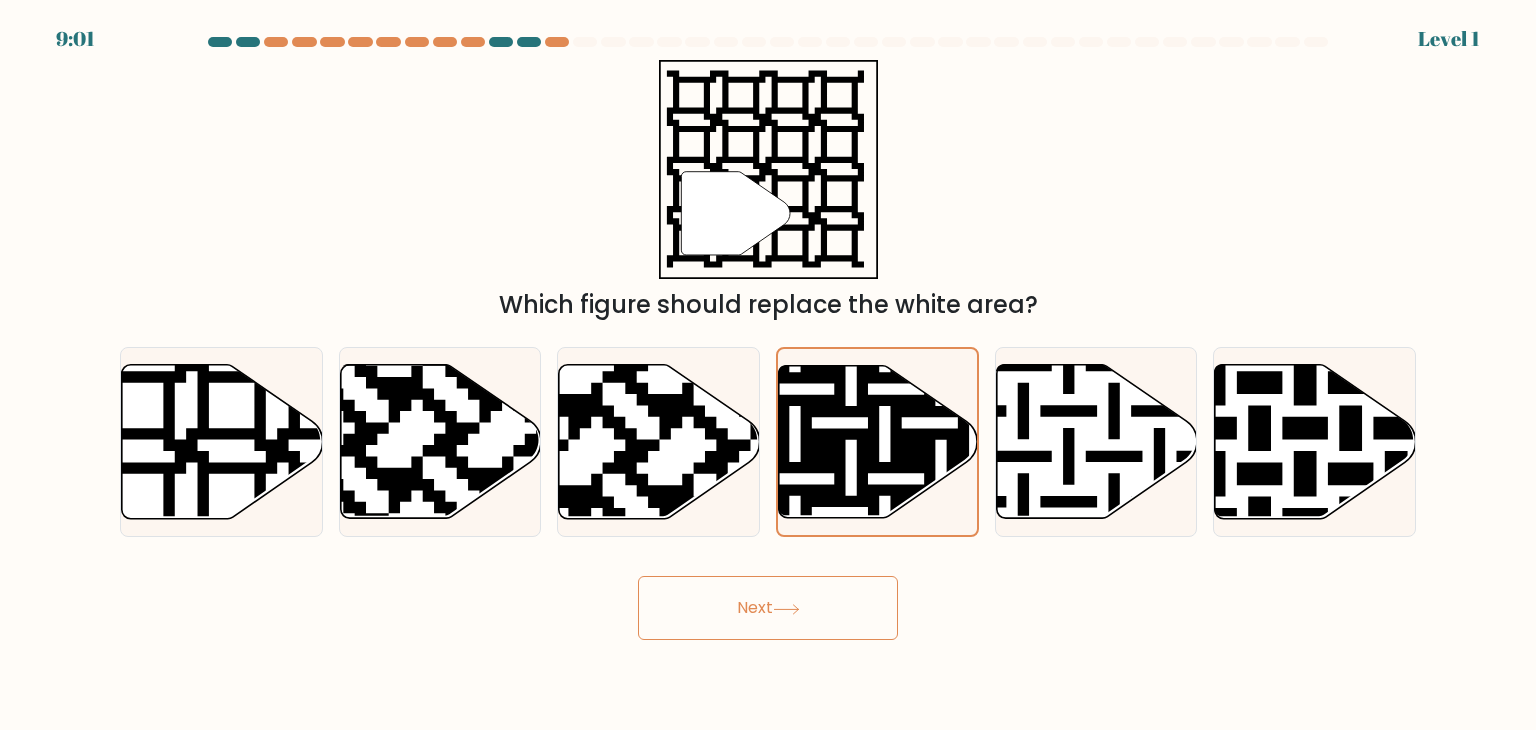 click on "Next" at bounding box center (768, 608) 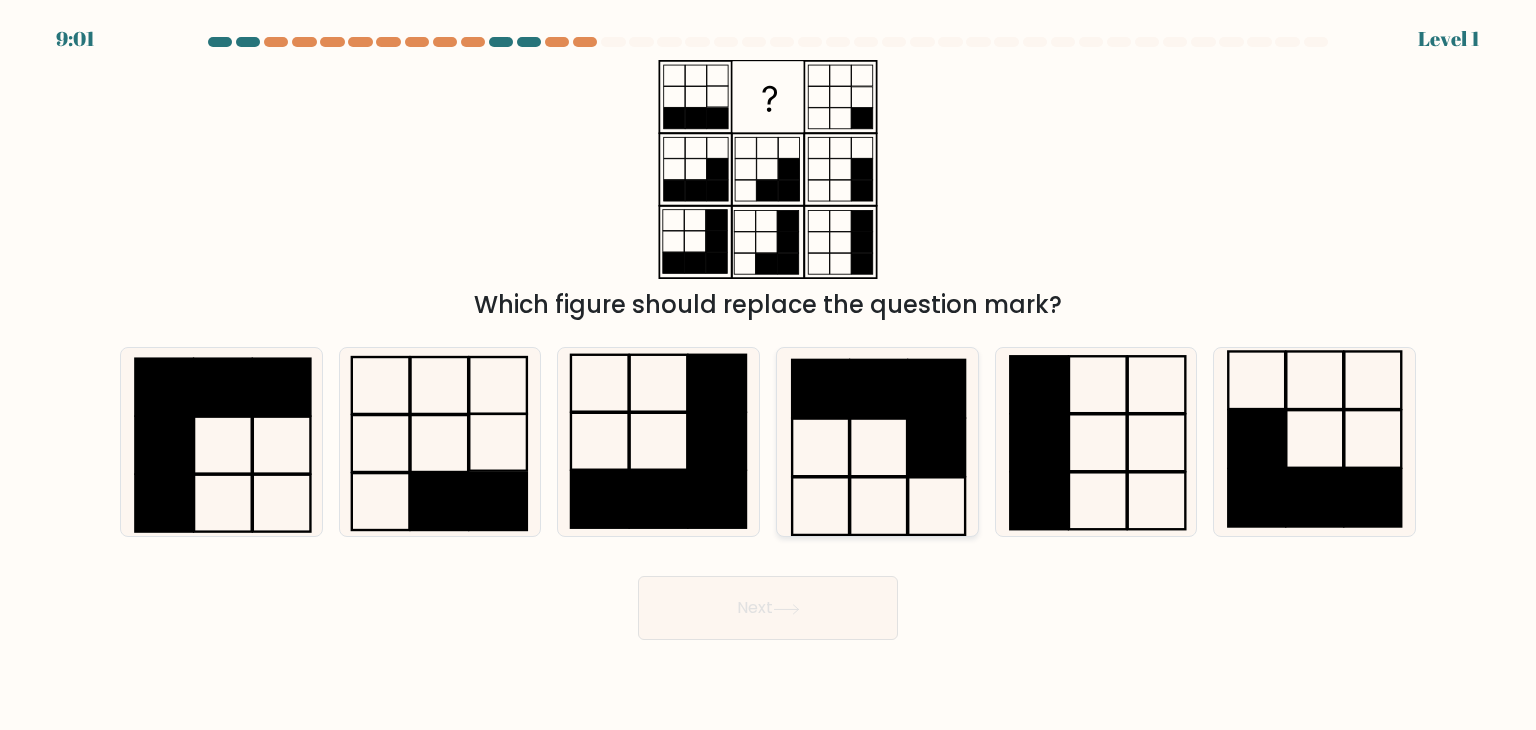 click 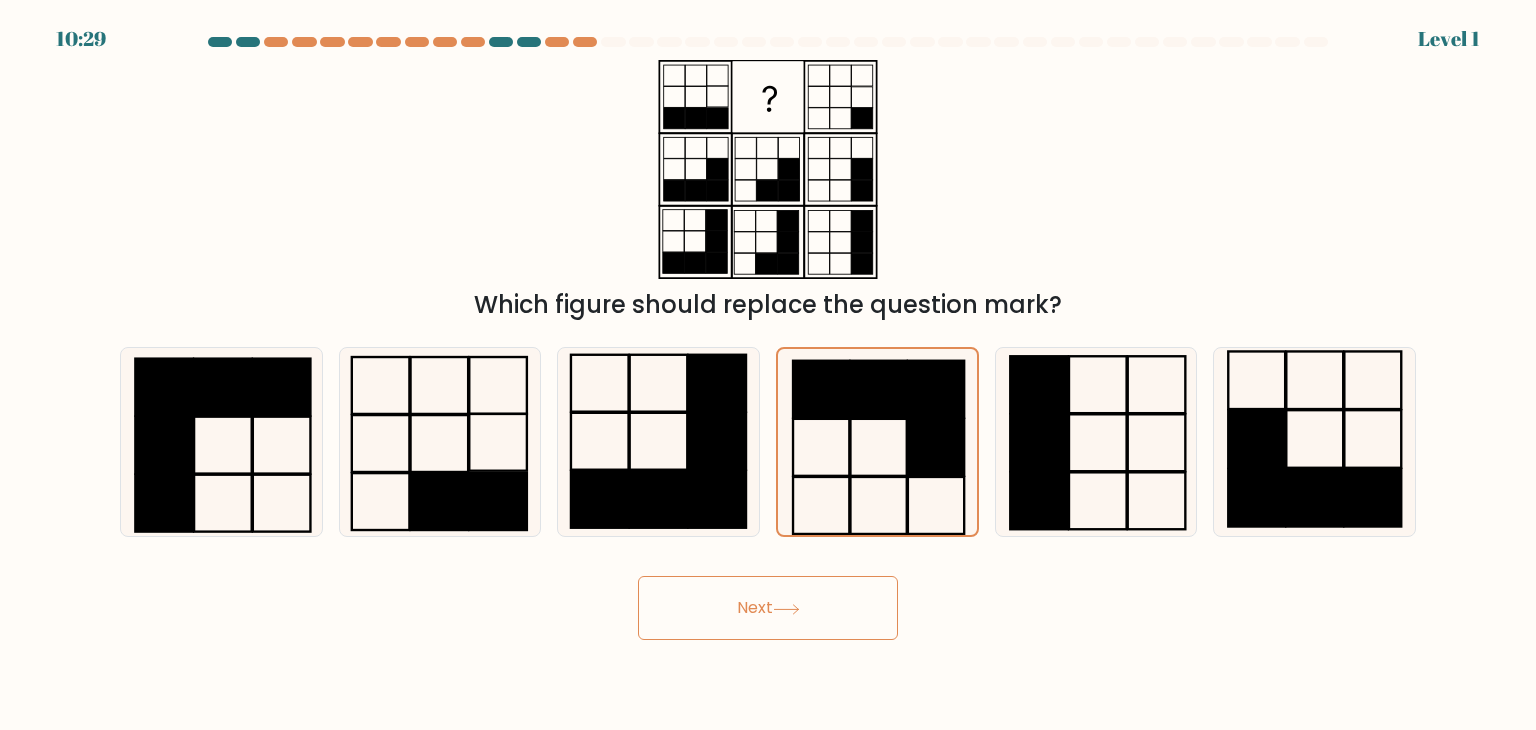 click on "Next" at bounding box center [768, 608] 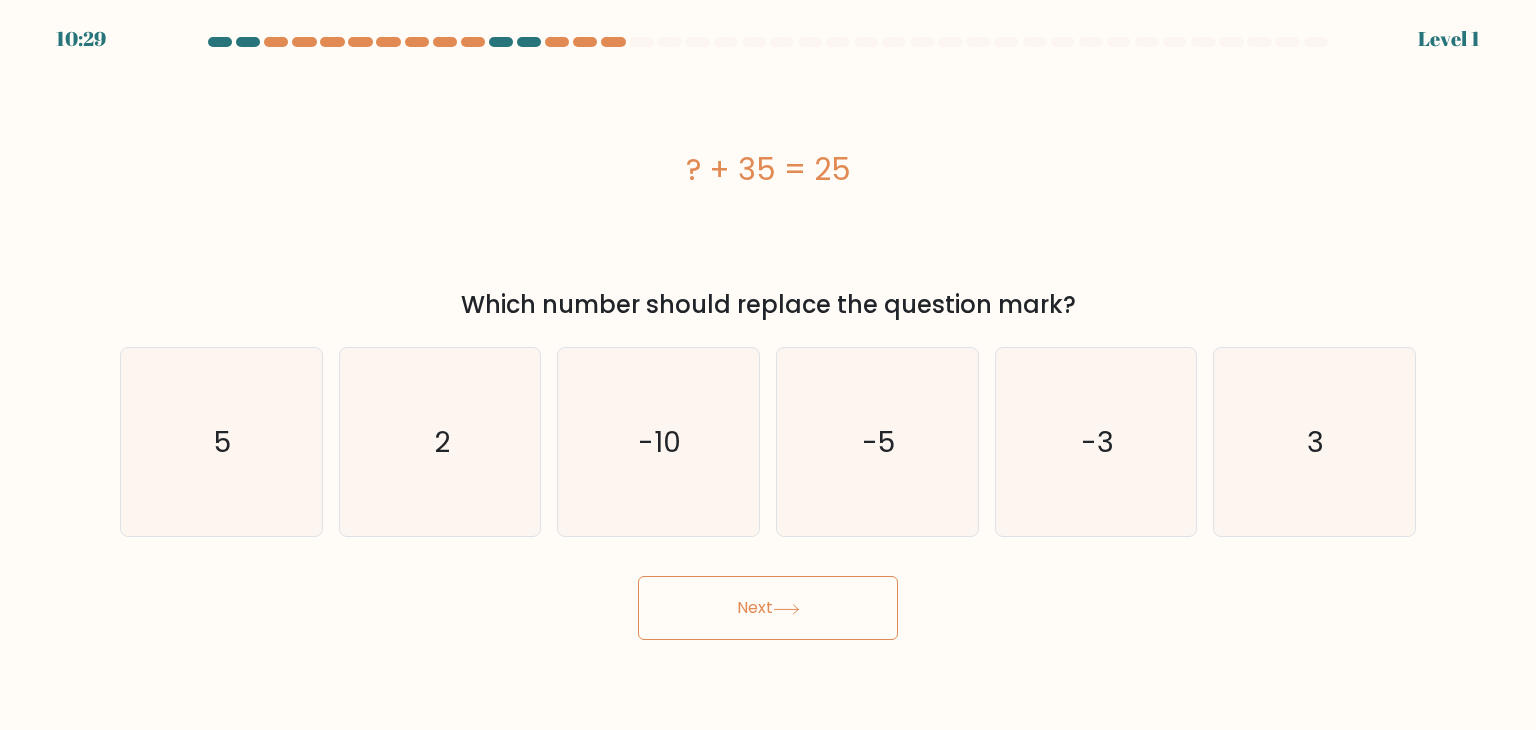 click on "-5" 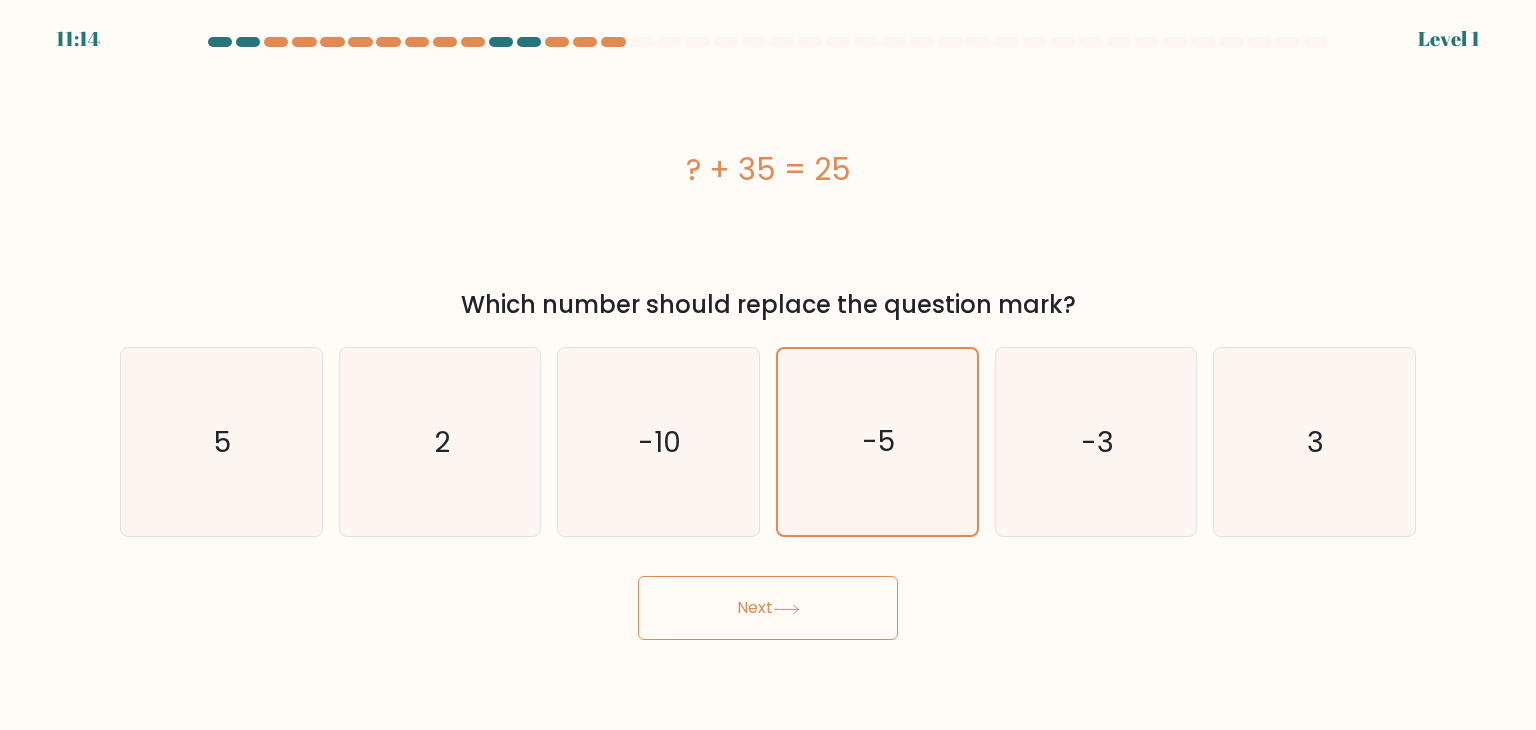 click on "Next" at bounding box center [768, 608] 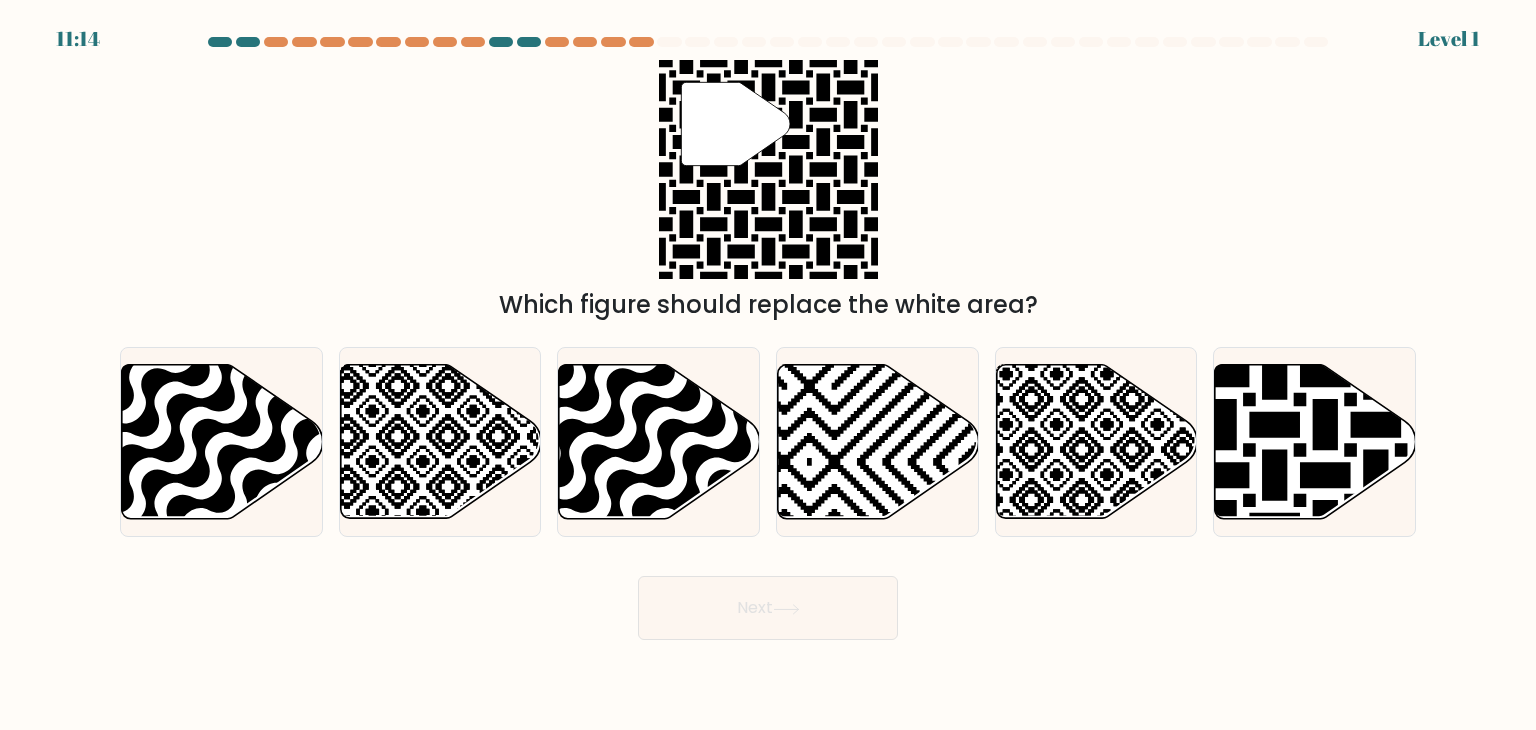click 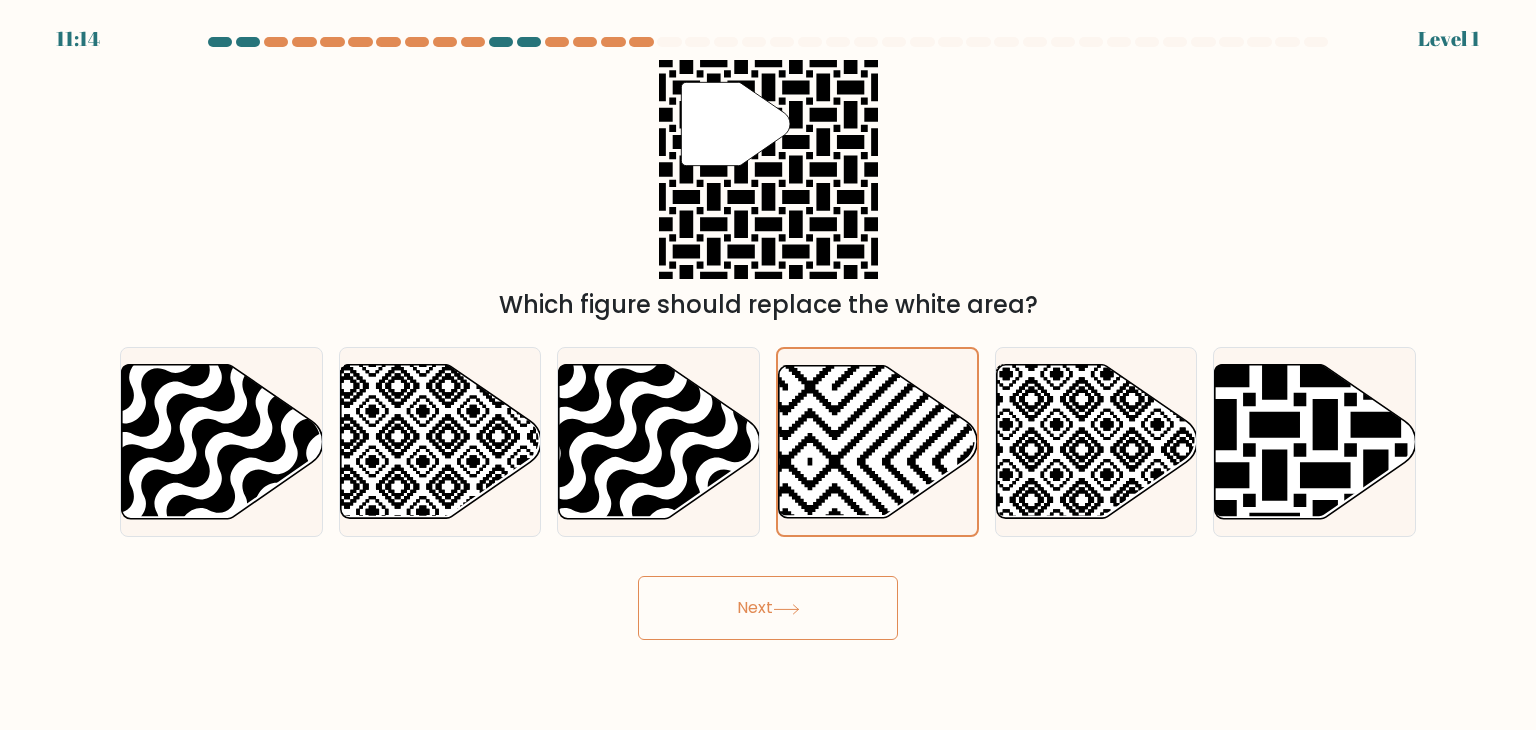 click on "Next" at bounding box center [768, 608] 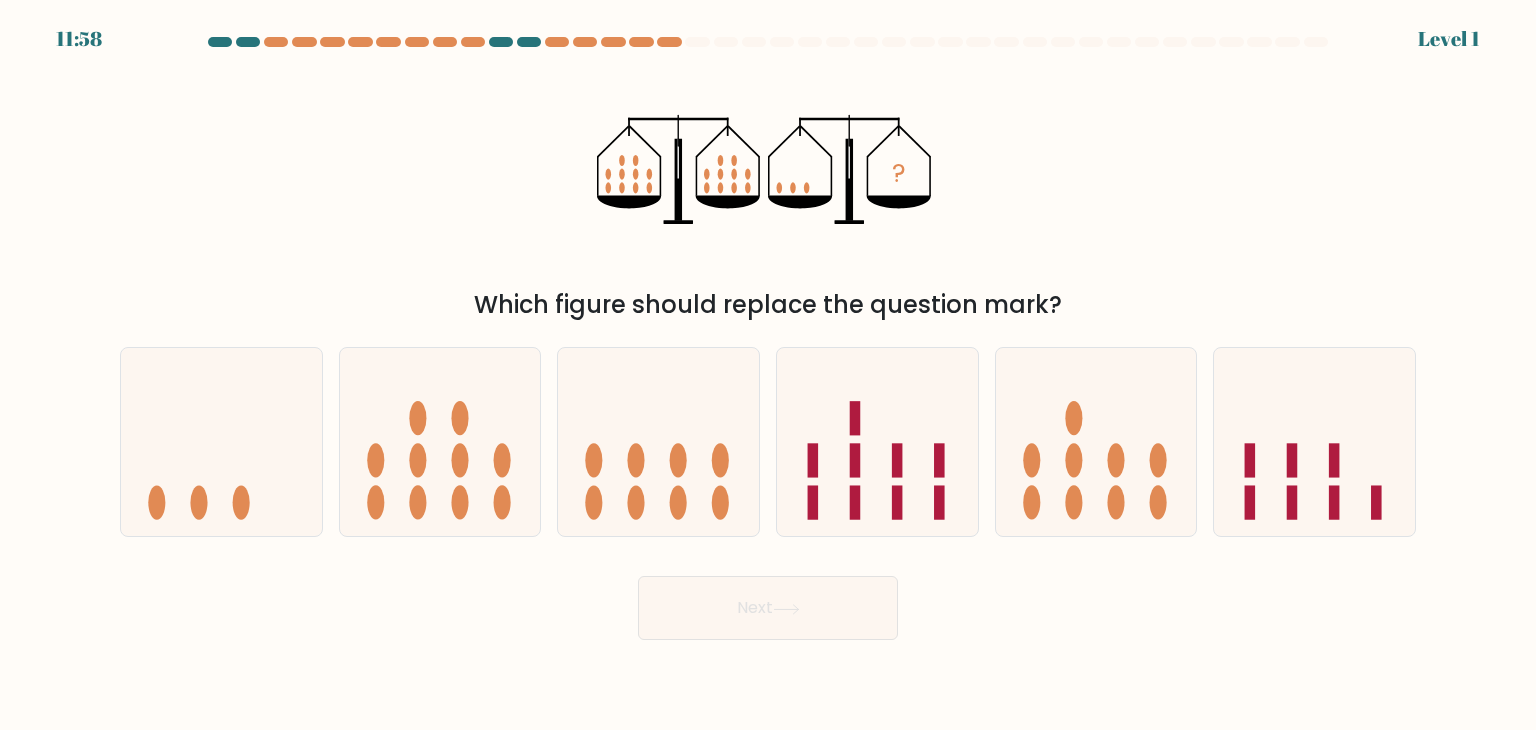 click 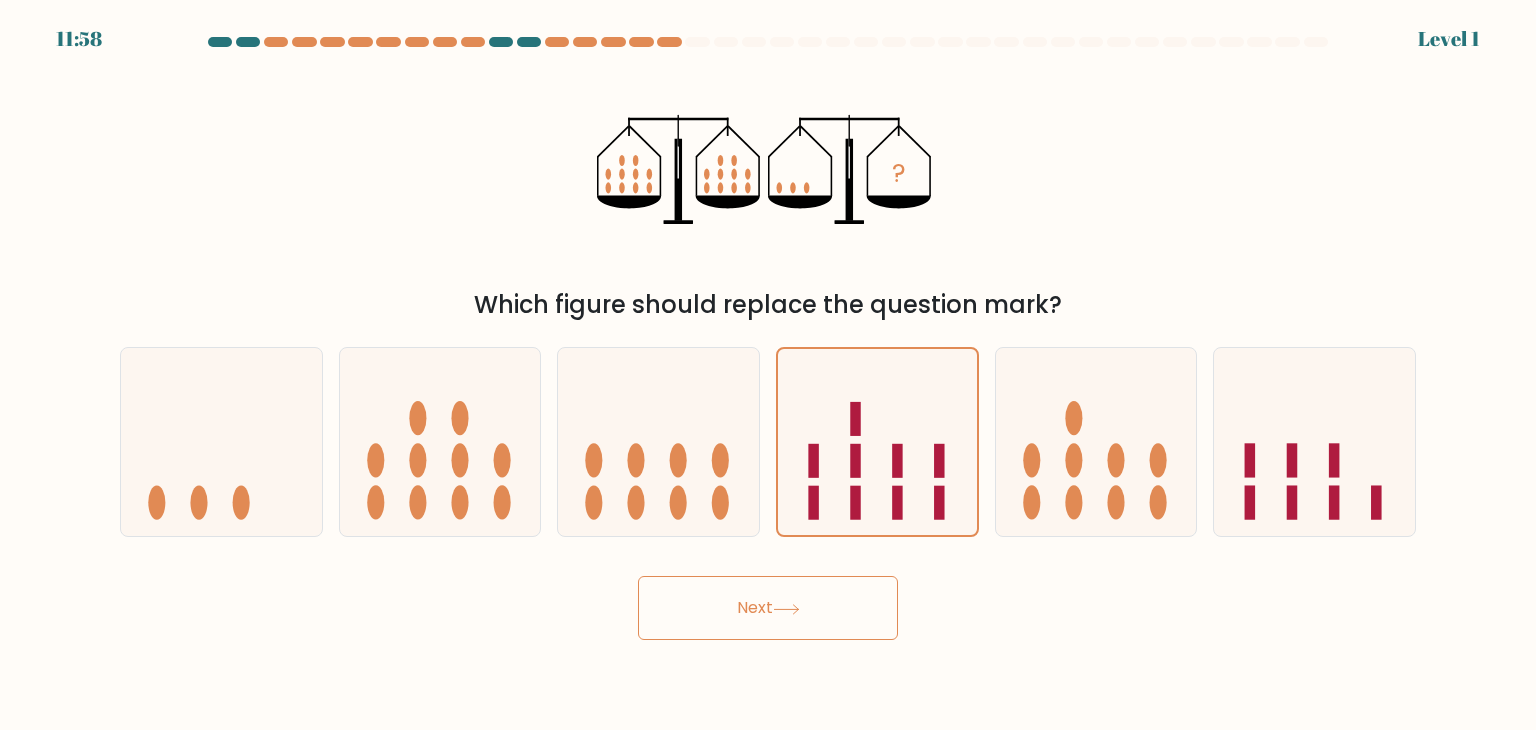 click on "Next" at bounding box center [768, 608] 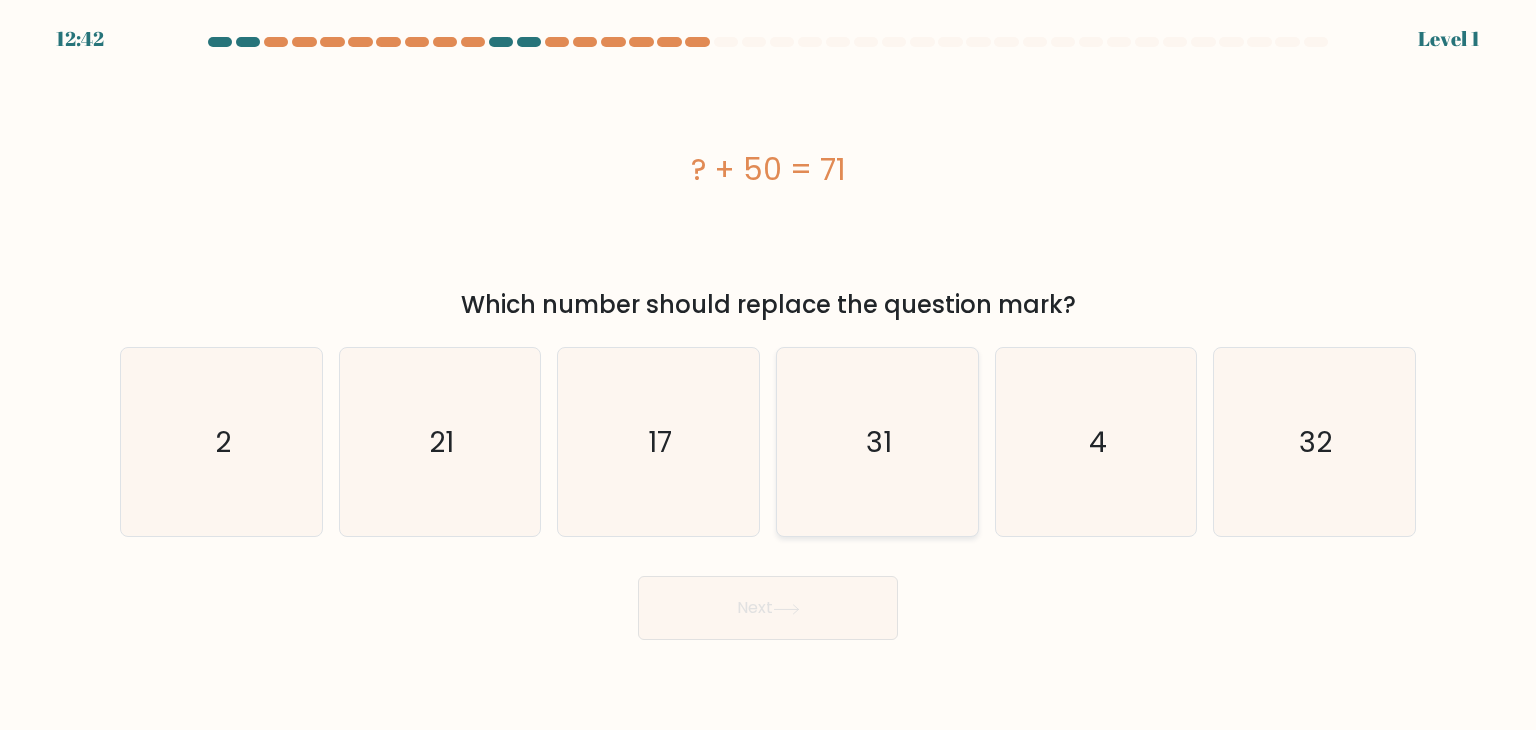 click on "31" 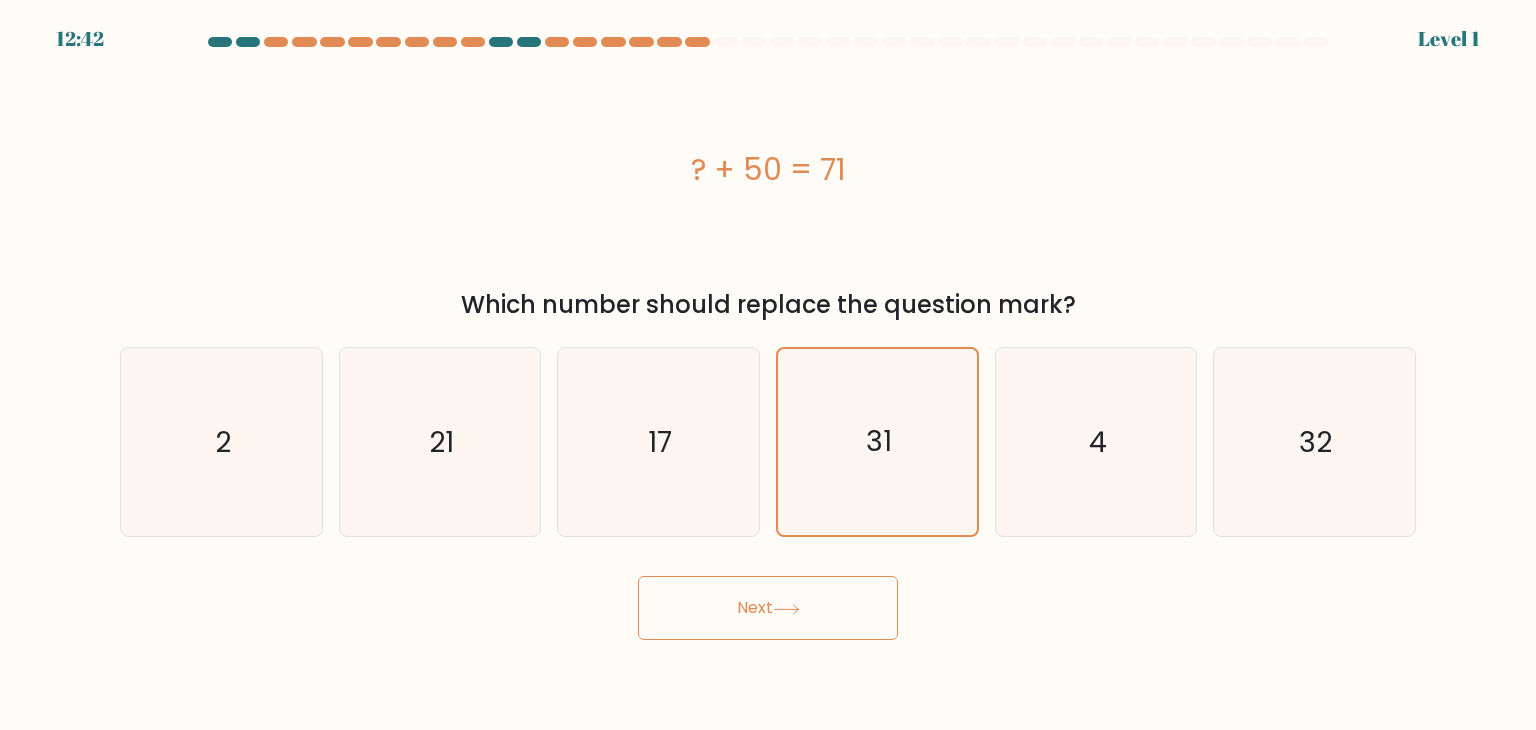 click on "Next" at bounding box center (768, 608) 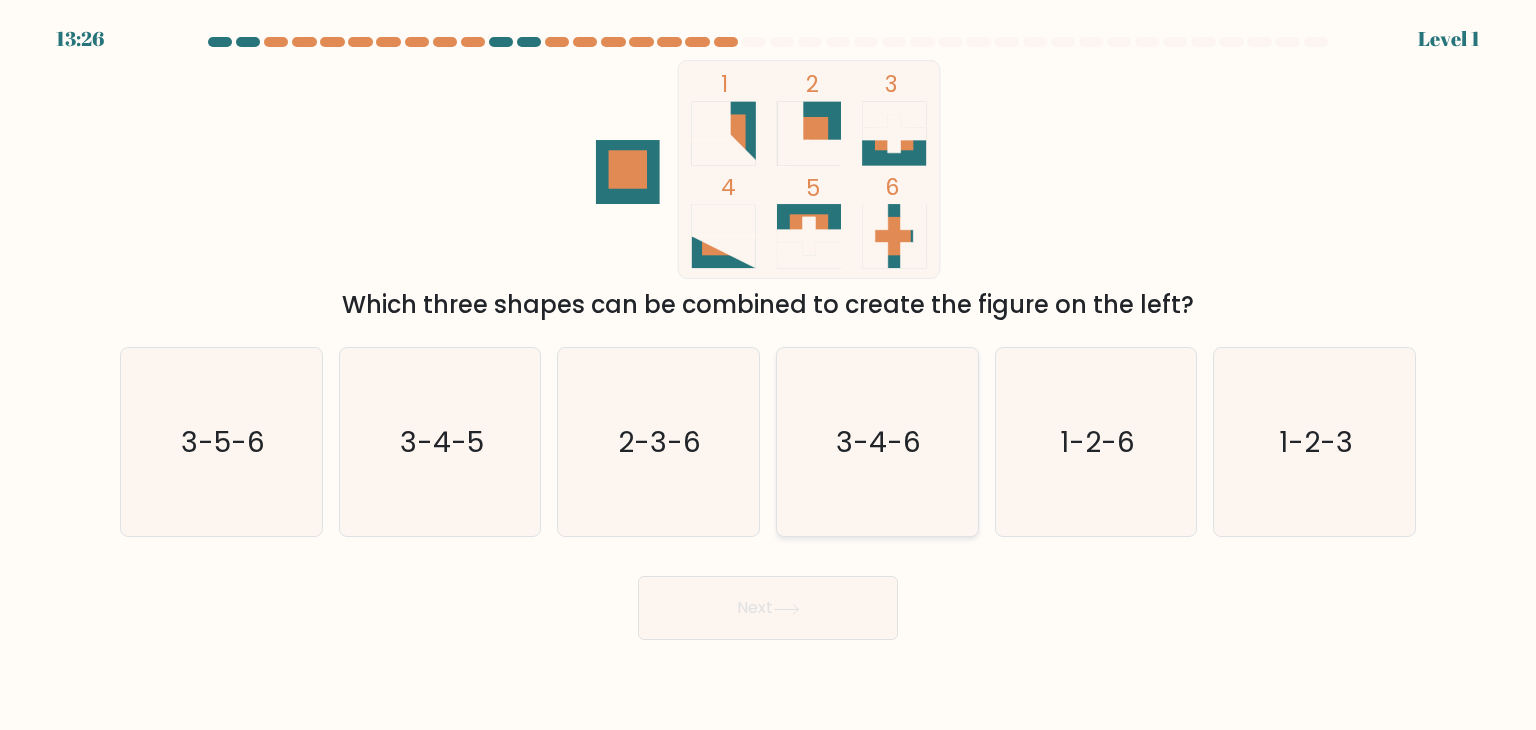 click on "3-4-6" 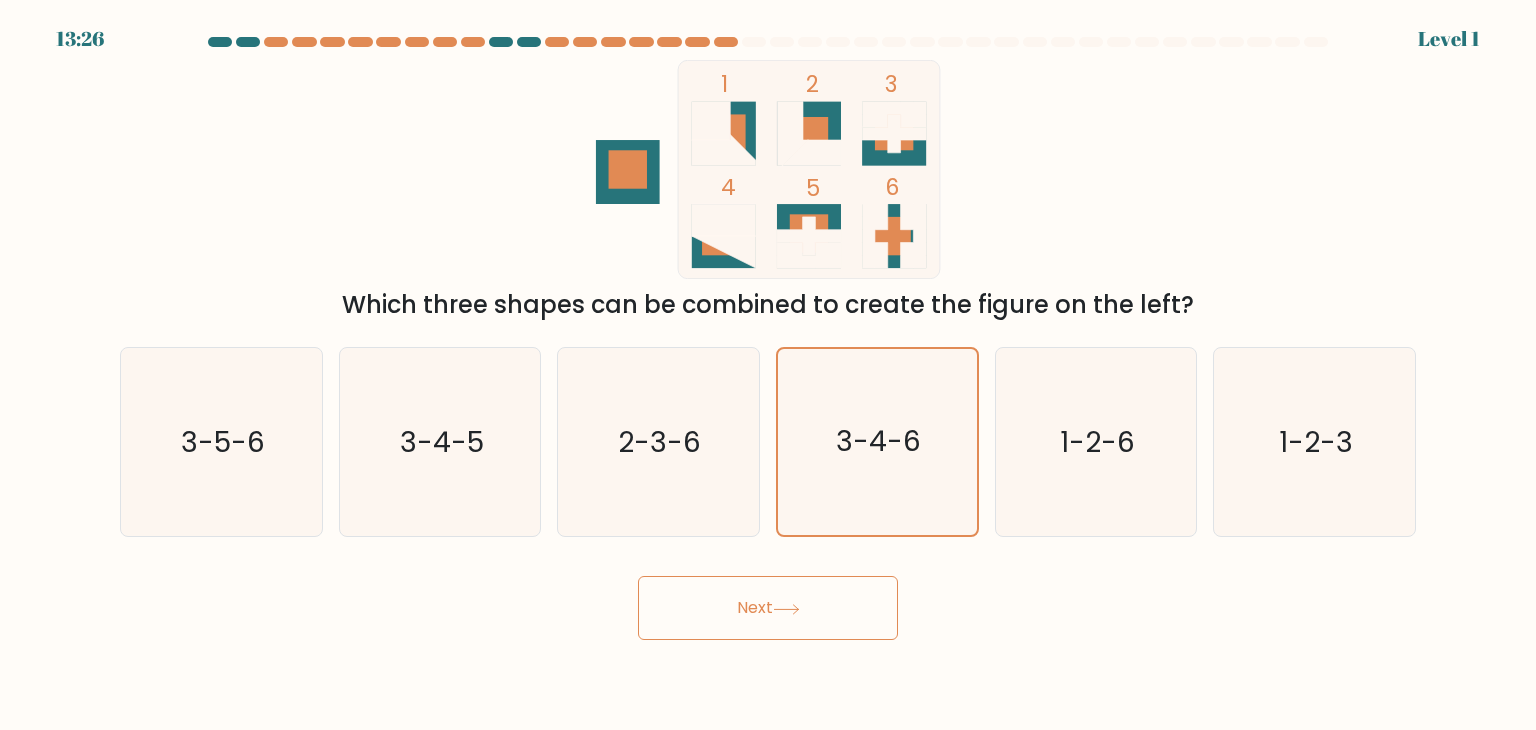 click on "Next" at bounding box center (768, 608) 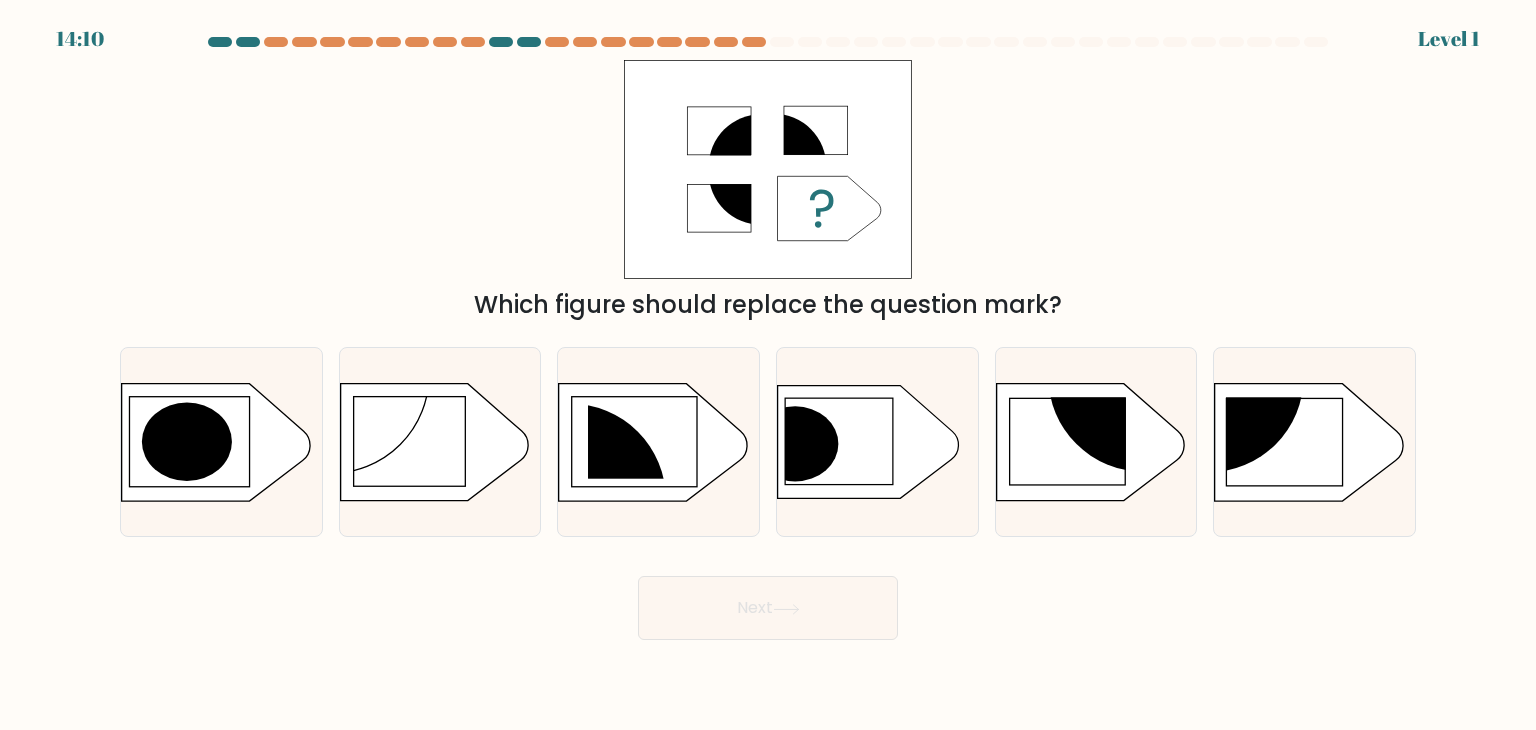 click 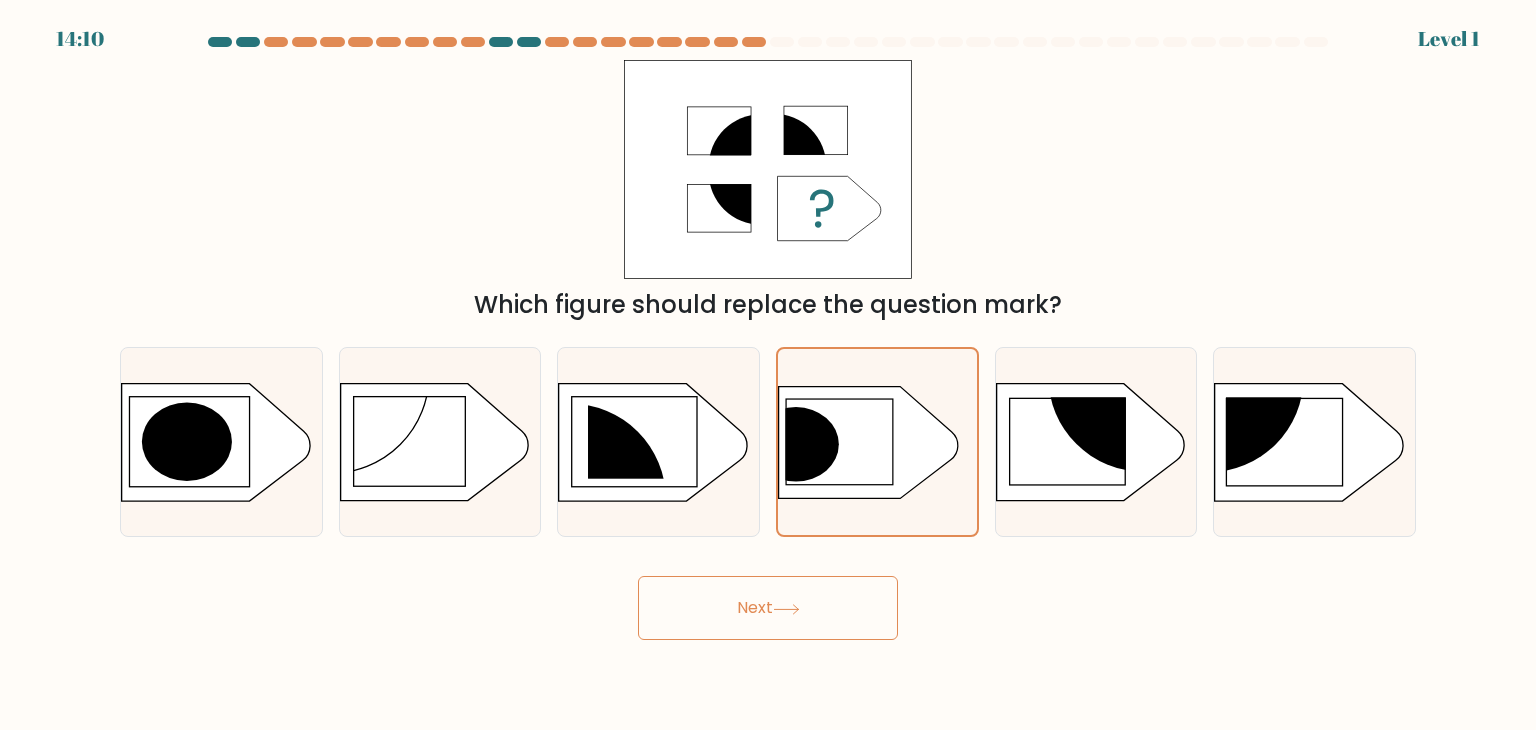 click on "Next" at bounding box center [768, 608] 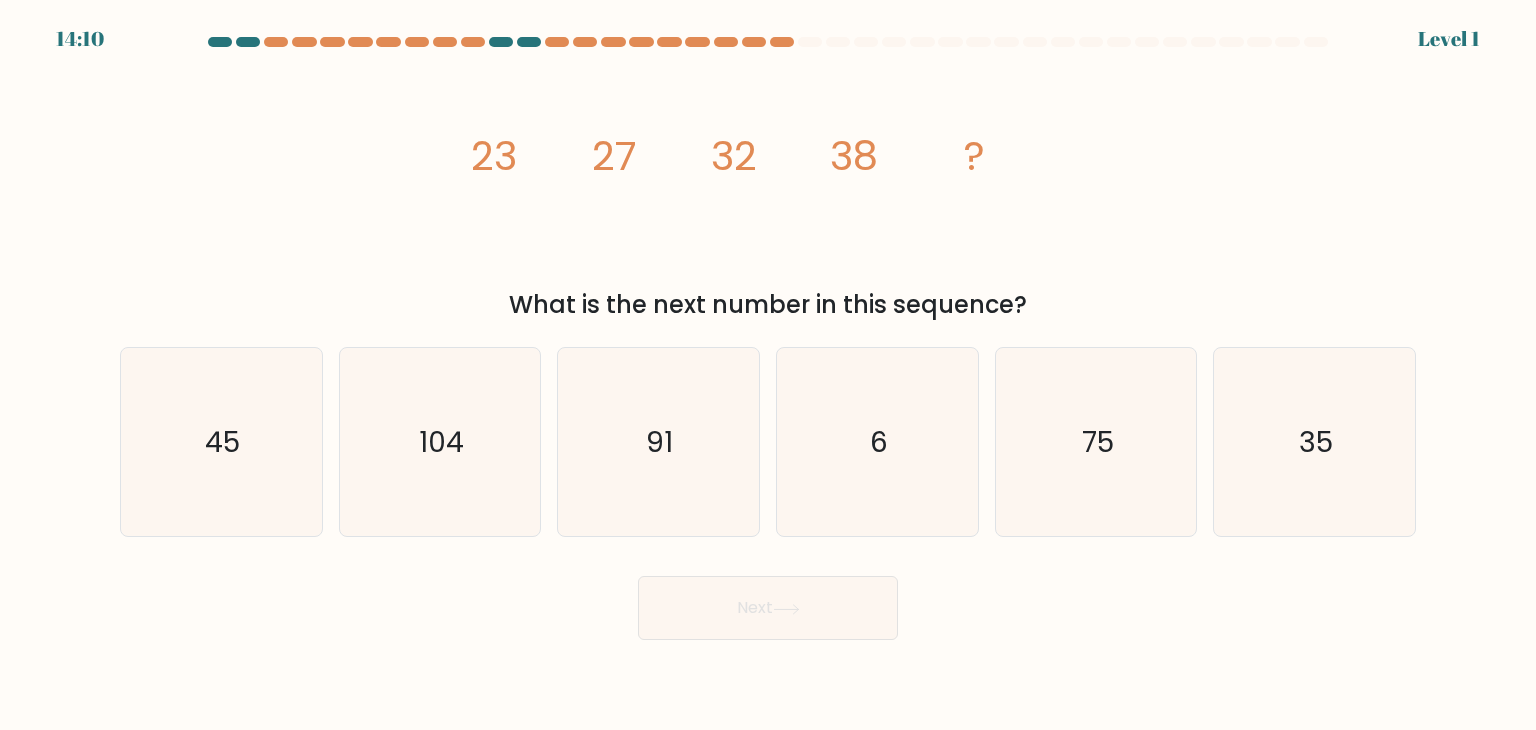 click on "6" 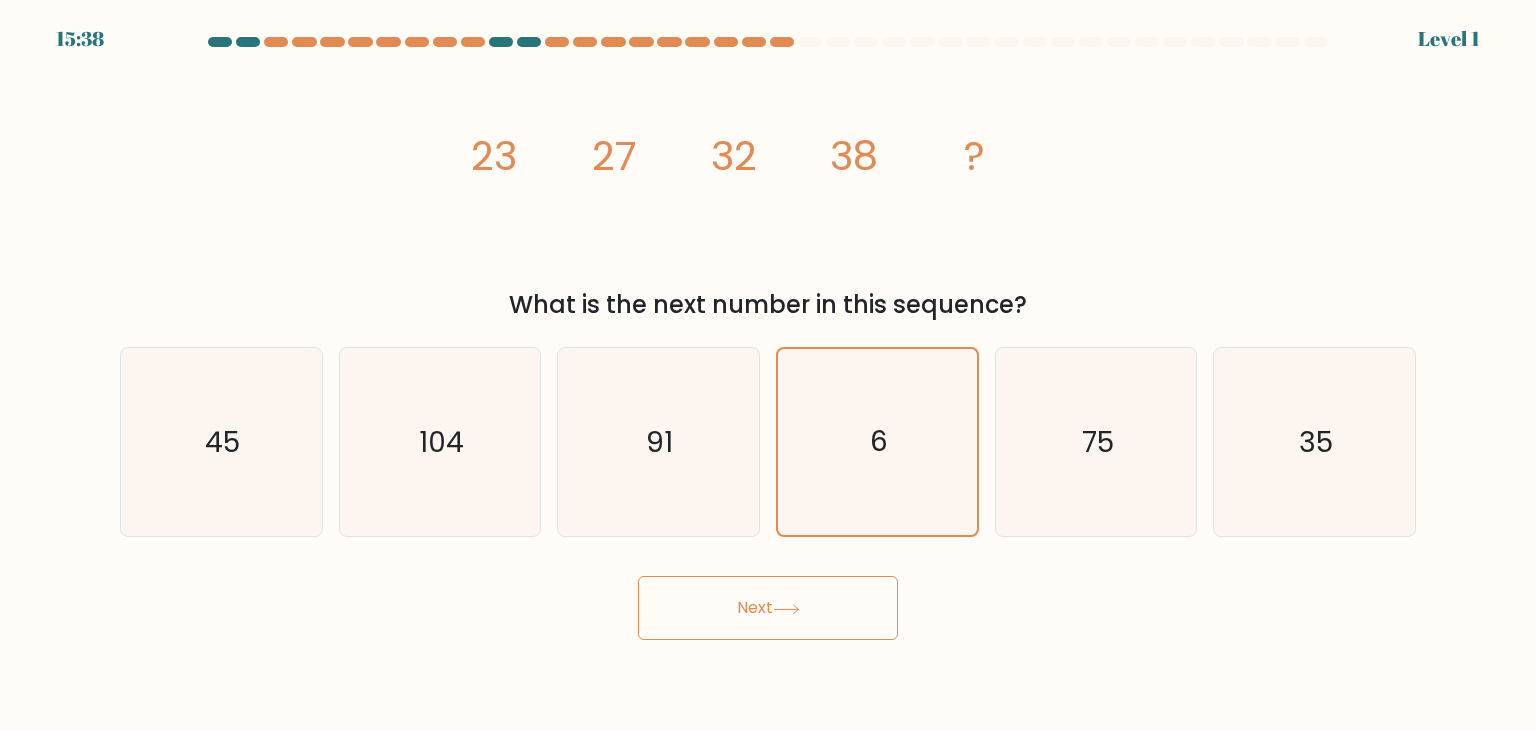 click on "Next" at bounding box center (768, 608) 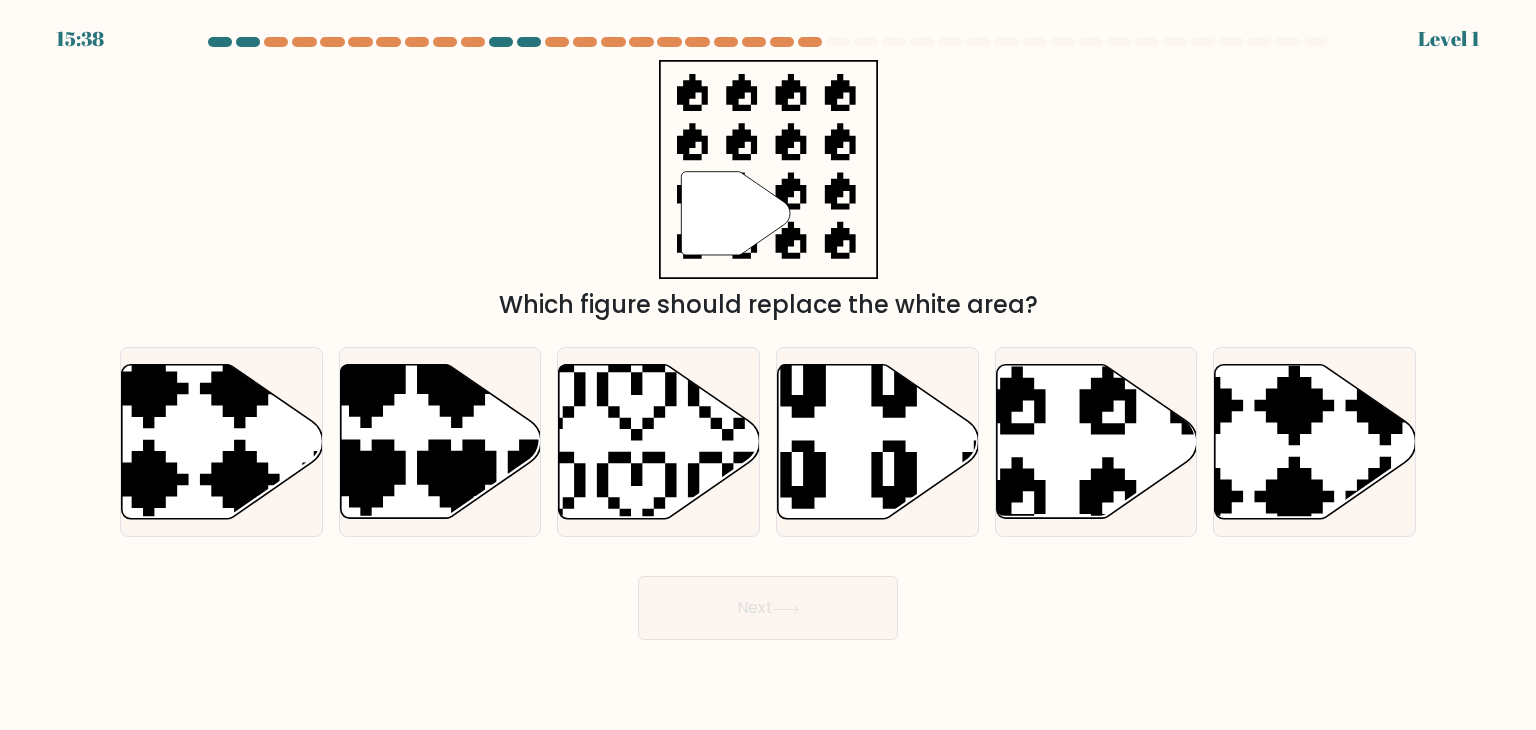 click 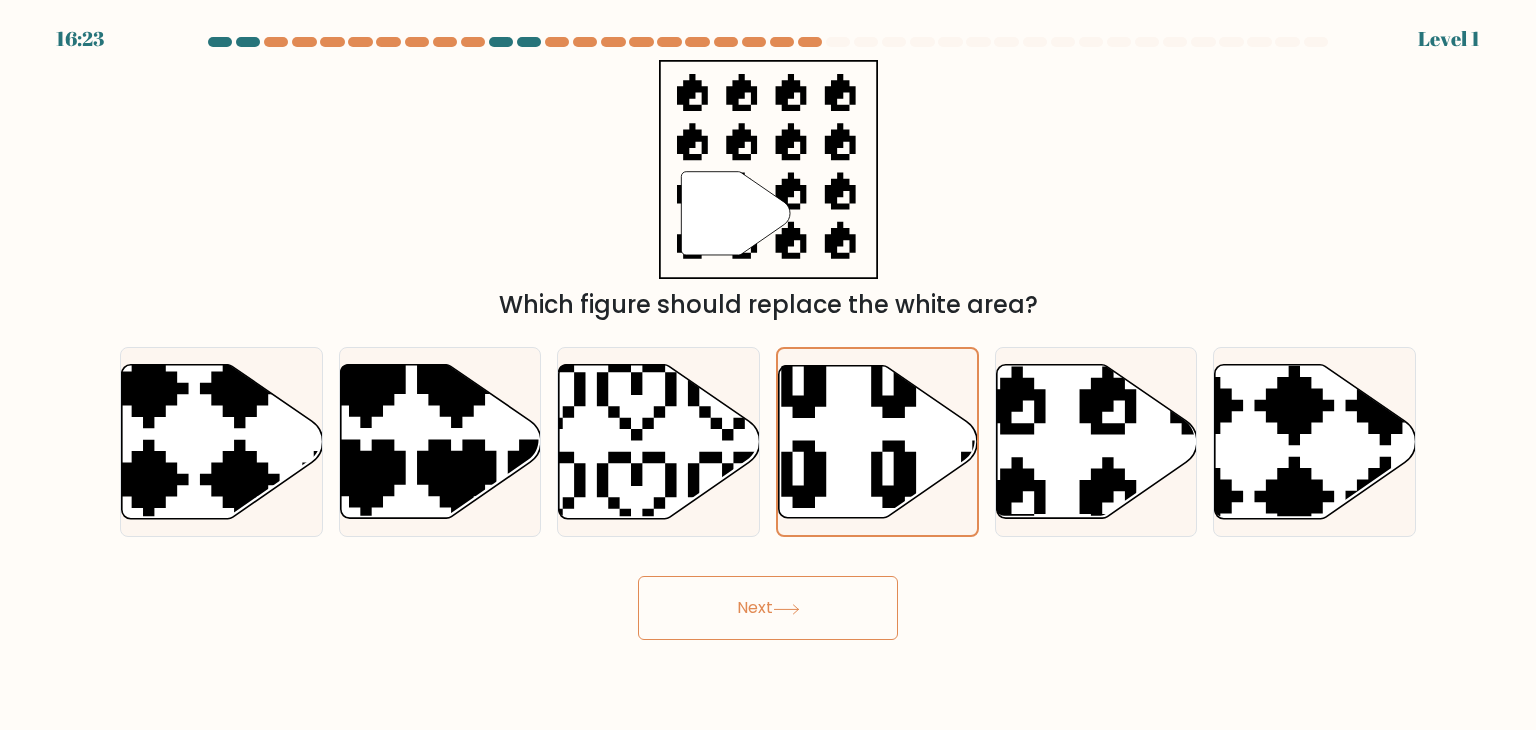 click on "Next" at bounding box center [768, 608] 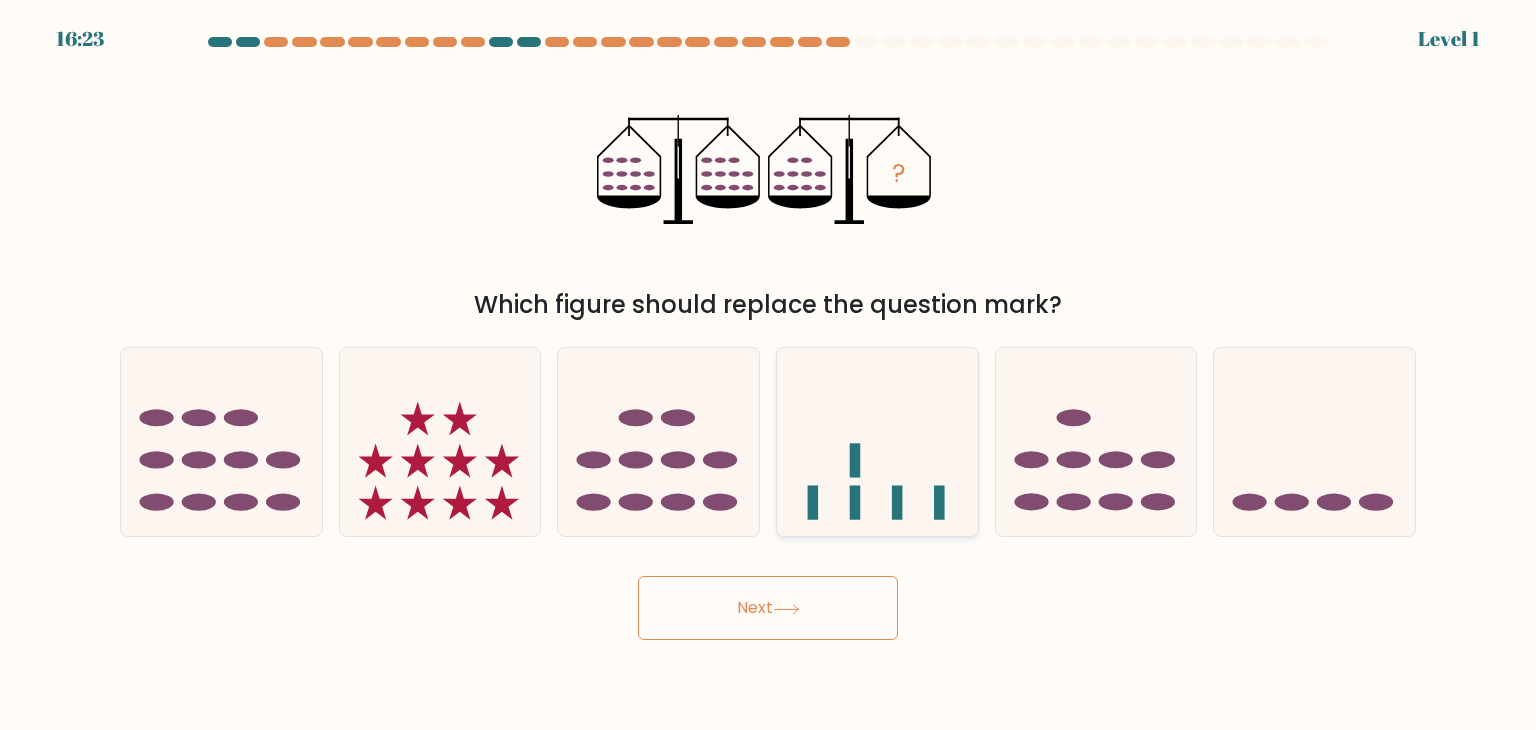 click 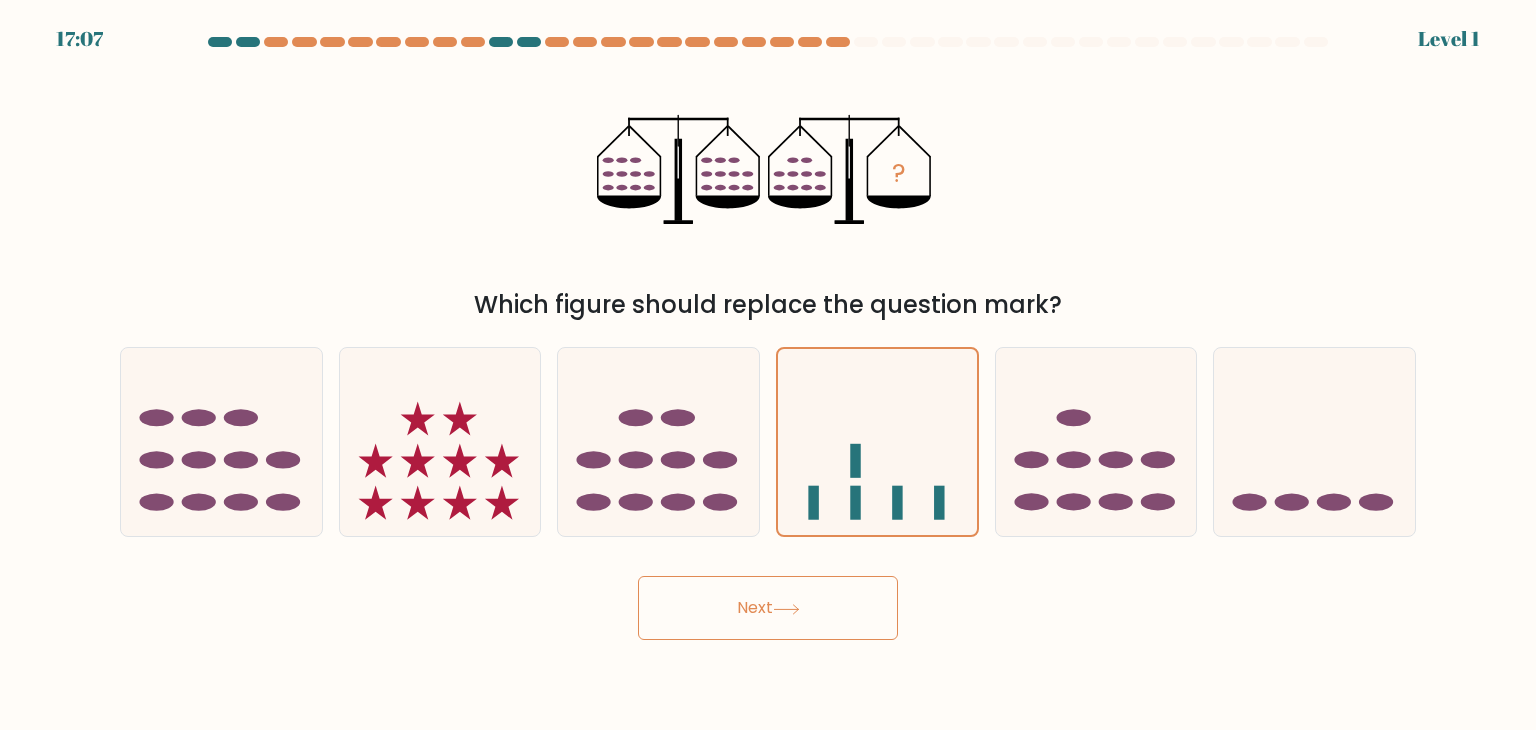 click on "Next" at bounding box center [768, 608] 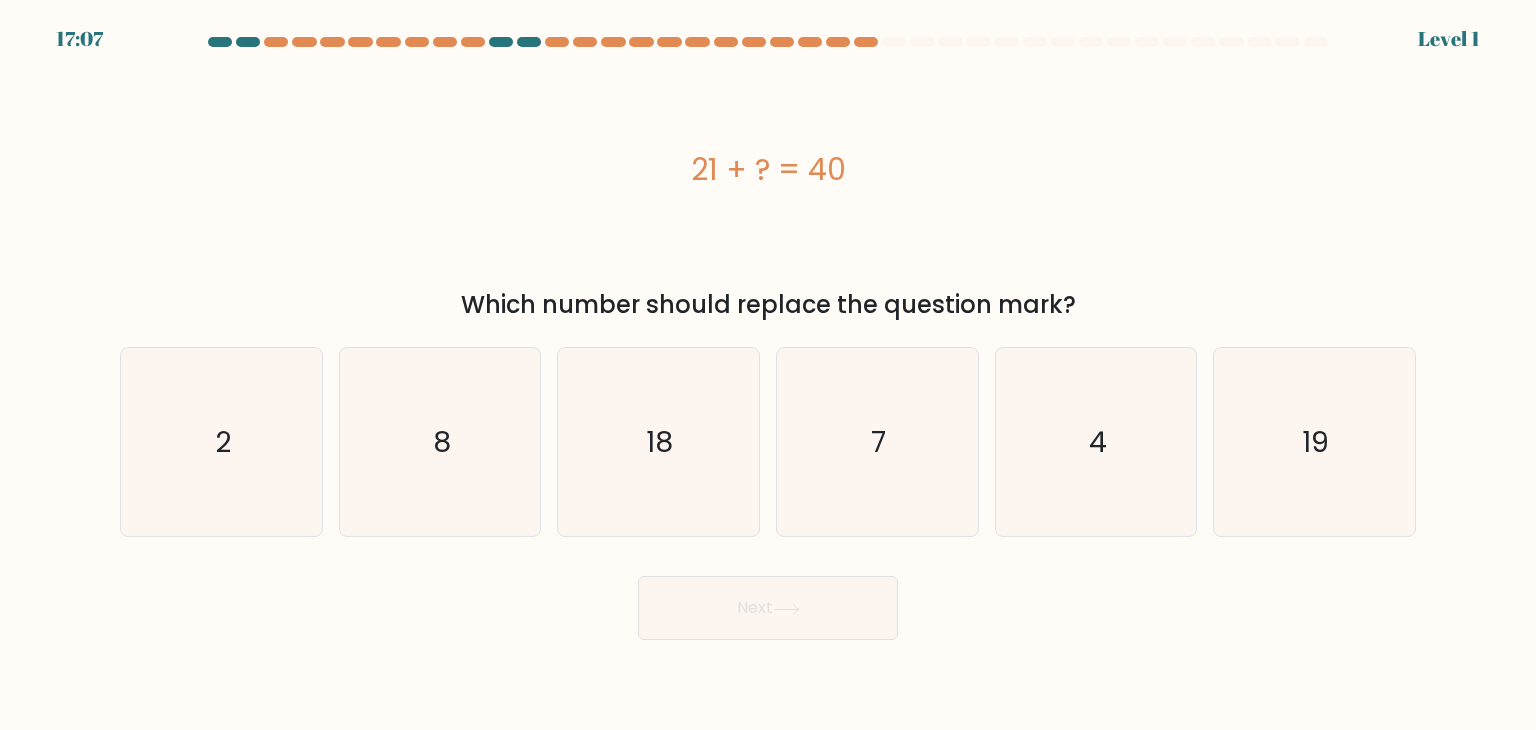 click on "7" 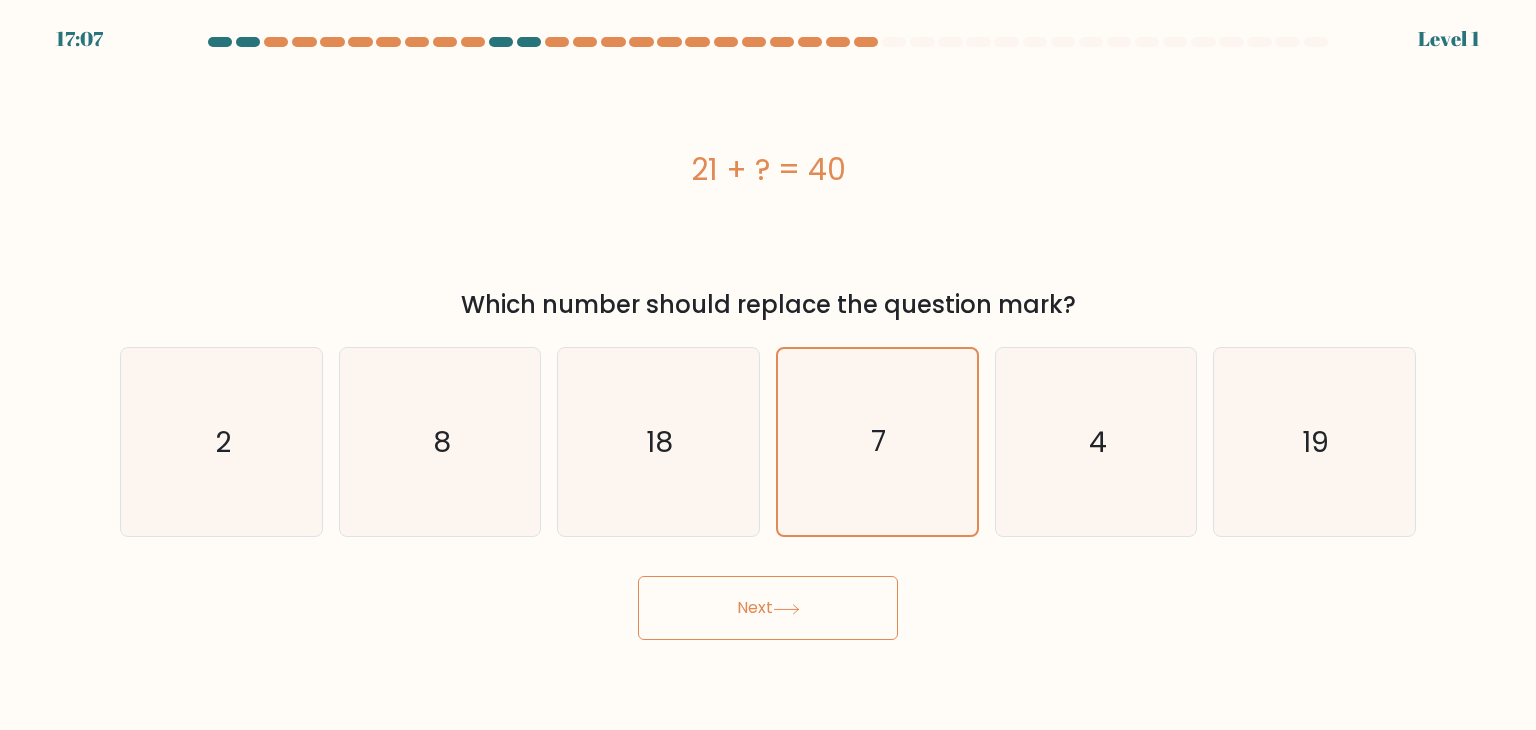 click on "Next" at bounding box center (768, 608) 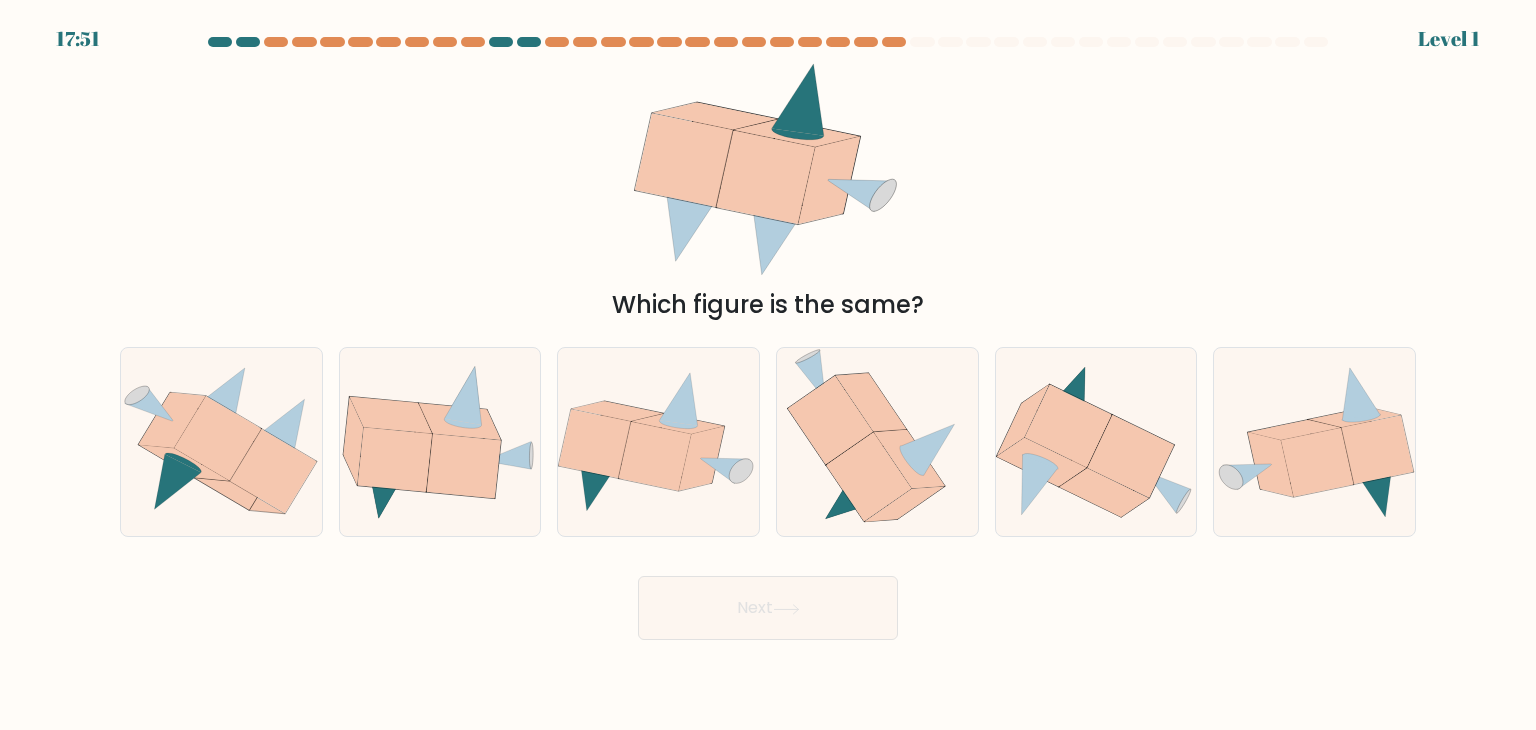 click 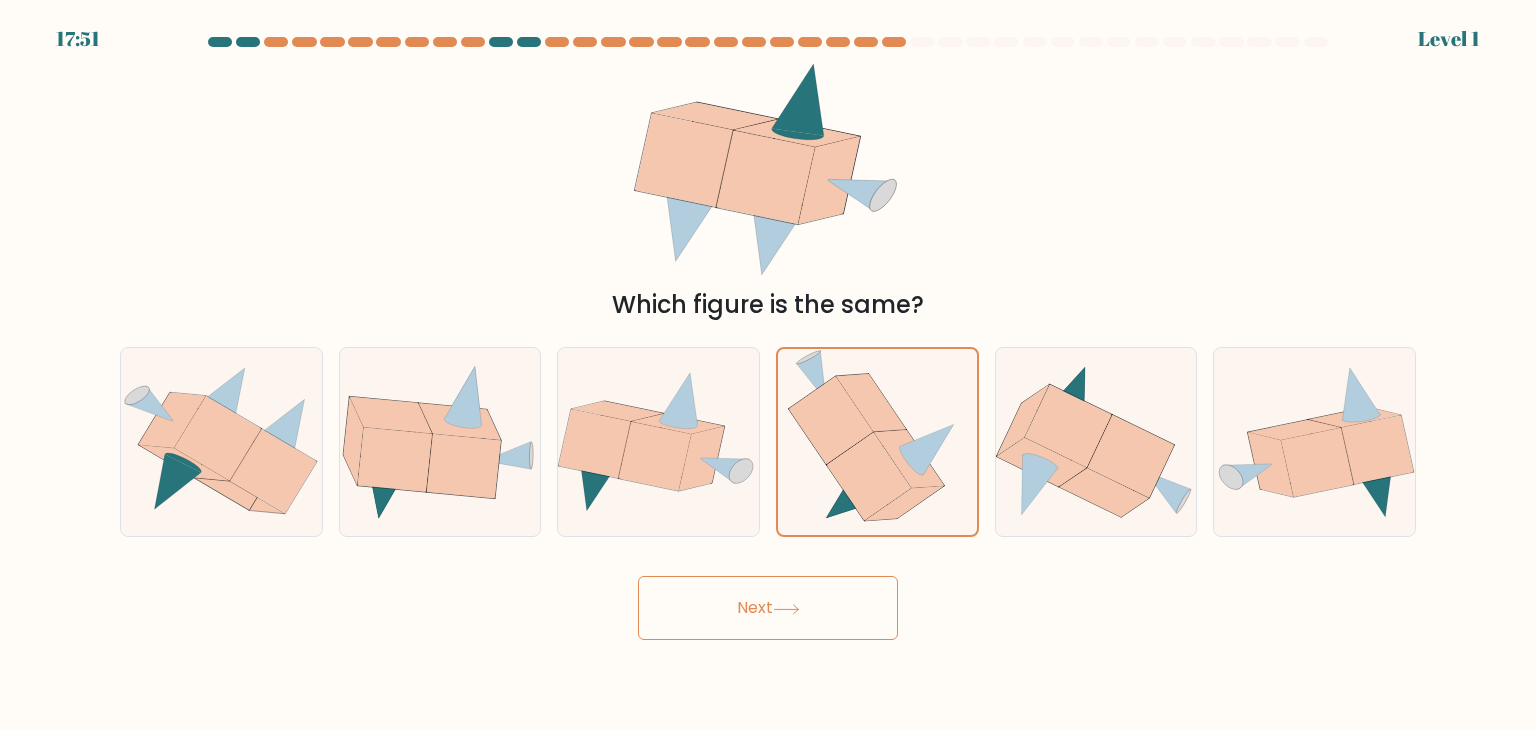 click on "Next" at bounding box center (768, 608) 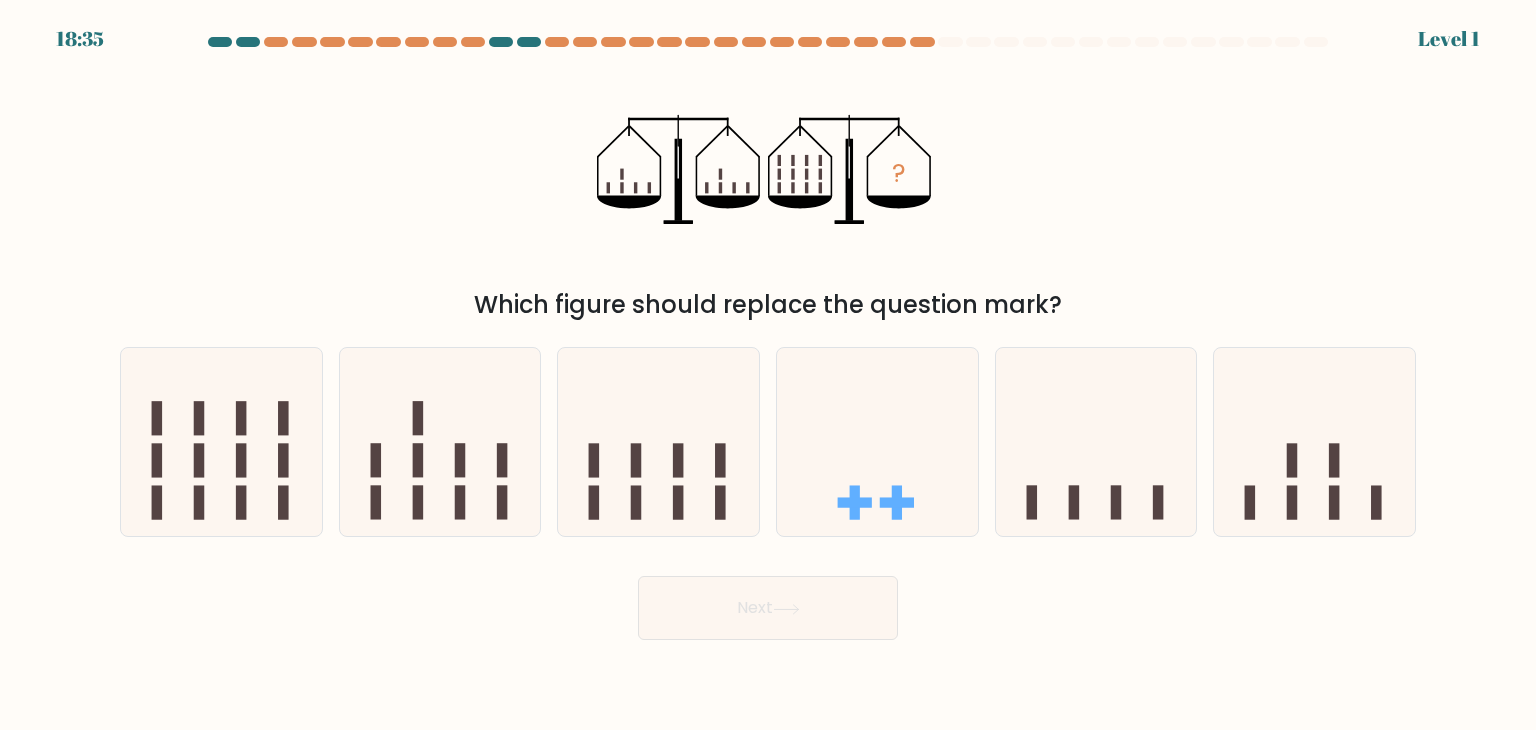 drag, startPoint x: 924, startPoint y: 463, endPoint x: 874, endPoint y: 621, distance: 165.72266 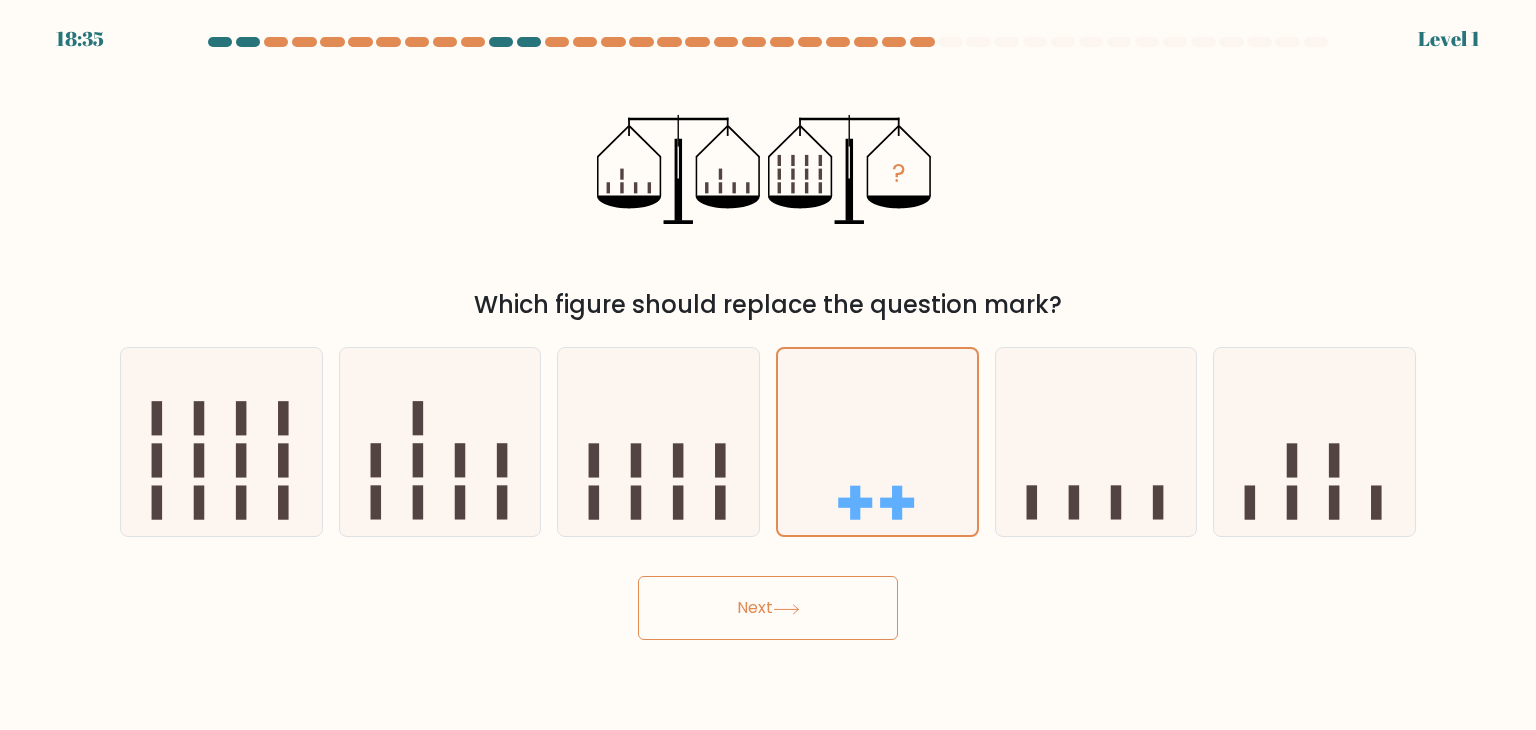 click on "Next" at bounding box center (768, 608) 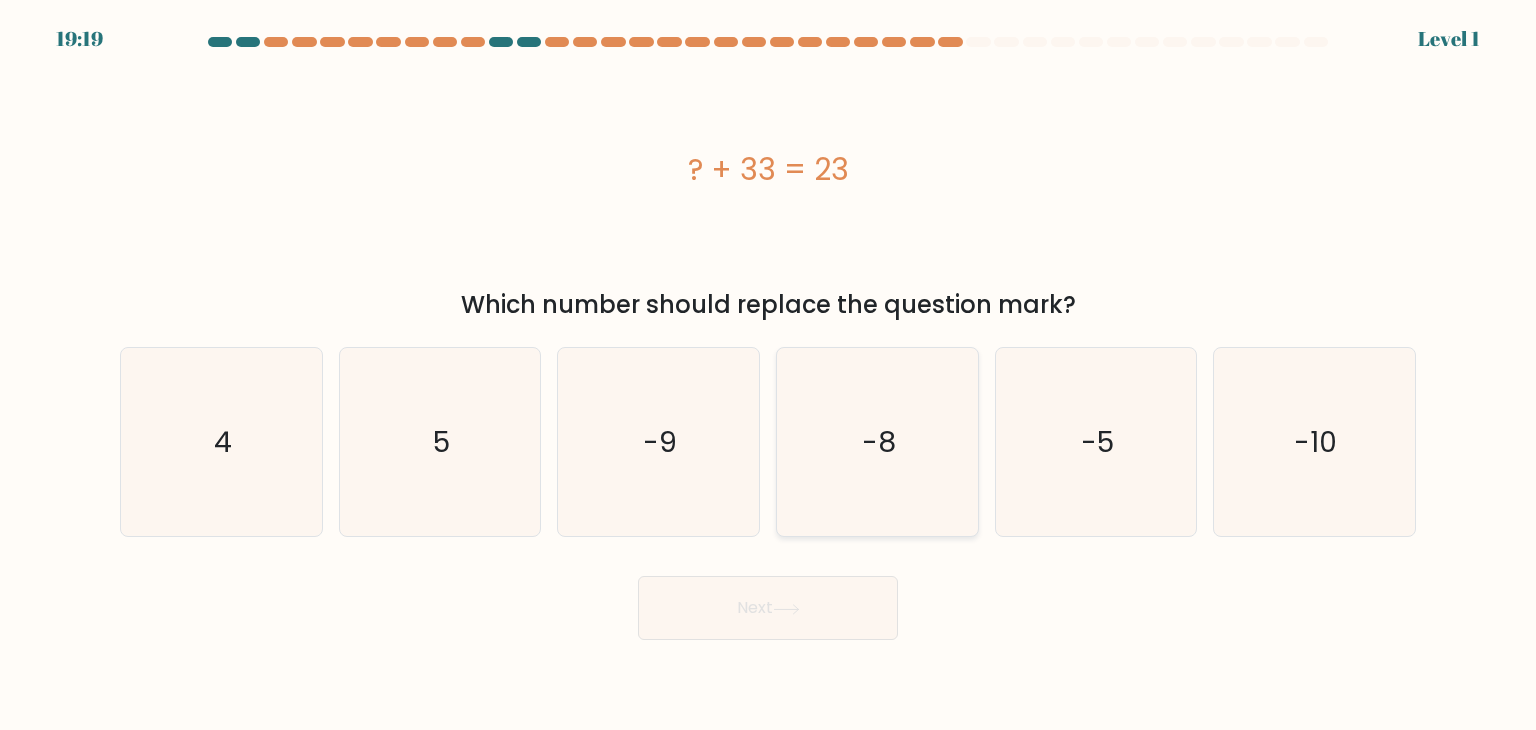 click on "-8" 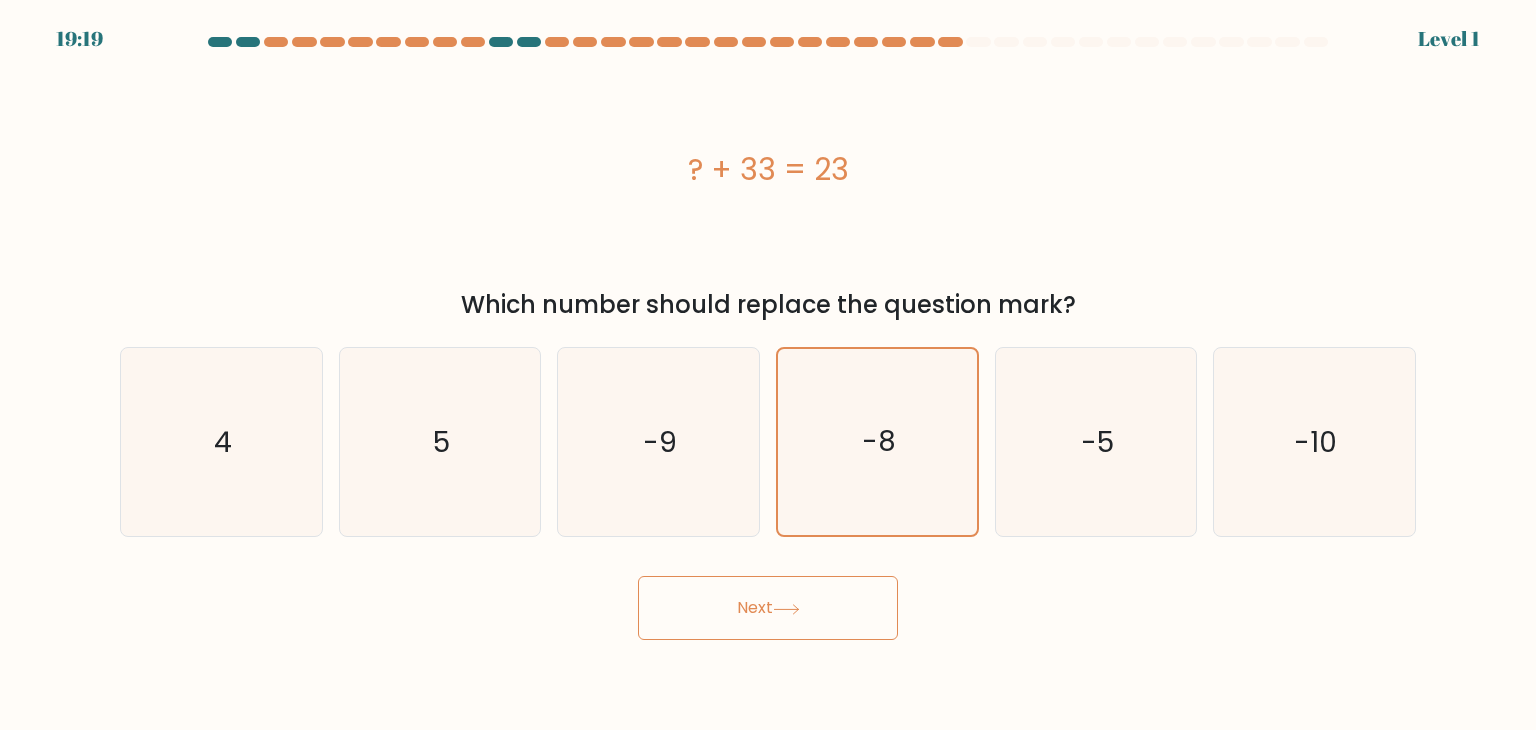 click on "Next" at bounding box center (768, 608) 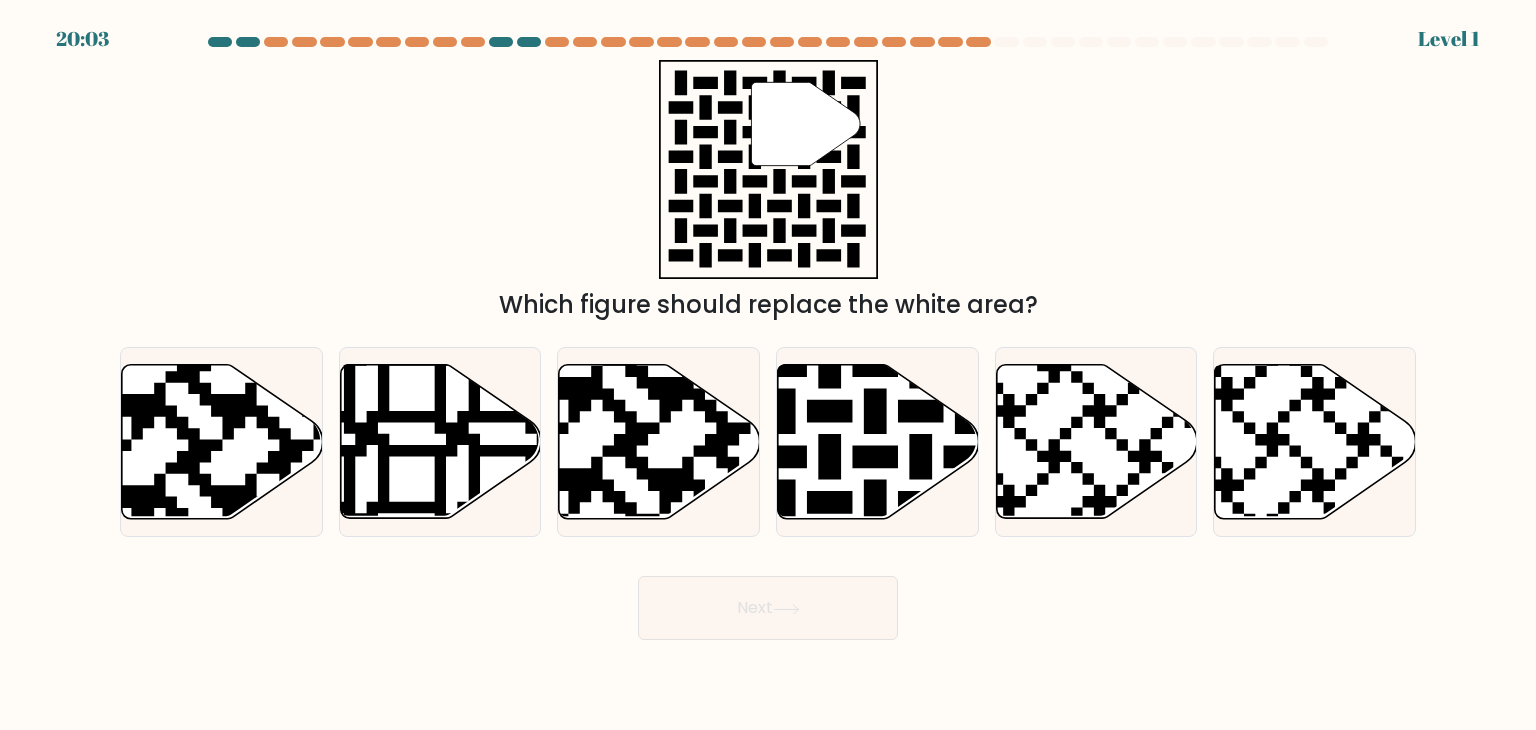 click 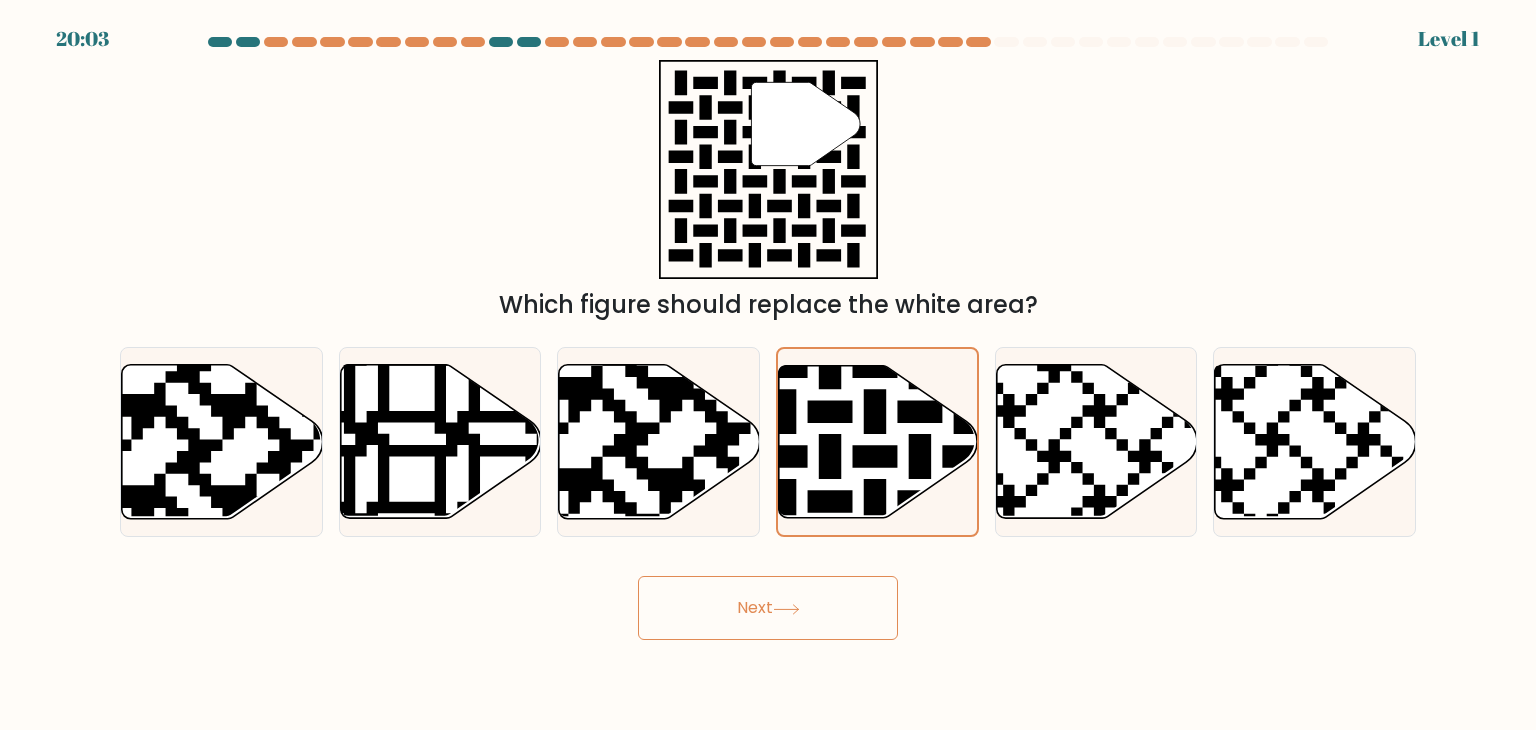 click on "Next" at bounding box center (768, 608) 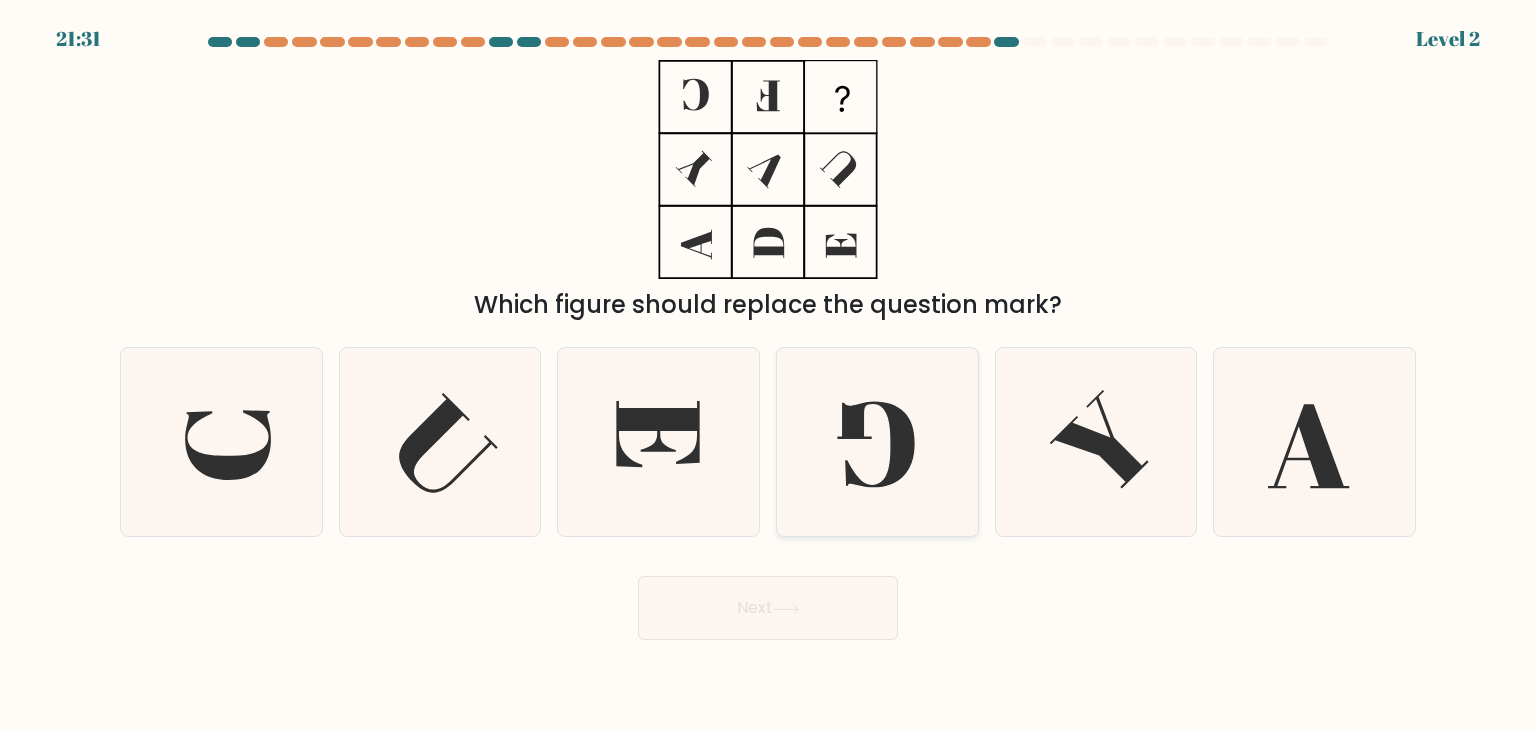 click 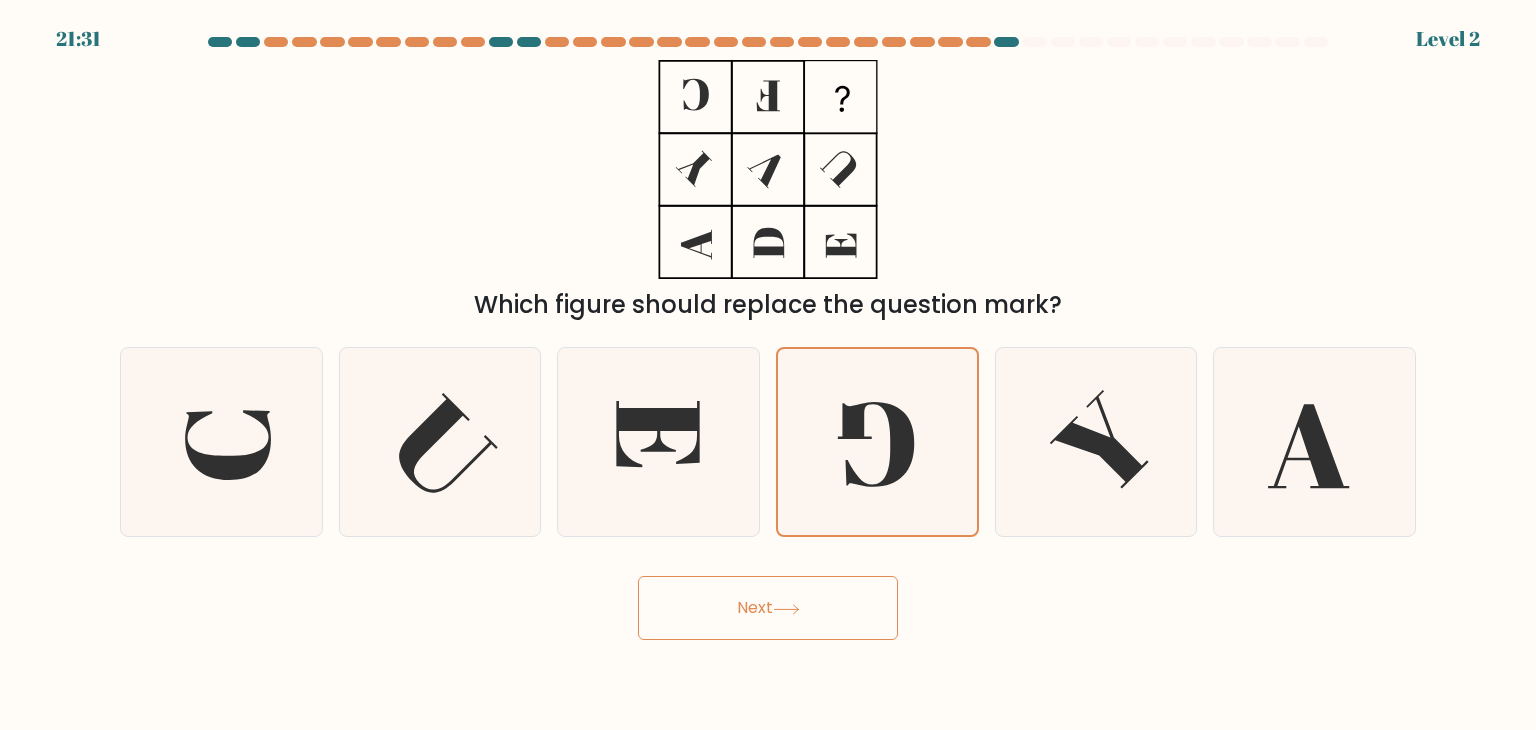 click on "Next" at bounding box center [768, 608] 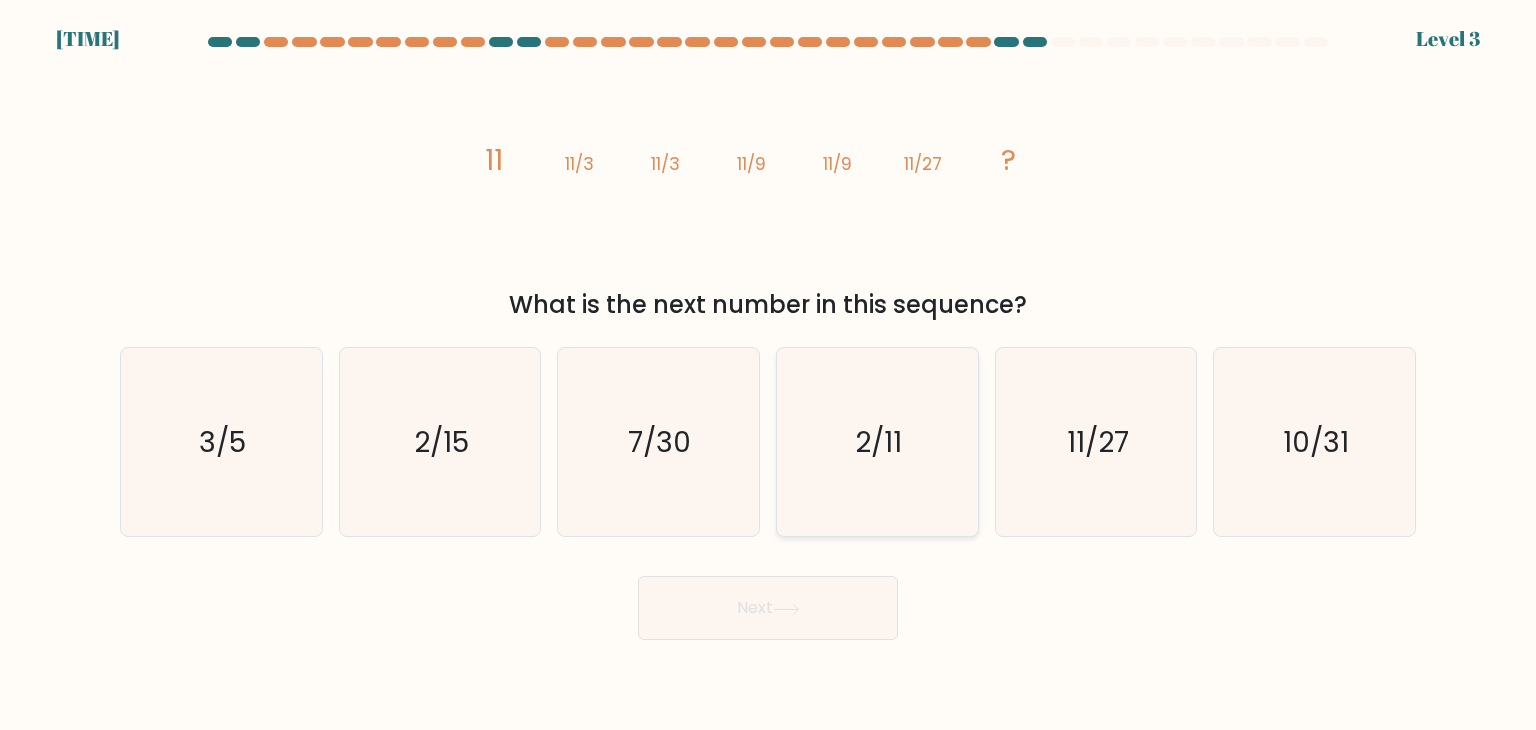 click on "2/11" 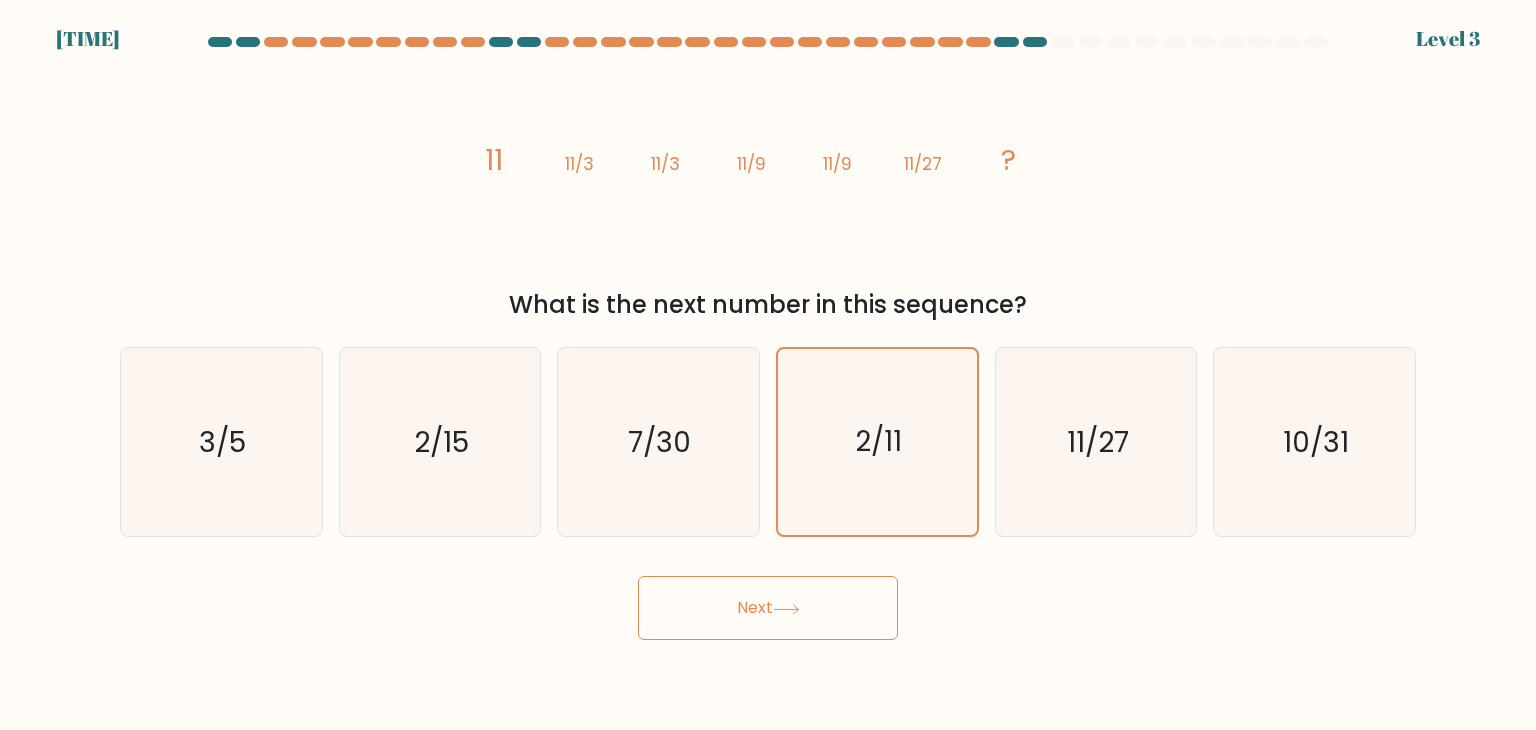 click on "Next" at bounding box center [768, 600] 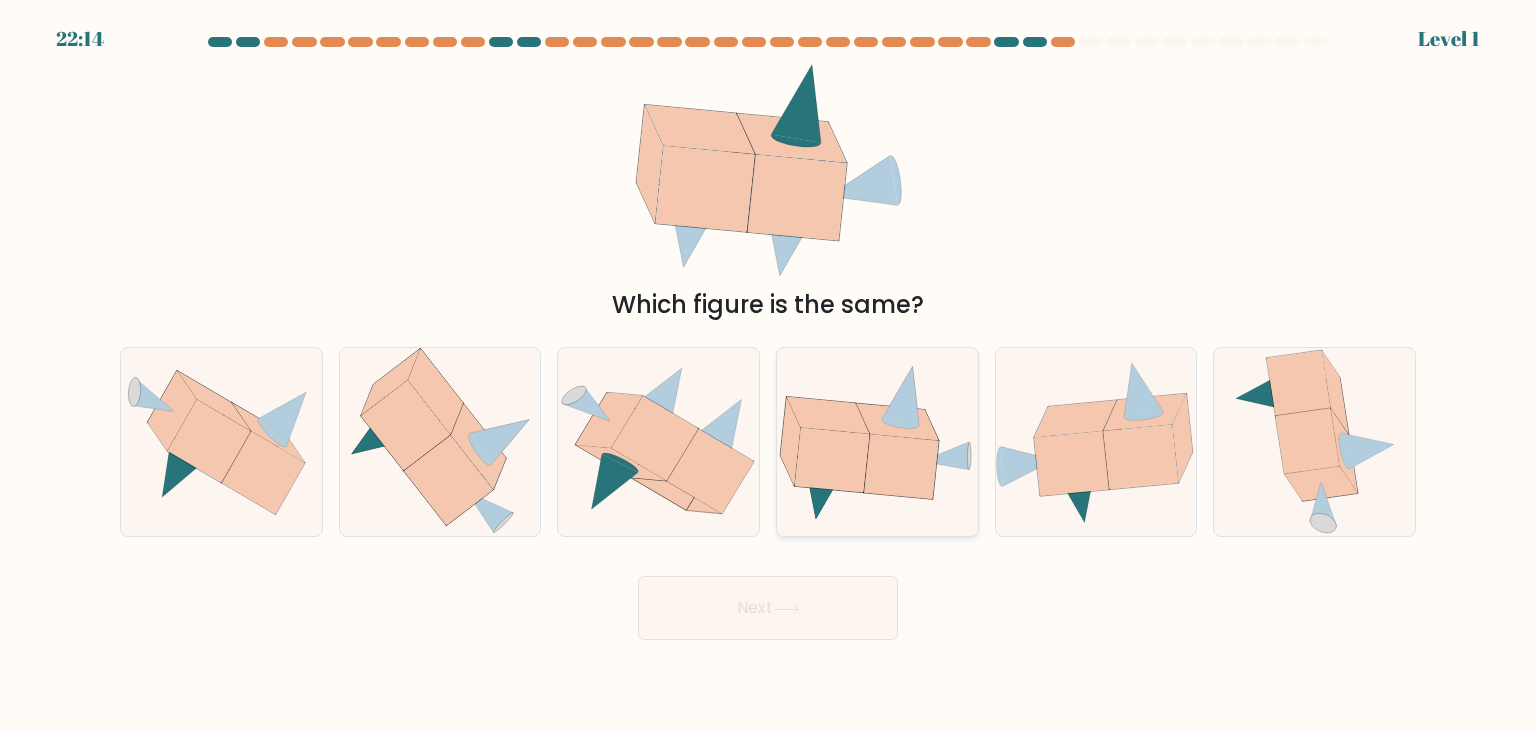 click 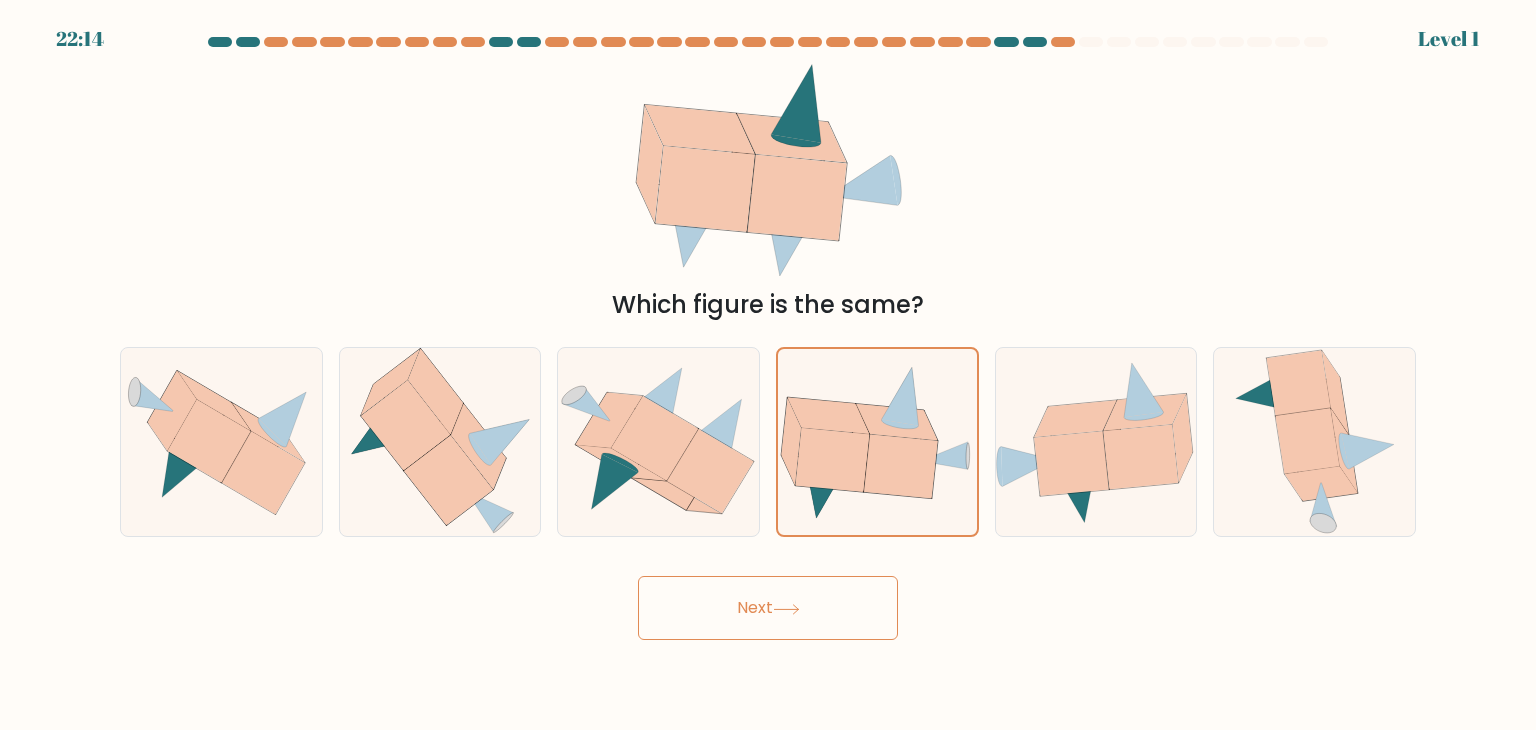 click on "Next" at bounding box center (768, 608) 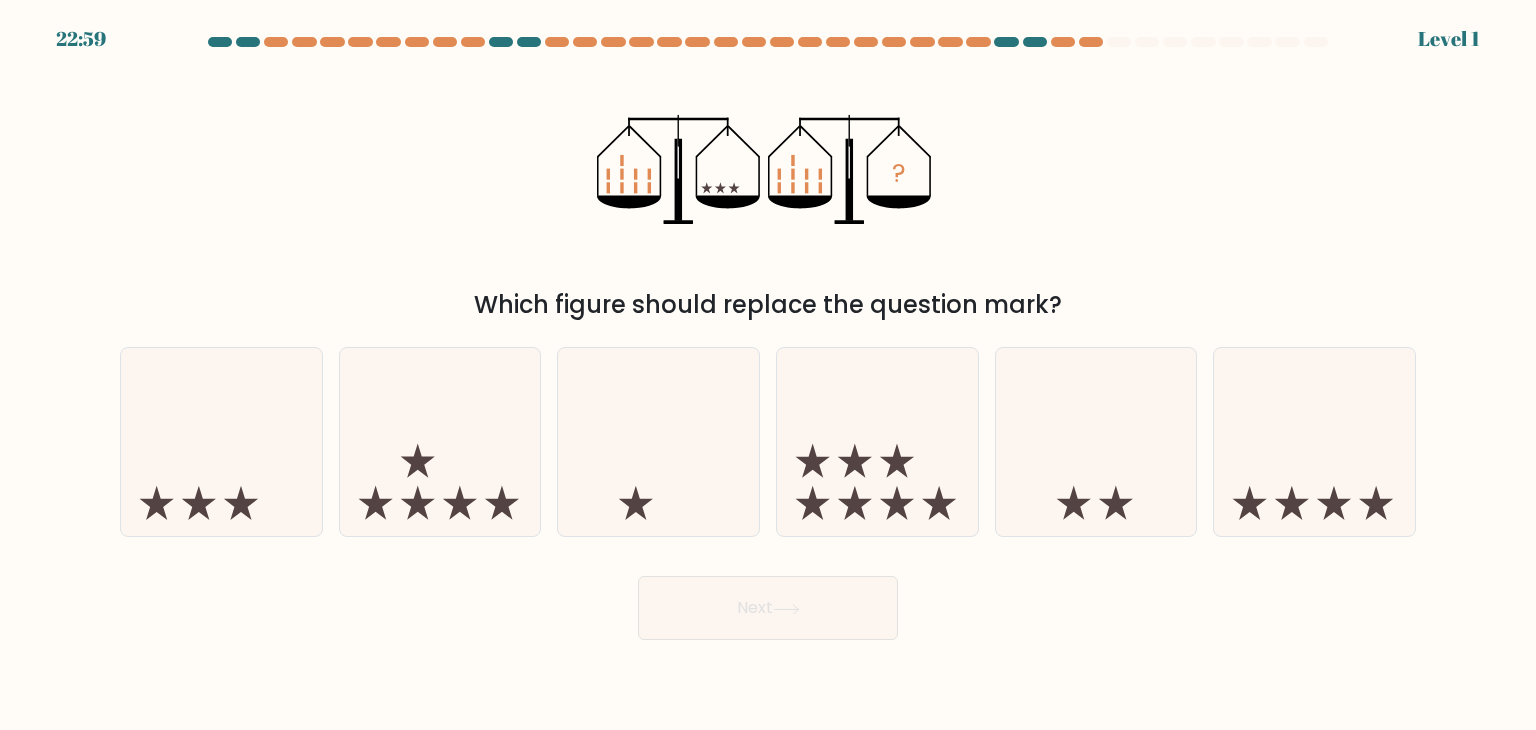 click 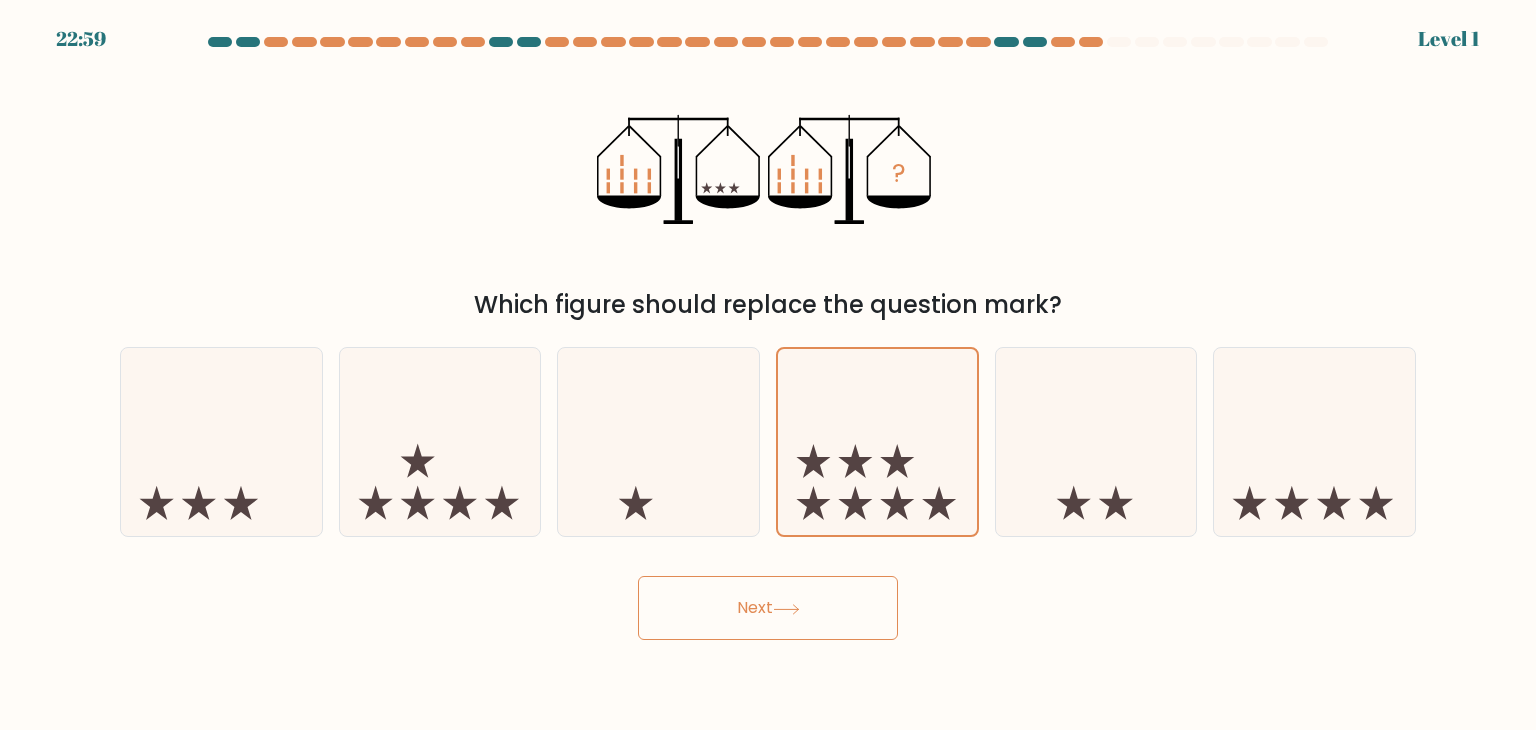 click on "Next" at bounding box center [768, 608] 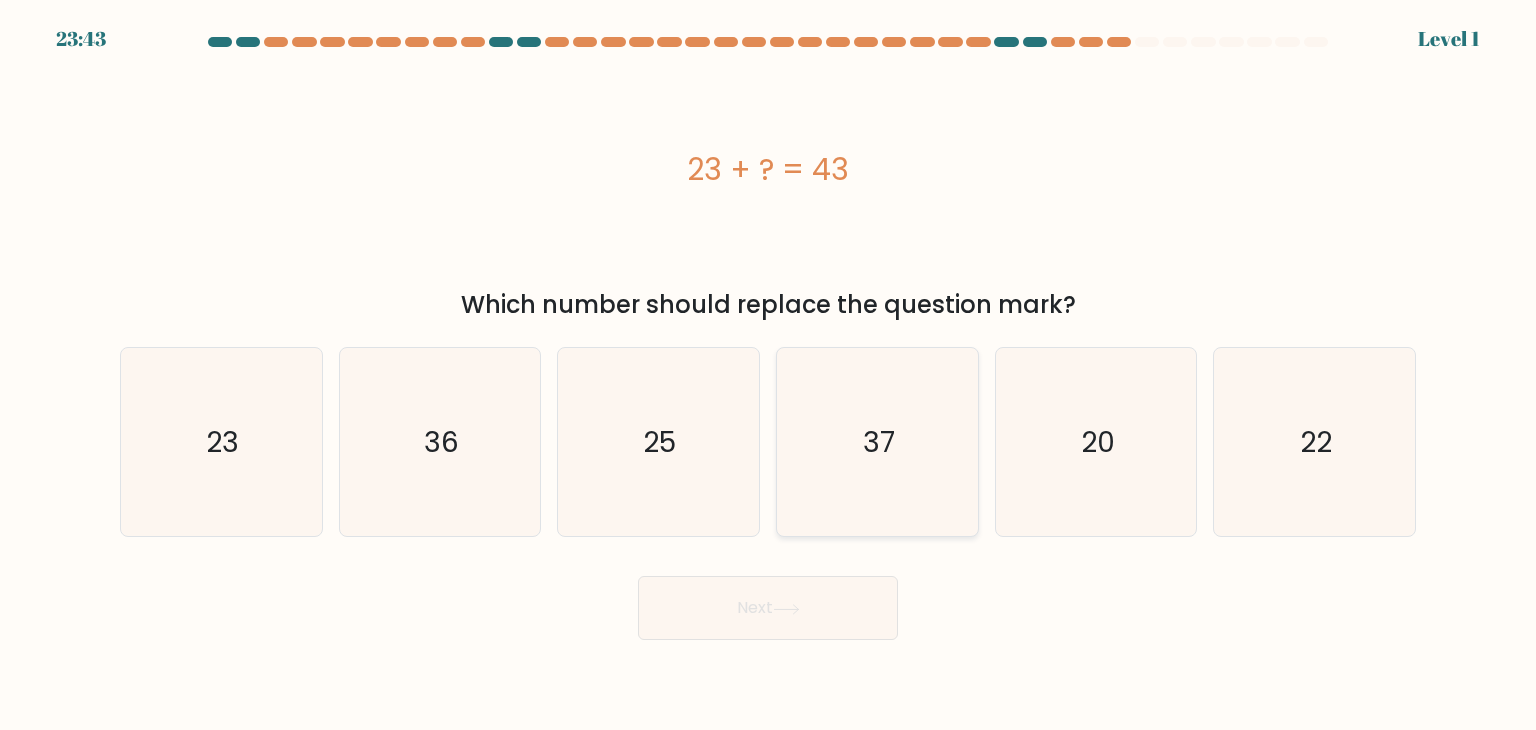 click on "37" 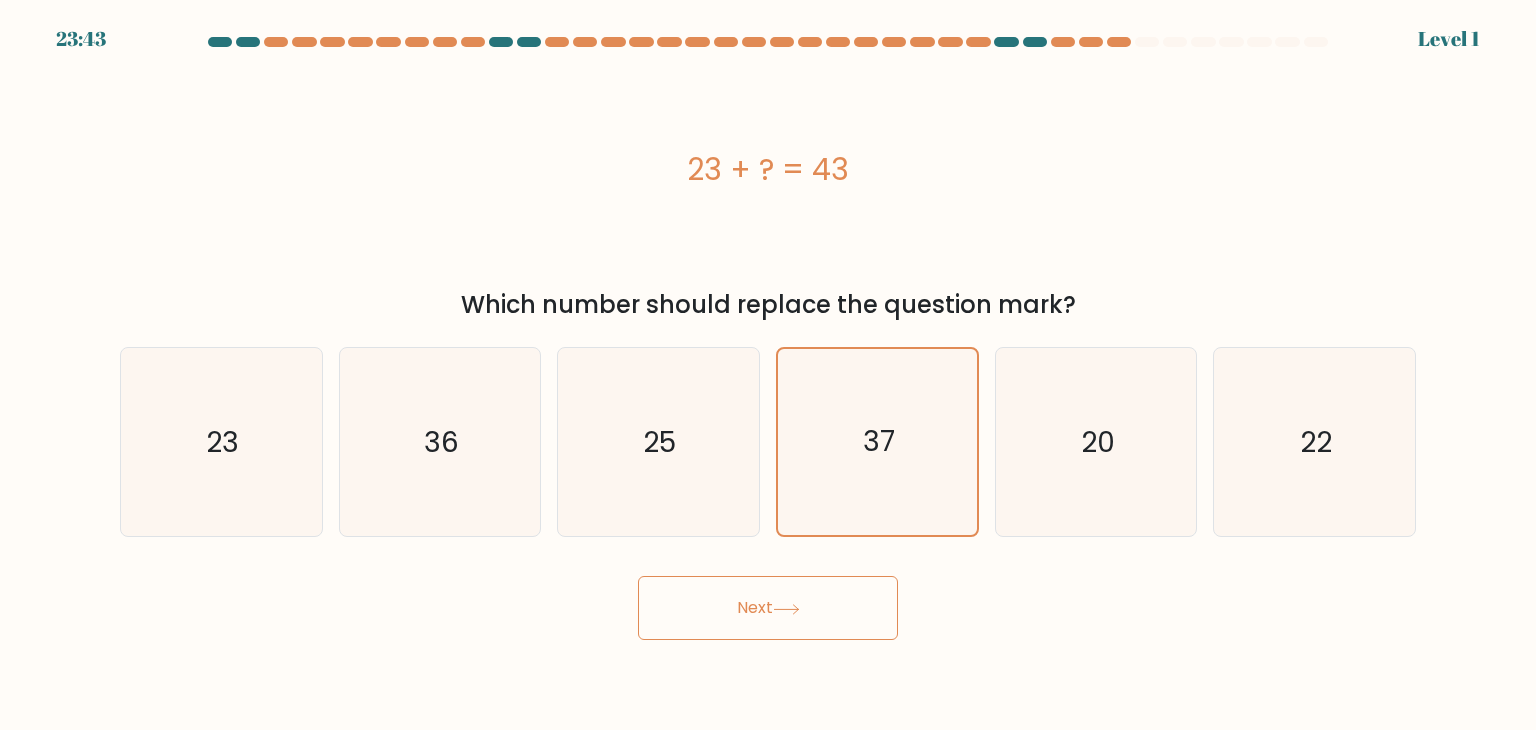 click on "[TIME]
Level 1" at bounding box center [768, 365] 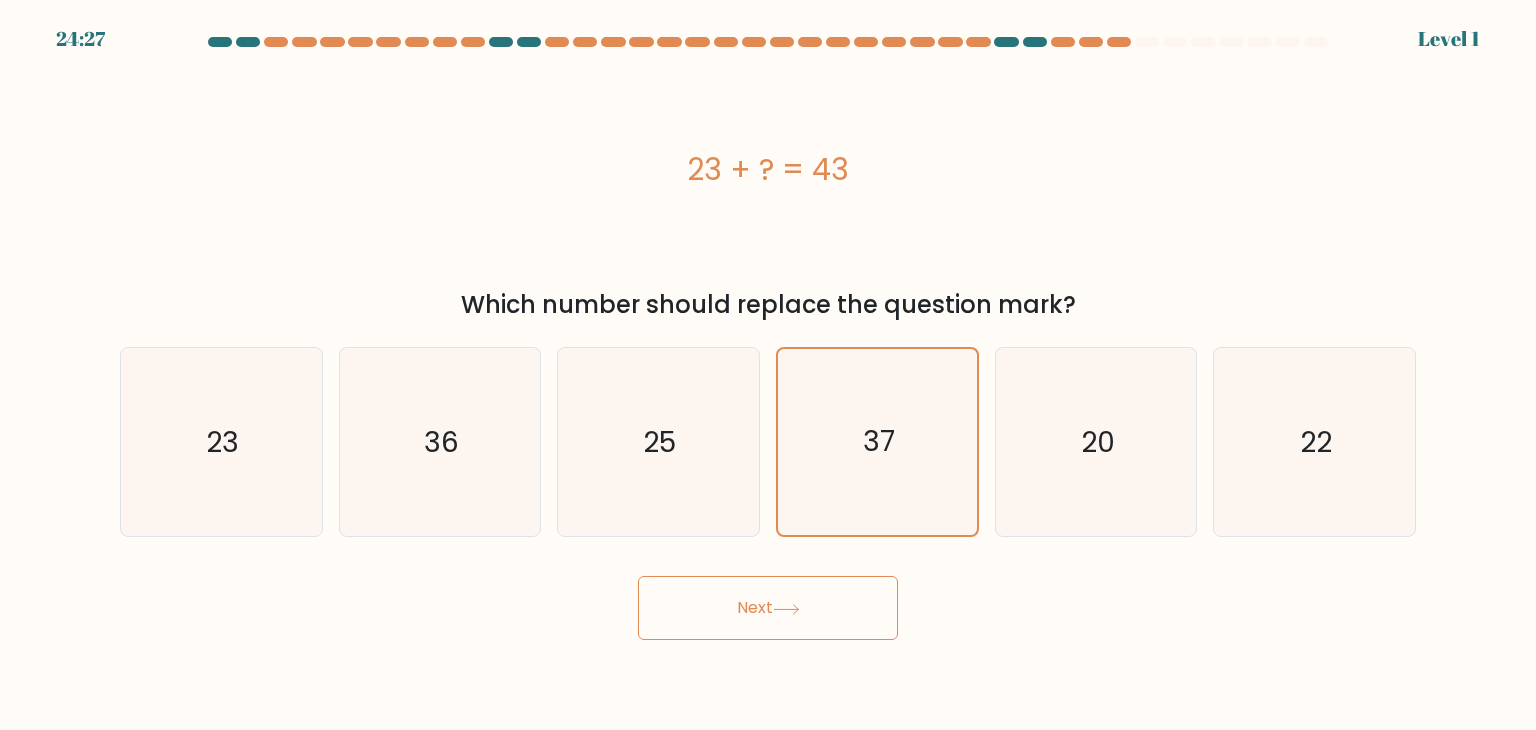 click on "Next" at bounding box center [768, 608] 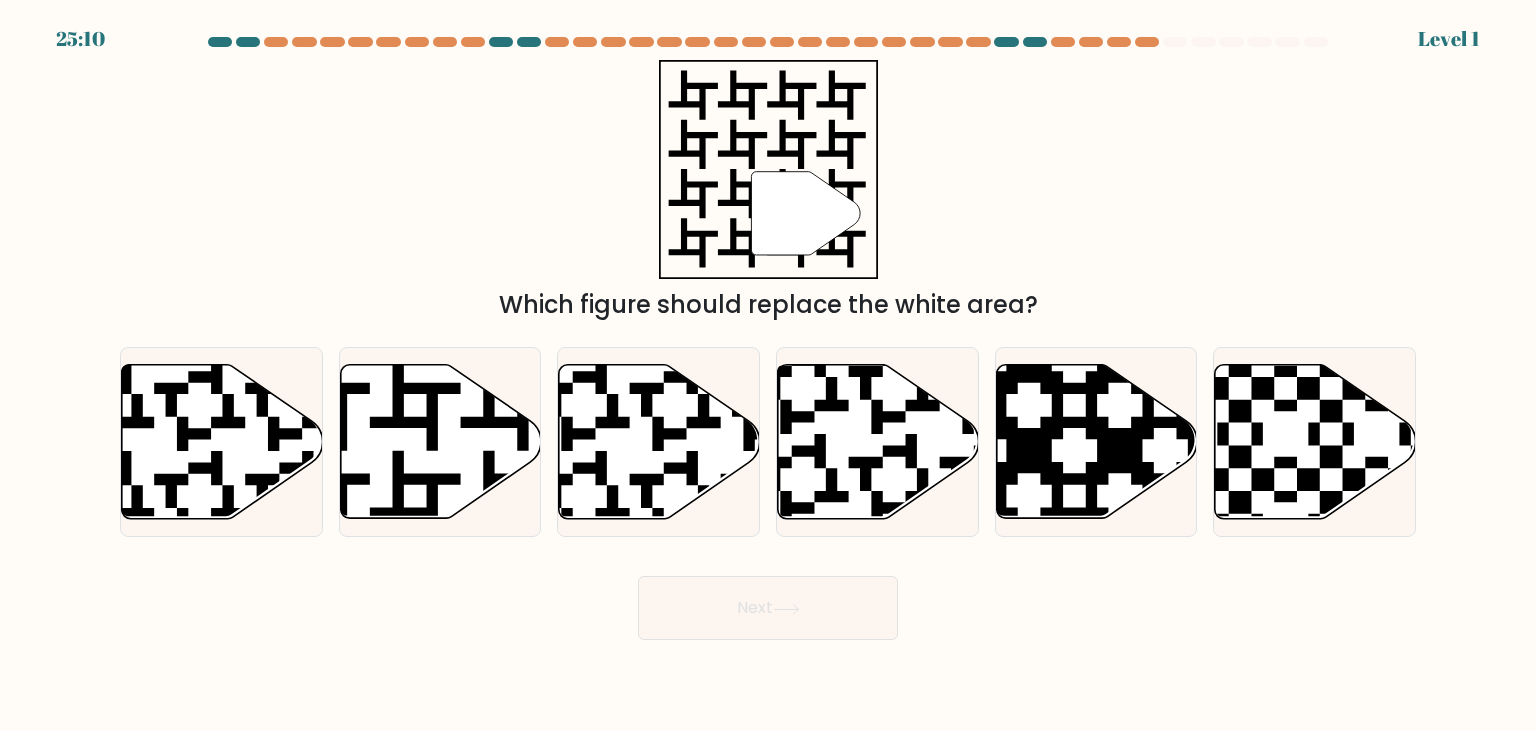 click 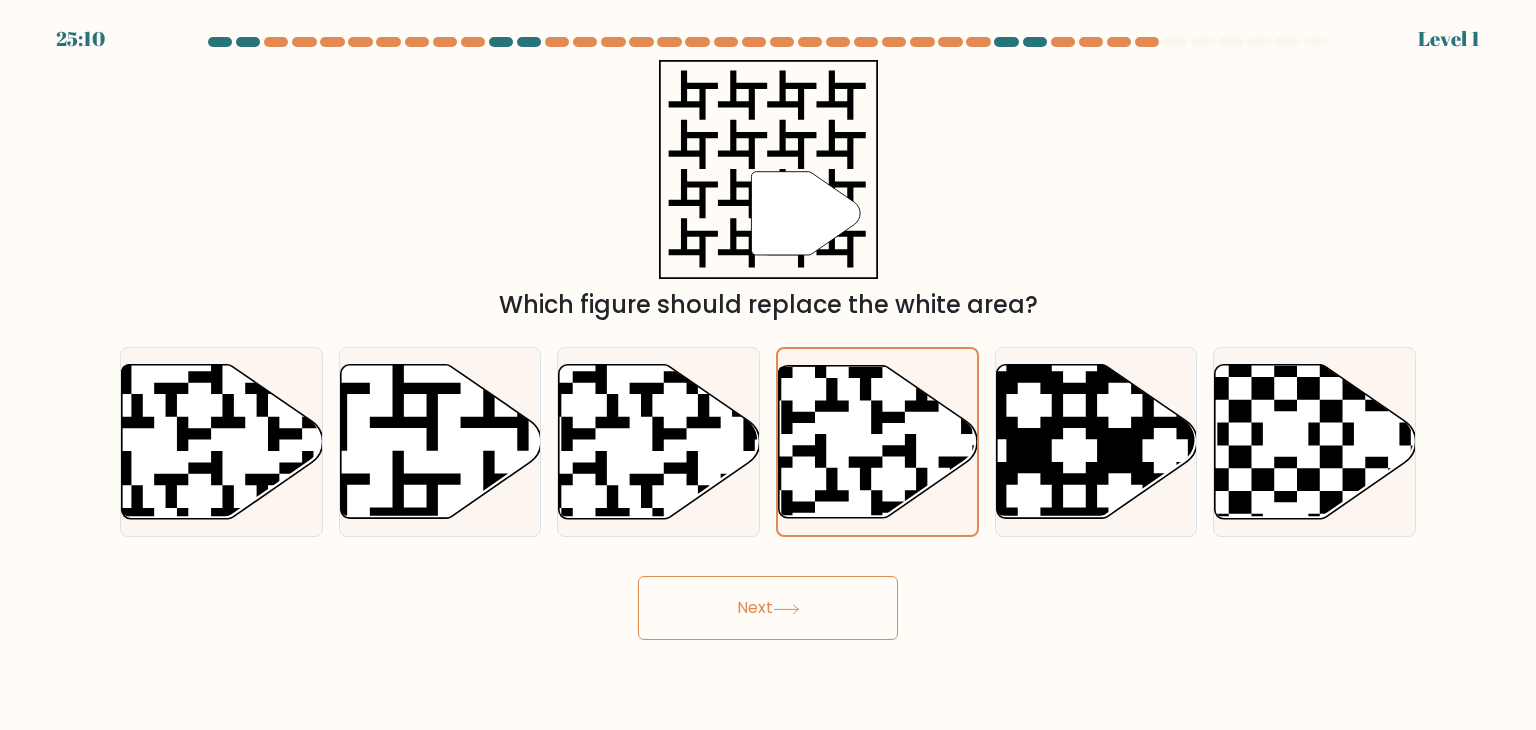 click on "Next" at bounding box center [768, 608] 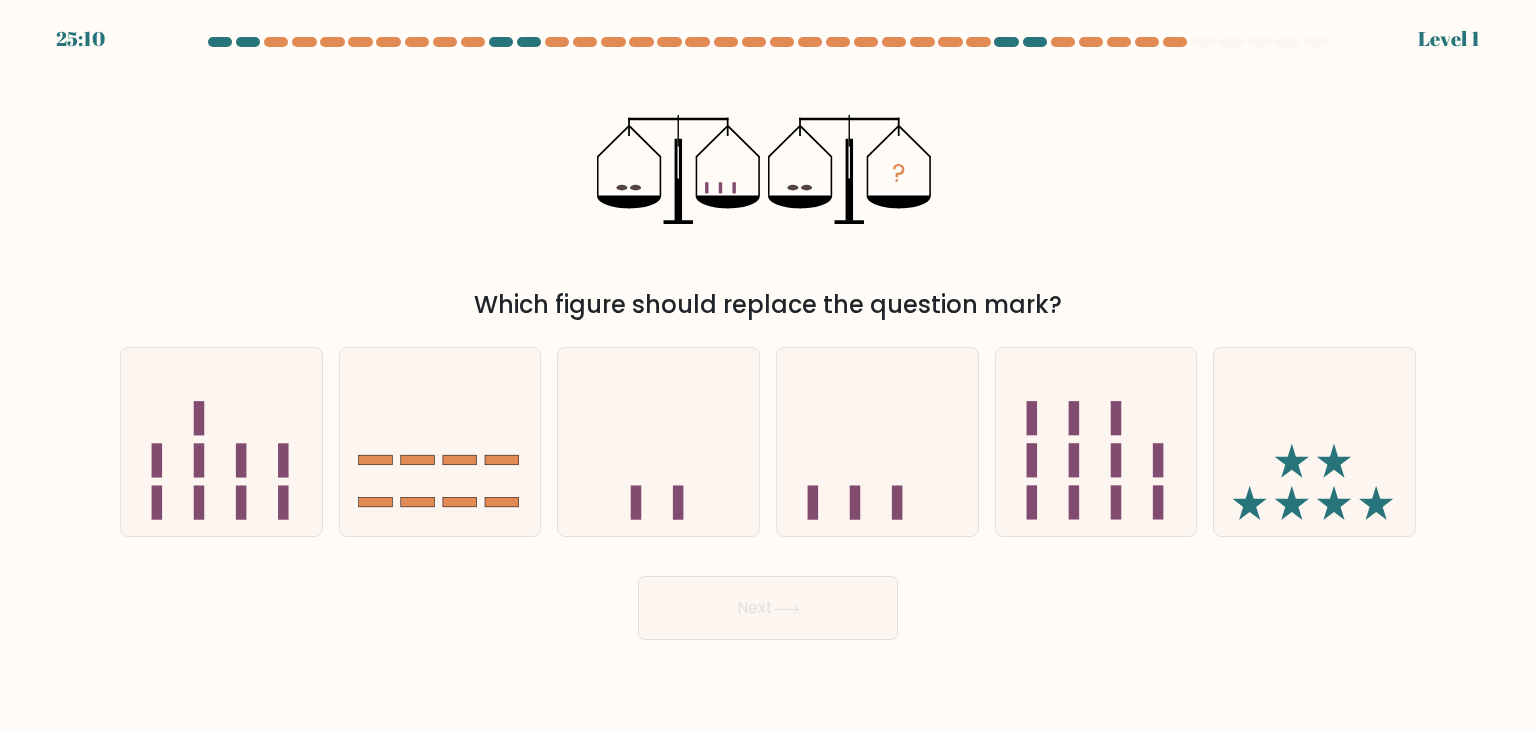 click 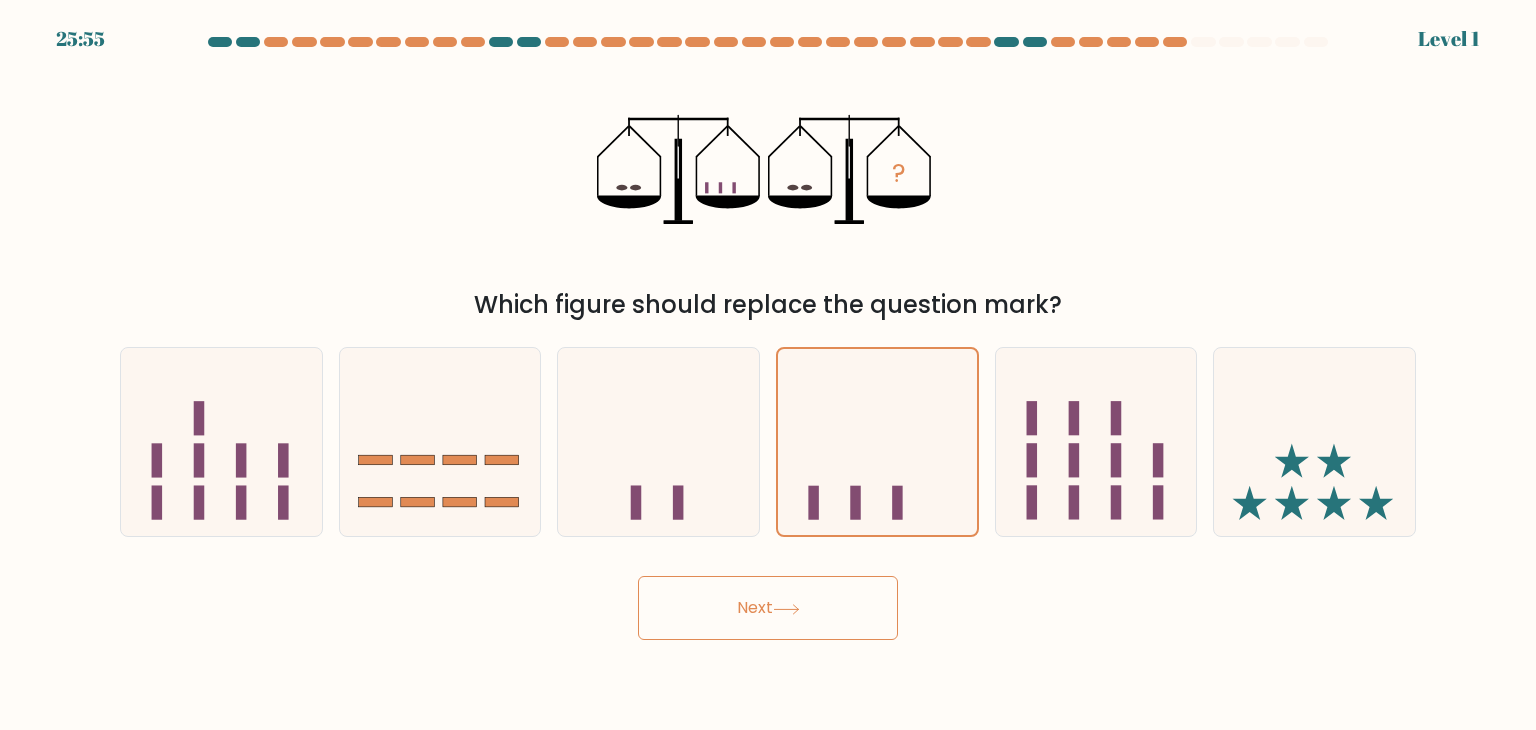 click on "Next" at bounding box center [768, 608] 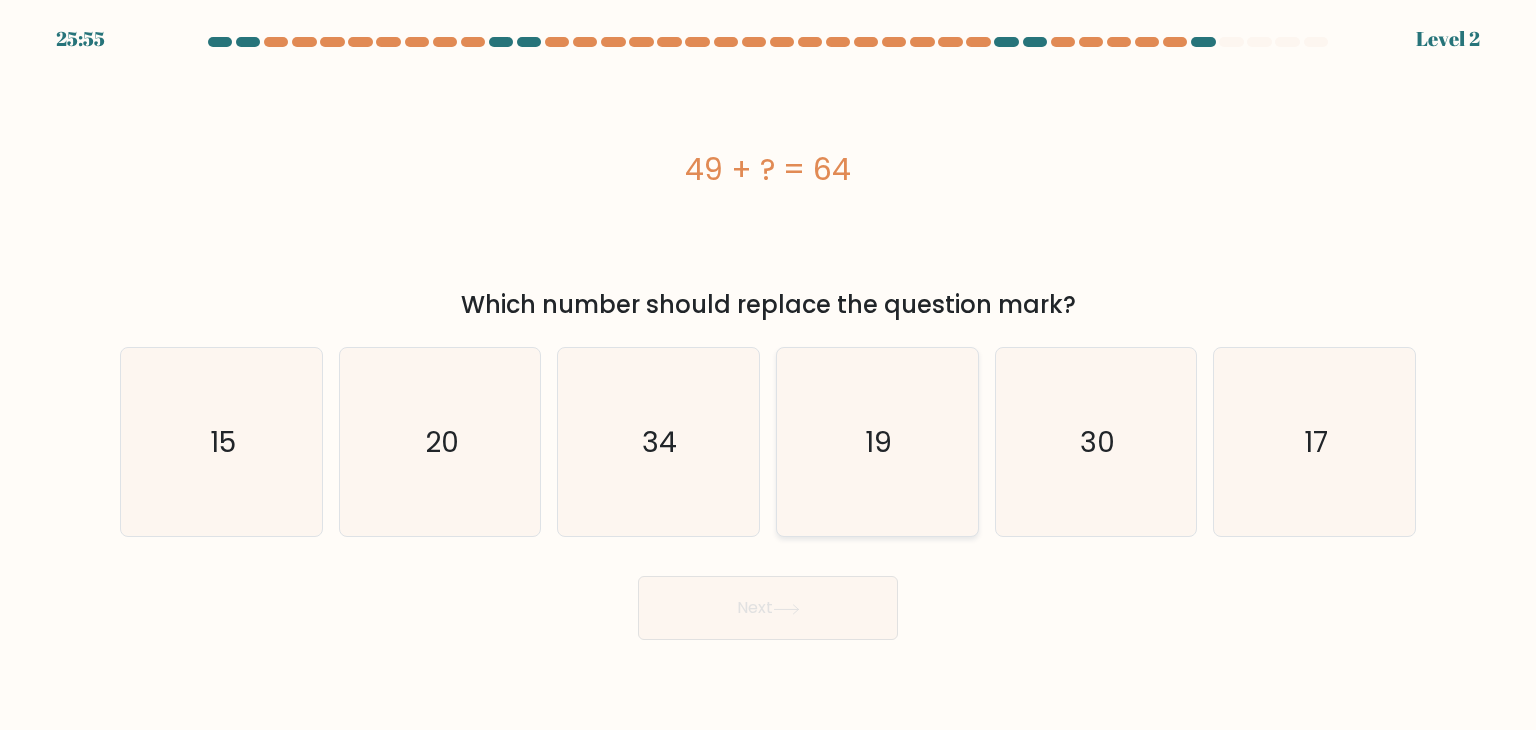 click on "19" 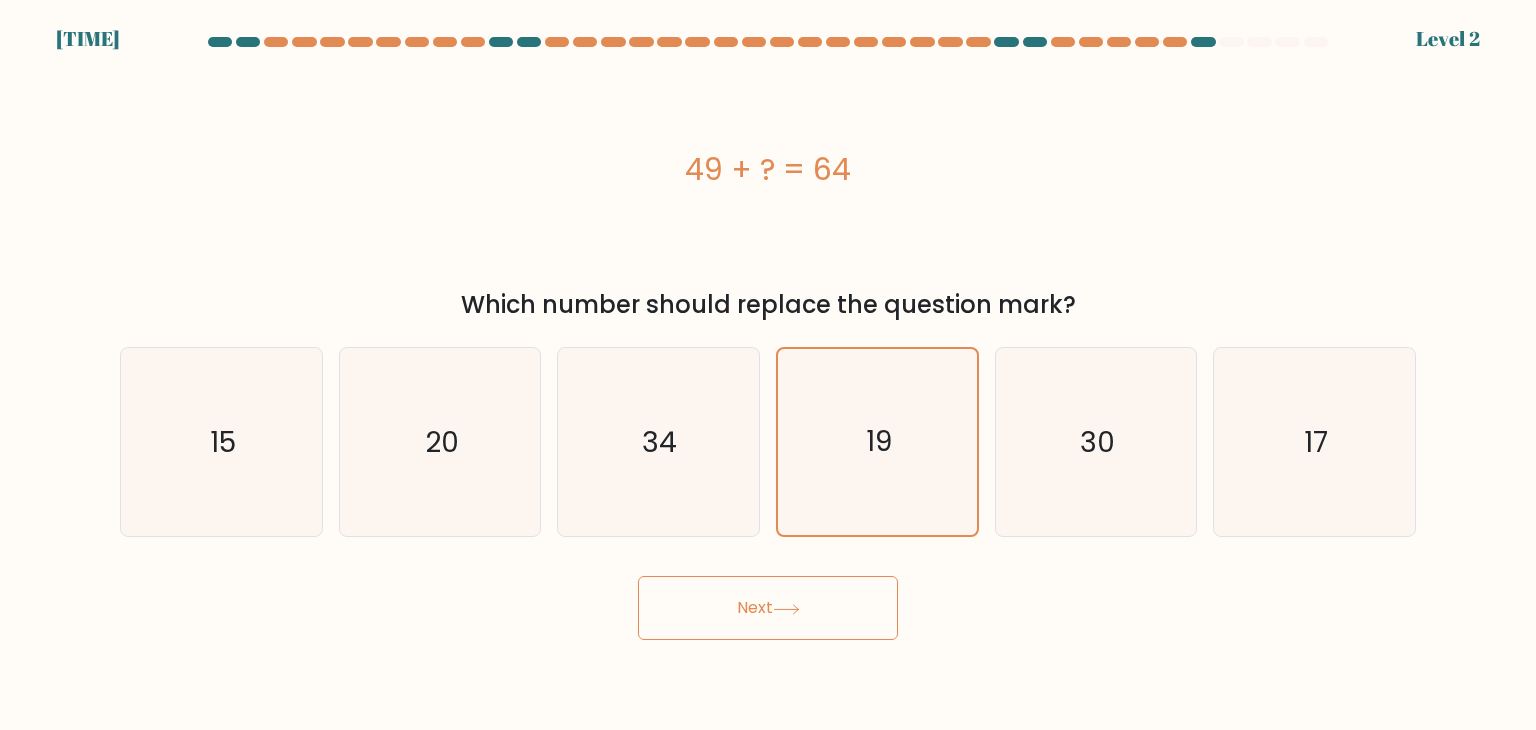 click on "Next" at bounding box center [768, 608] 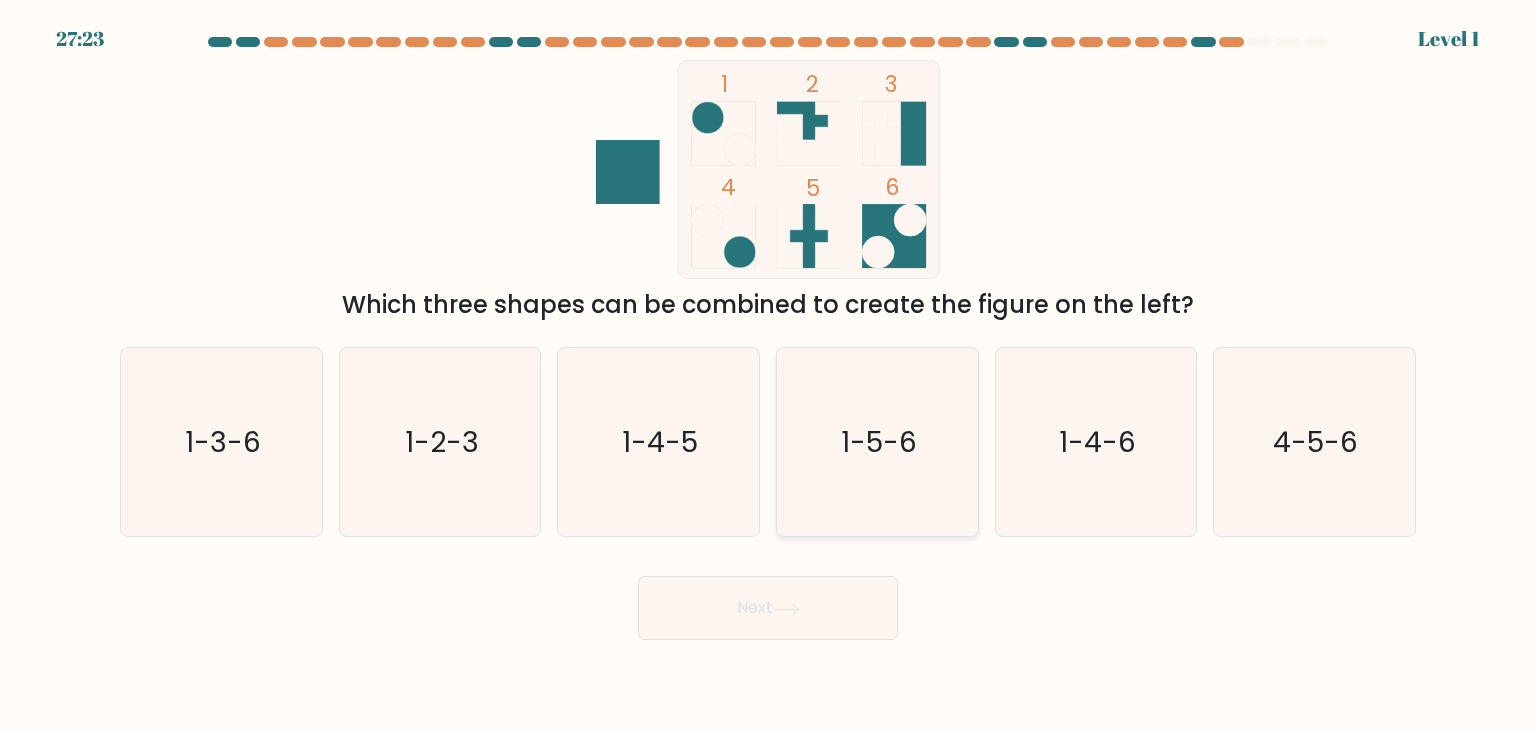 click on "1-5-6" 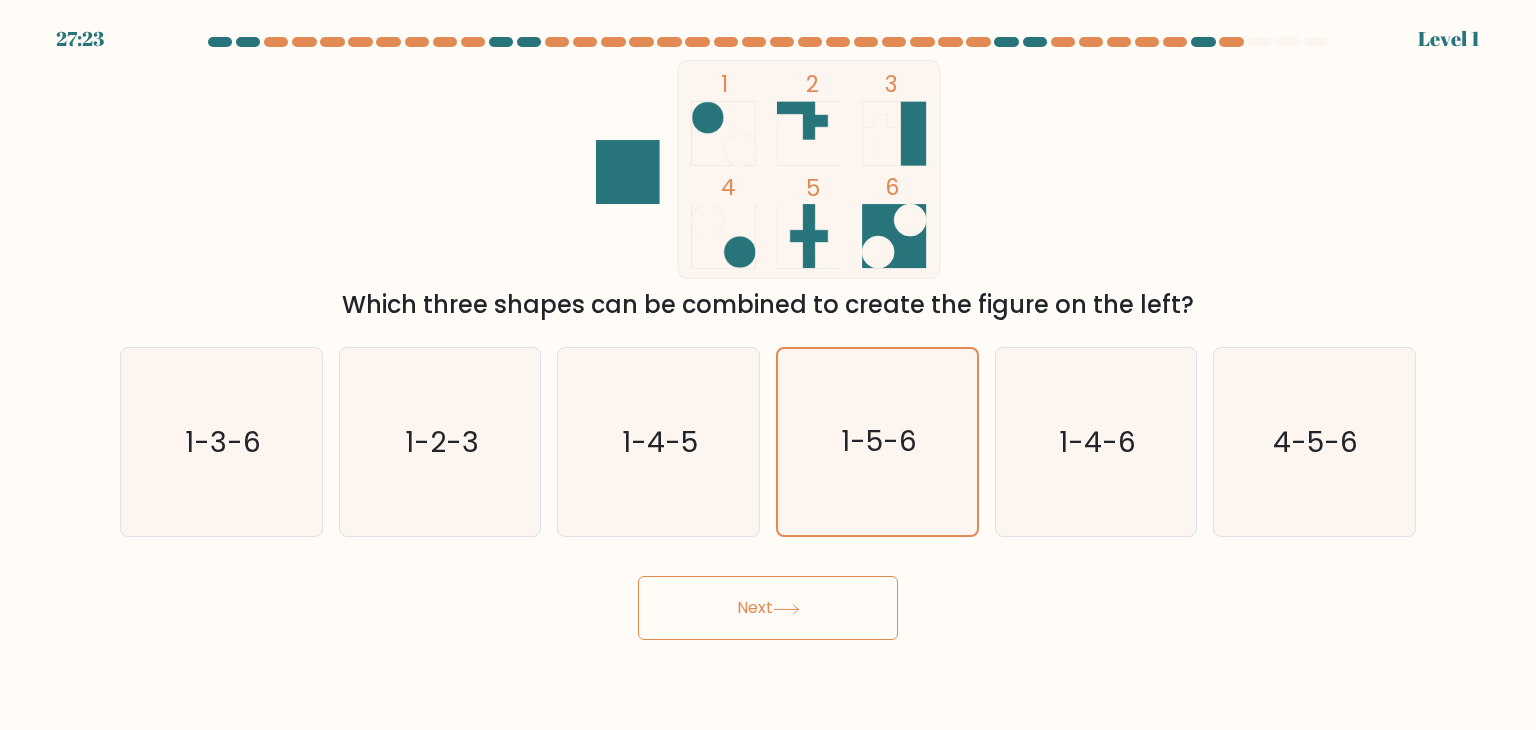 click at bounding box center (768, 338) 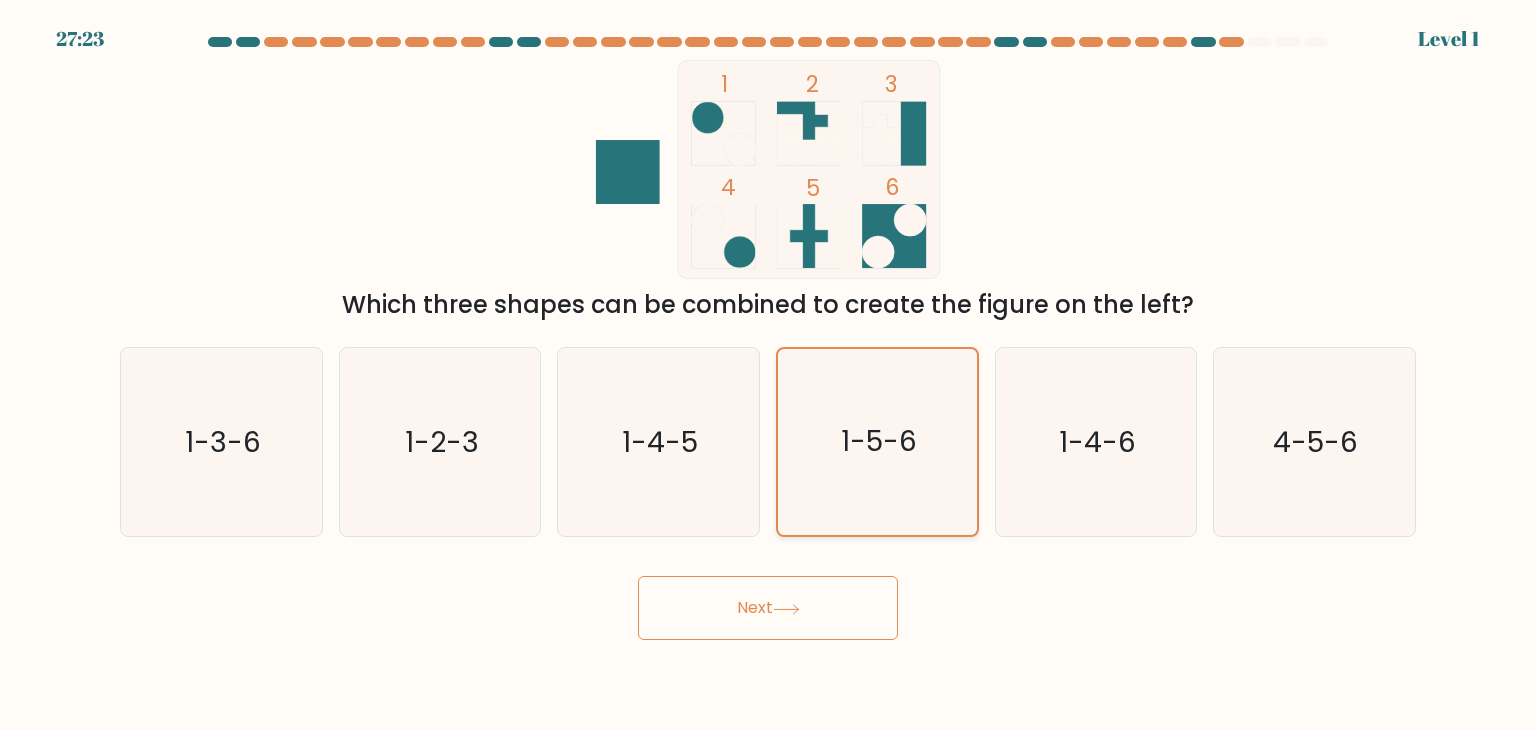 click on "1-5-6" 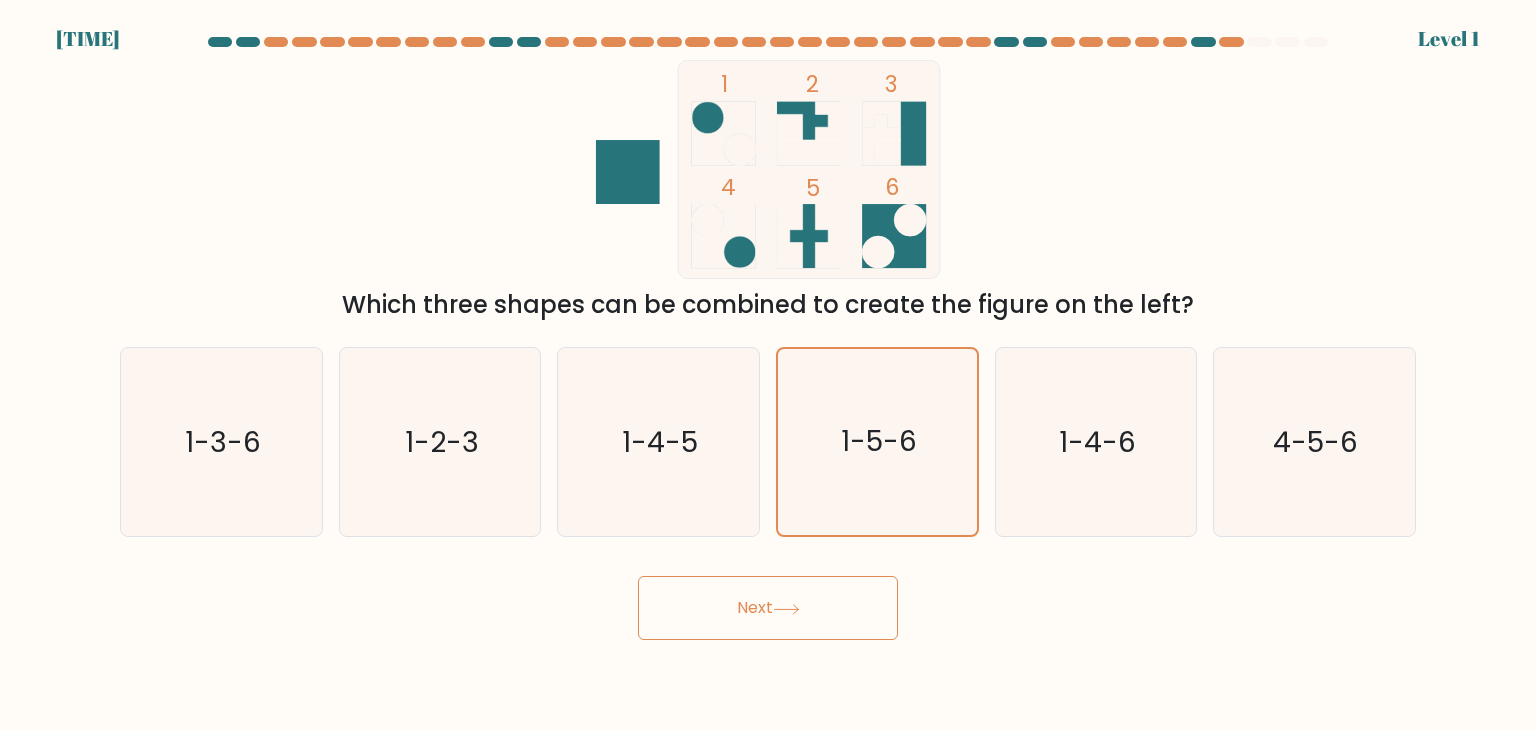 click on "Next" at bounding box center (768, 608) 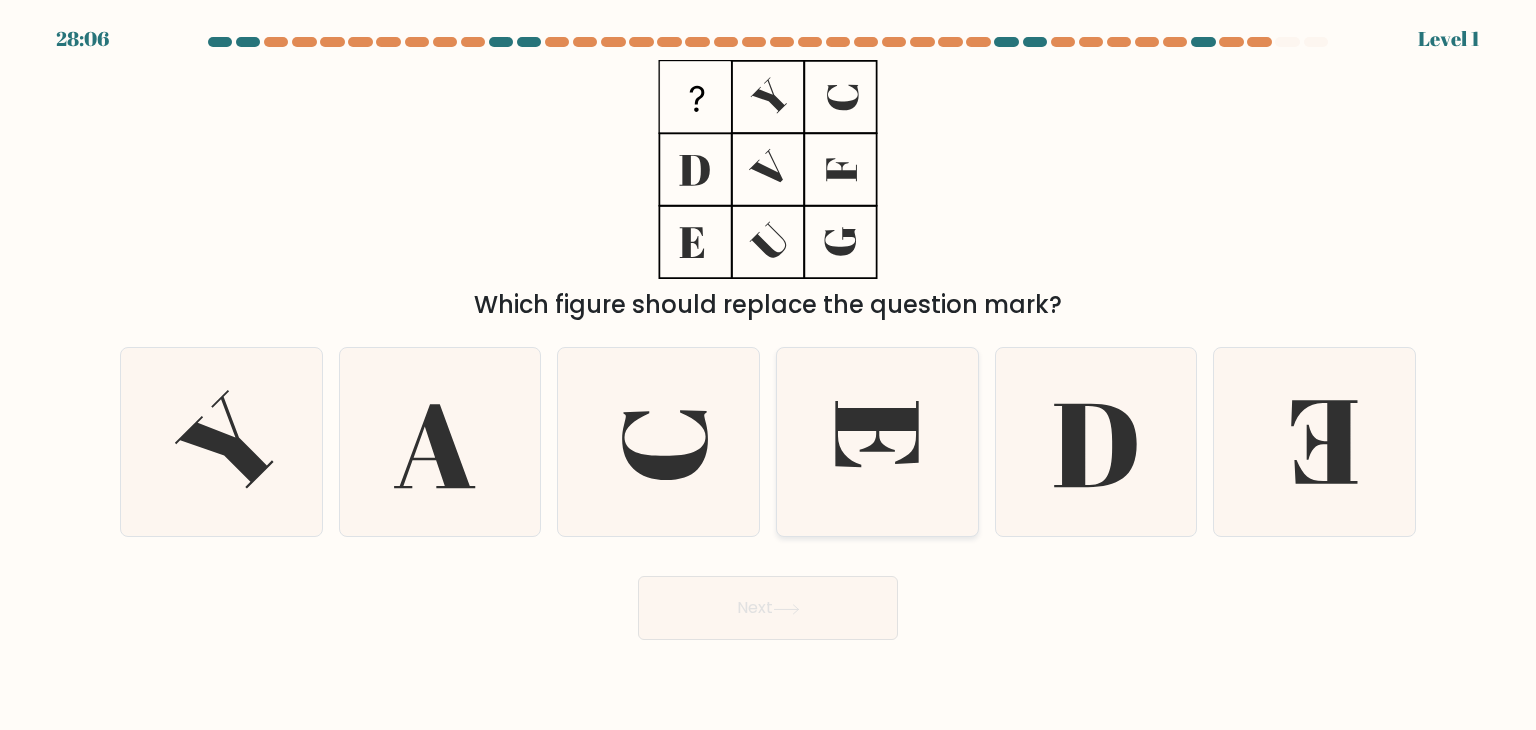 click 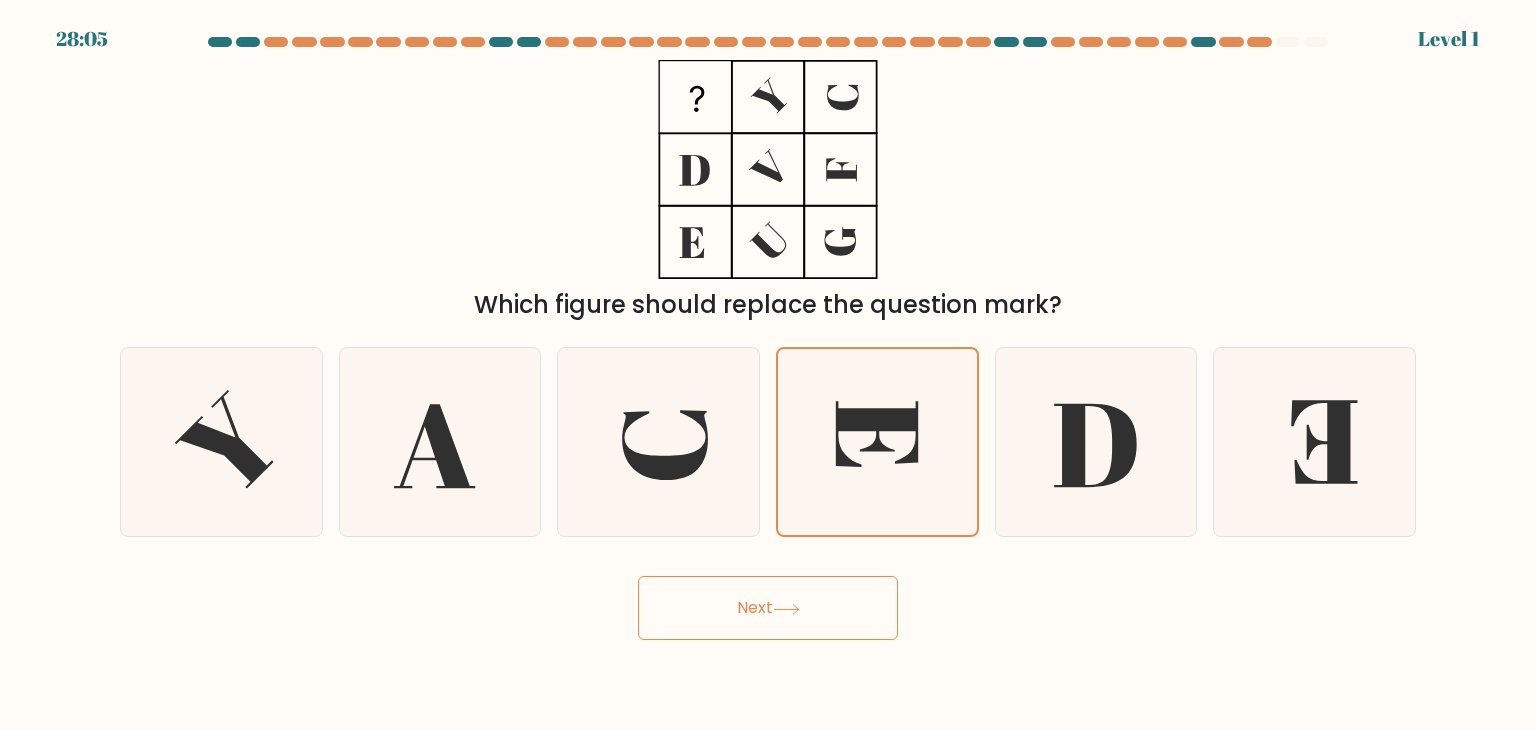 click on "Next" at bounding box center [768, 608] 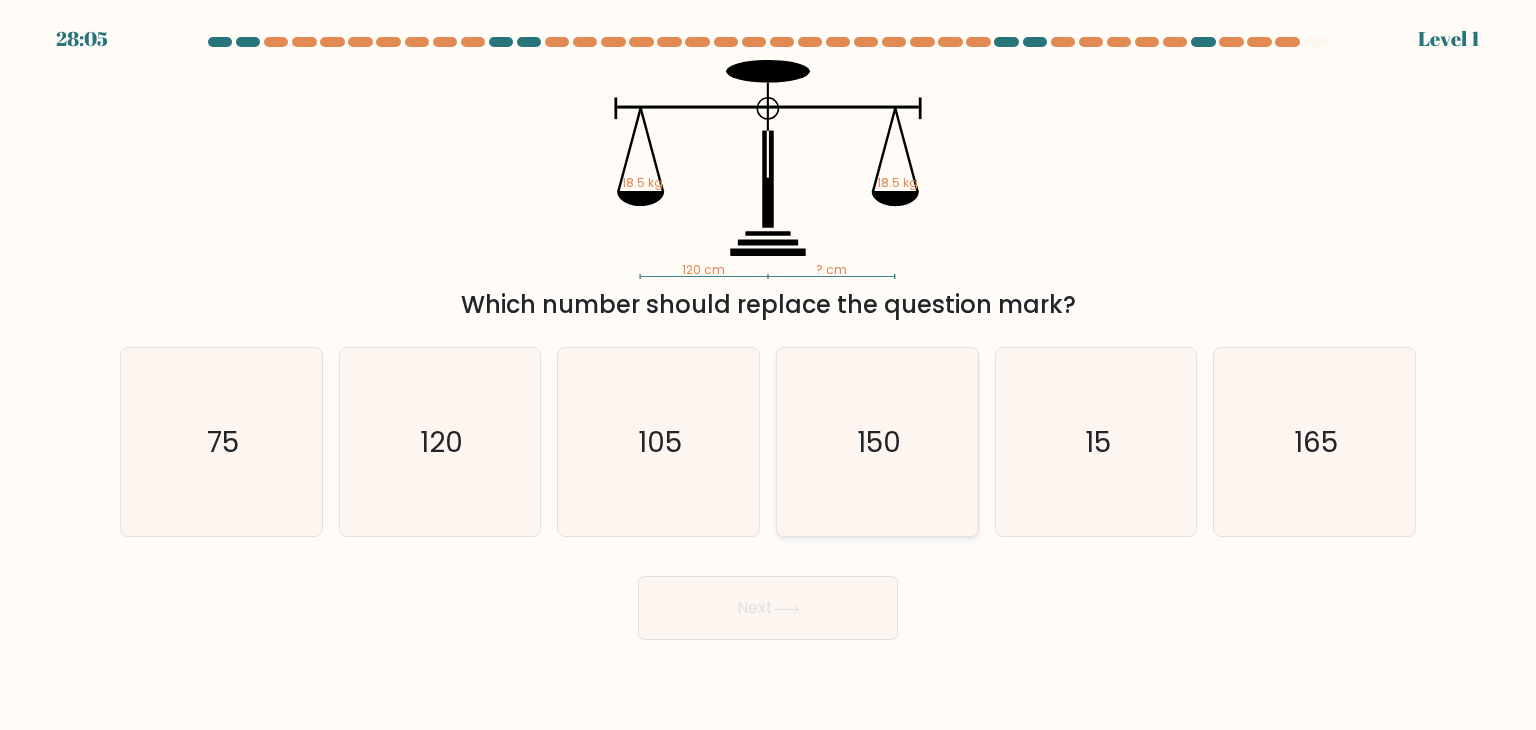 click on "150" 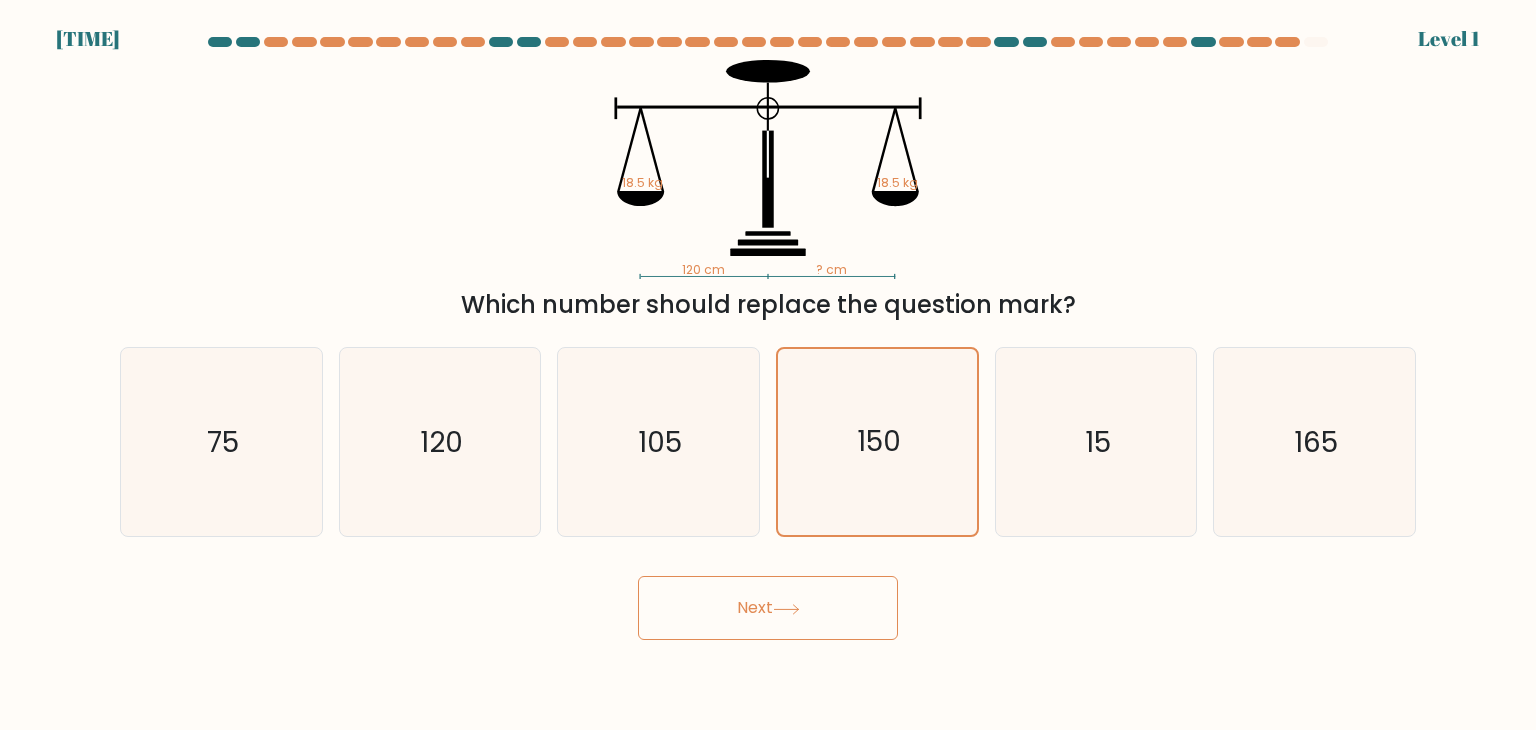 click on "Next" at bounding box center [768, 608] 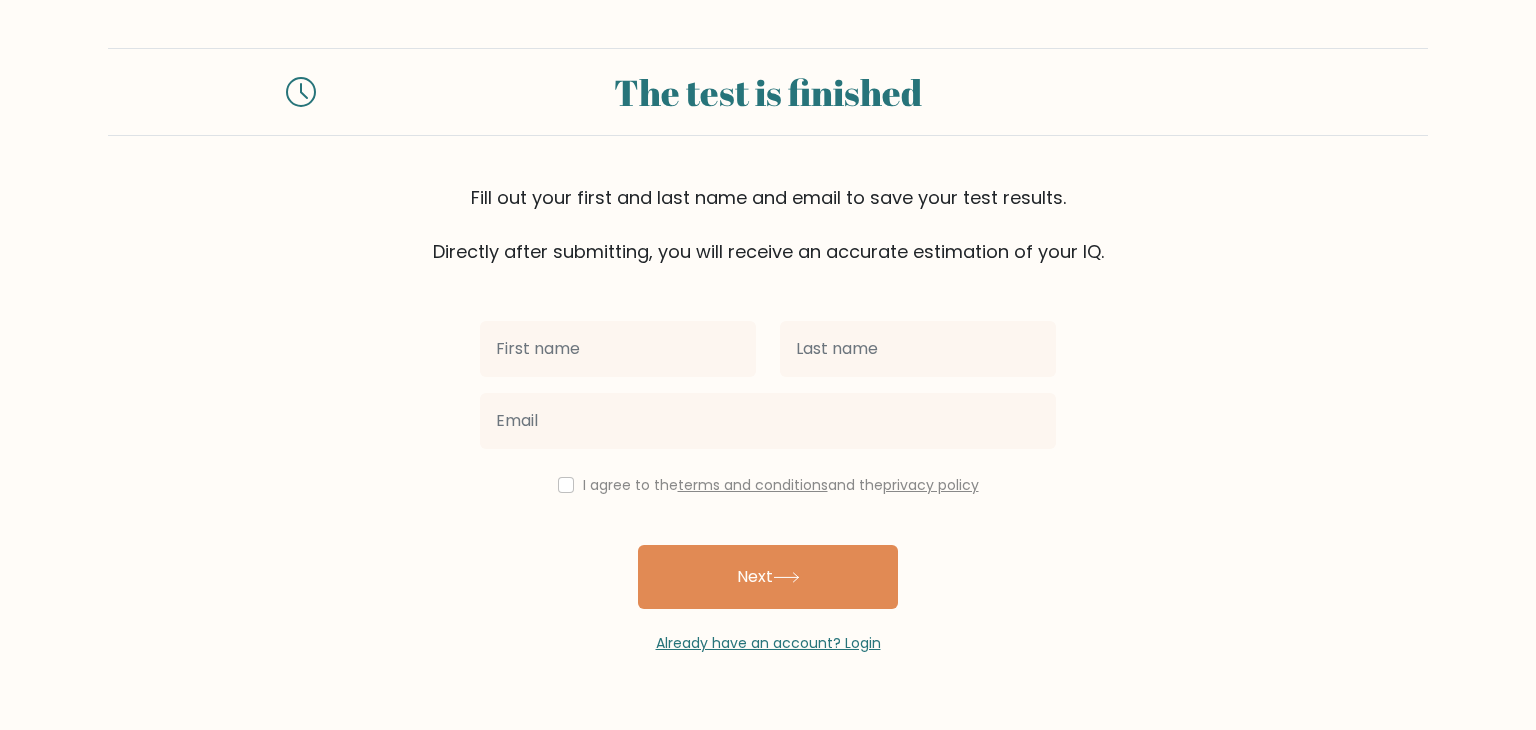 scroll, scrollTop: 0, scrollLeft: 0, axis: both 